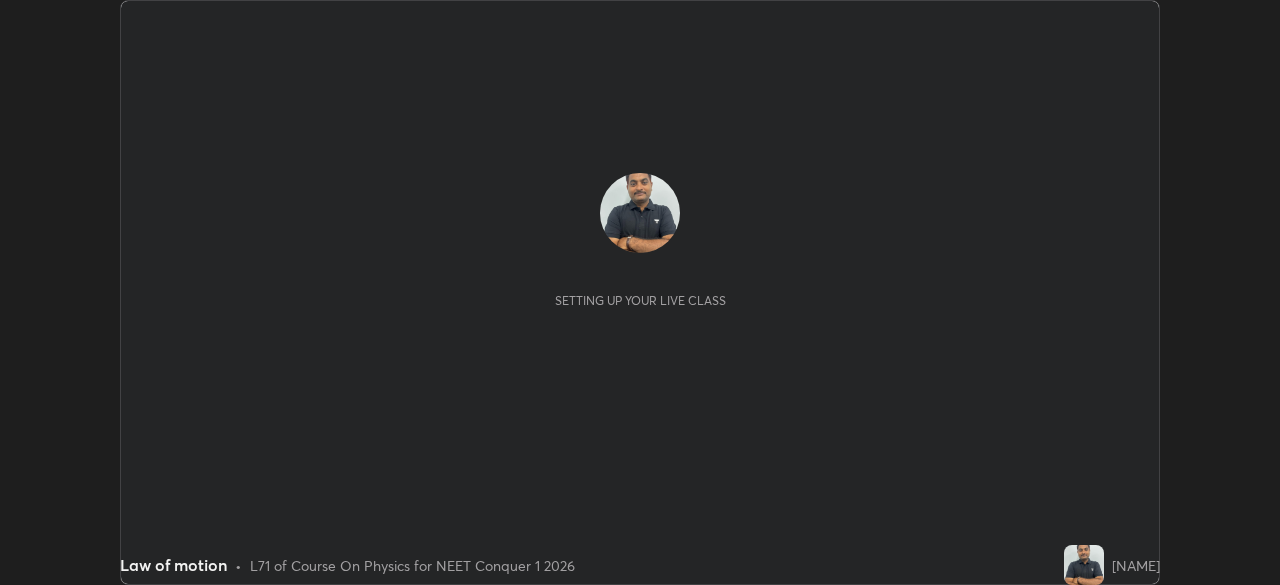 scroll, scrollTop: 0, scrollLeft: 0, axis: both 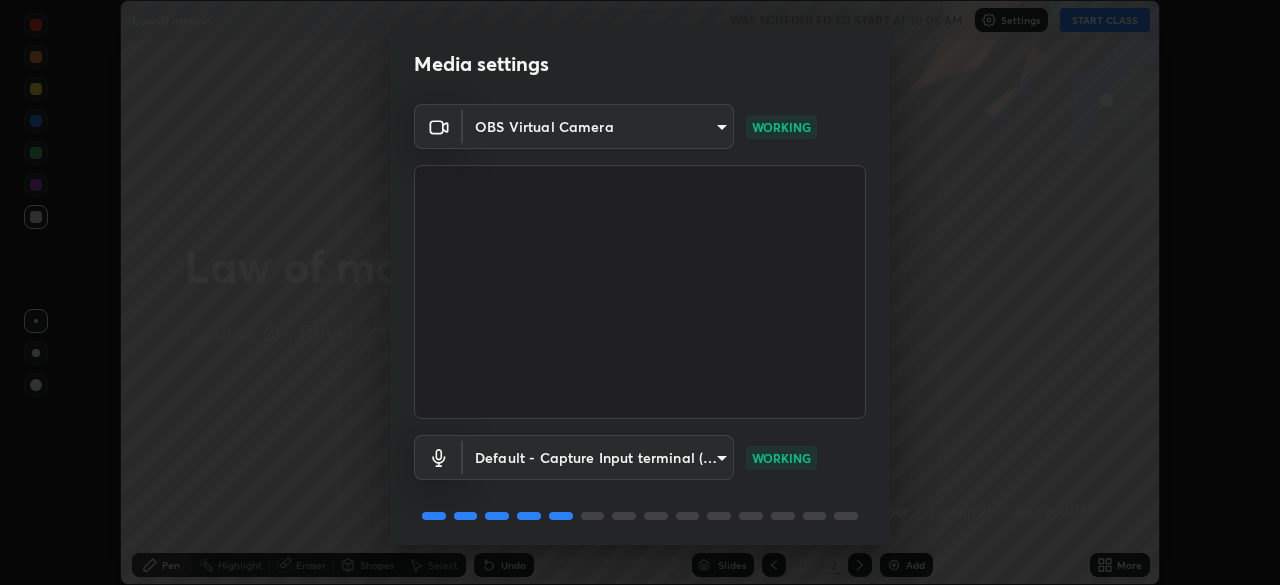 click on "Media settings OBS Virtual Camera 86dcc65681c02db30628f8e02b0345e5f3a426eb62570dc0a2c12688d0b1fe79 WORKING Default - Capture Input terminal (Digital Array MIC) default WORKING 1 / 5 Next" at bounding box center [640, 292] 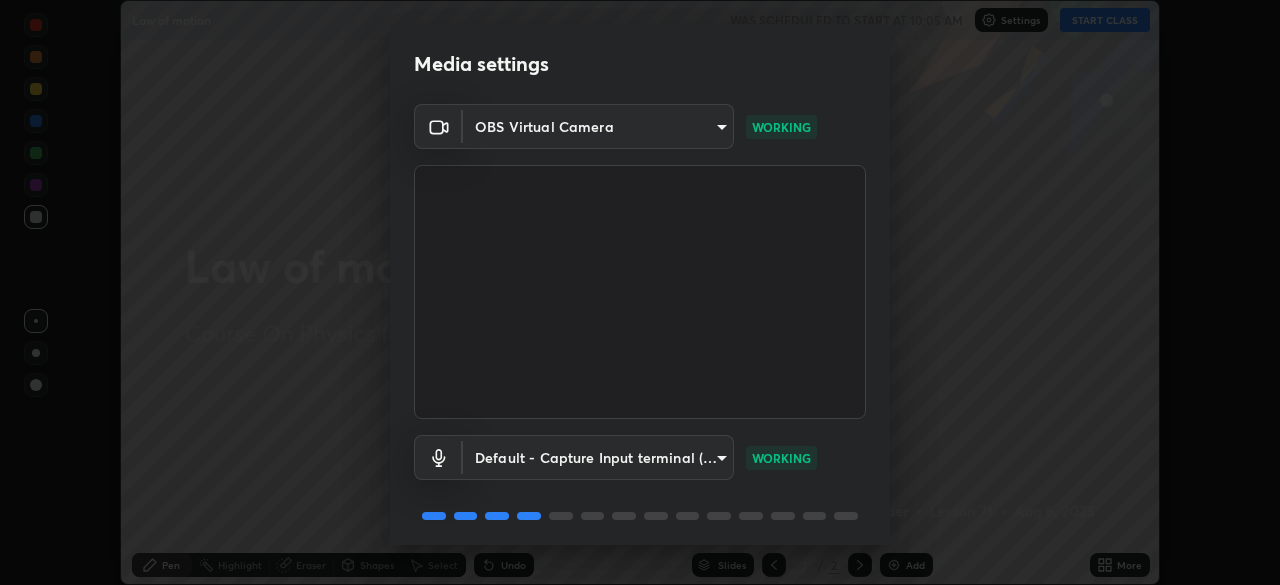 click on "Erase all Law of motion WAS SCHEDULED TO START AT  10:05 AM Settings START CLASS Setting up your live class Law of motion • L71 of Course On Physics for NEET Conquer 1 2026 [NAME] Pen Highlight Eraser Shapes Select Undo Slides 2 / 2 Add More Enable hand raising Enable raise hand to speak to learners. Once enabled, chat will be turned off temporarily. Enable x   No doubts shared Encourage your learners to ask a doubt for better clarity Report an issue Reason for reporting Buffering Chat not working Audio - Video sync issue Educator video quality low ​ Attach an image Report Media settings OBS Virtual Camera 86dcc65681c02db30628f8e02b0345e5f3a426eb62570dc0a2c12688d0b1fe79 WORKING Default - Capture Input terminal (Digital Array MIC) default WORKING 1 / 5 Next" at bounding box center (640, 292) 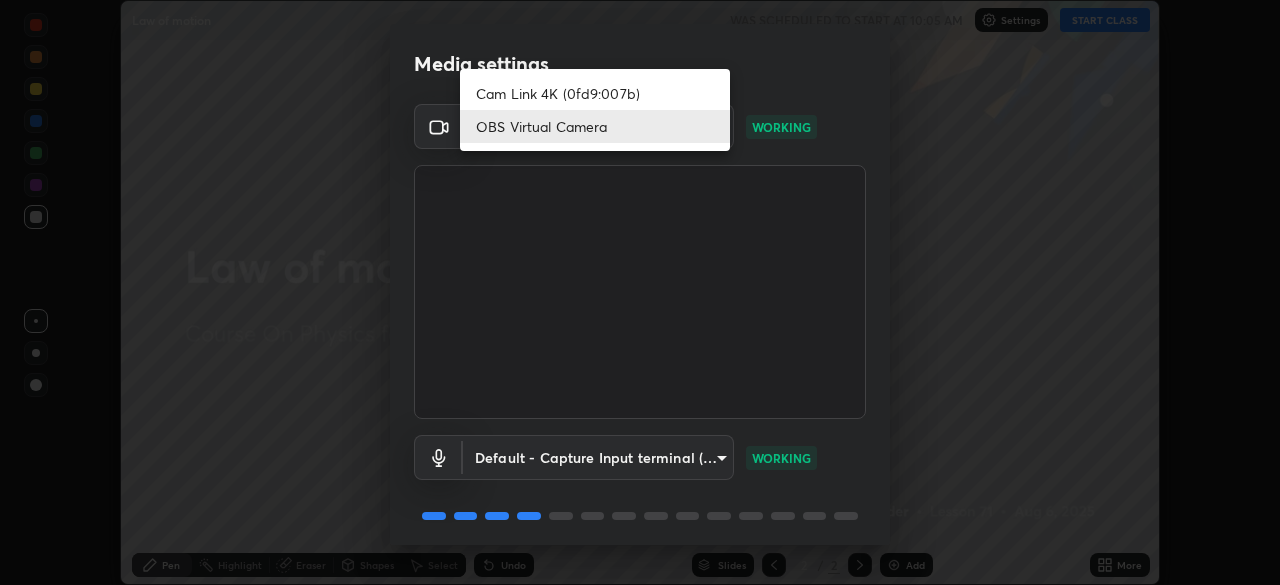click on "Cam Link 4K (0fd9:007b)" at bounding box center [595, 93] 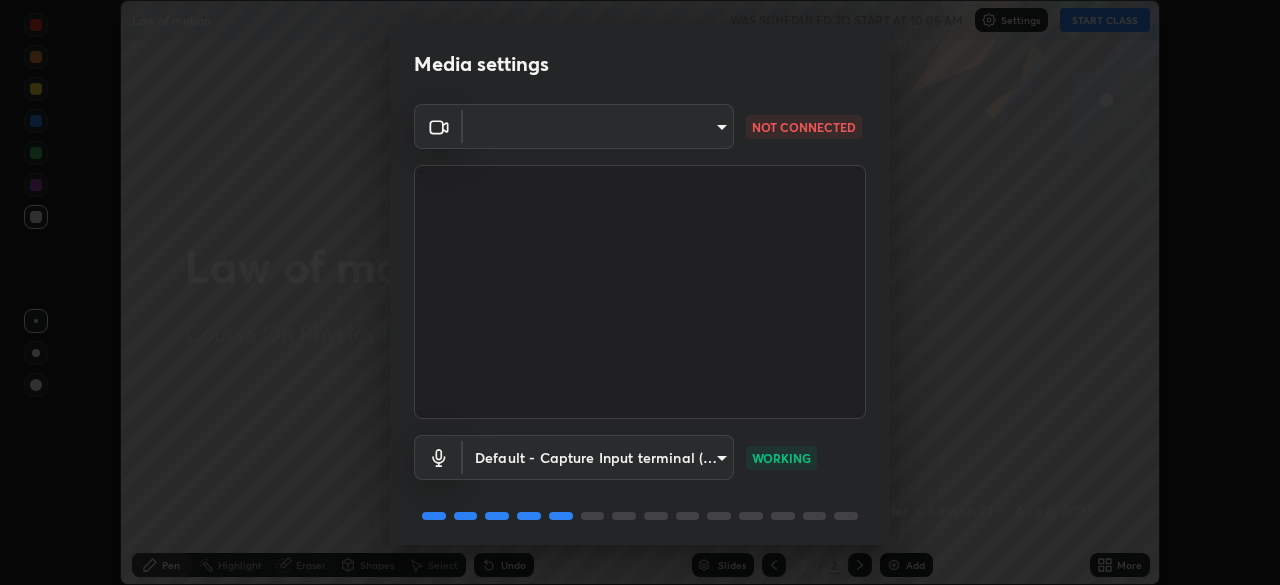 click on "Erase all Law of motion WAS SCHEDULED TO START AT  10:05 AM Settings START CLASS Setting up your live class Law of motion • L71 of Course On Physics for NEET Conquer 1 2026 Chegonda Mahender Pen Highlight Eraser Shapes Select Undo Slides 2 / 2 Add More Enable hand raising Enable raise hand to speak to learners. Once enabled, chat will be turned off temporarily. Enable x   No doubts shared Encourage your learners to ask a doubt for better clarity Report an issue Reason for reporting Buffering Chat not working Audio - Video sync issue Educator video quality low ​ Attach an image Report Media settings ​ 2db35045fa6b2da4867c84abda41857cdd932167e1d7f2bc3194d87384af09e0 NOT CONNECTED Default - Capture Input terminal (Digital Array MIC) default WORKING 1 / 5 Next" at bounding box center (640, 292) 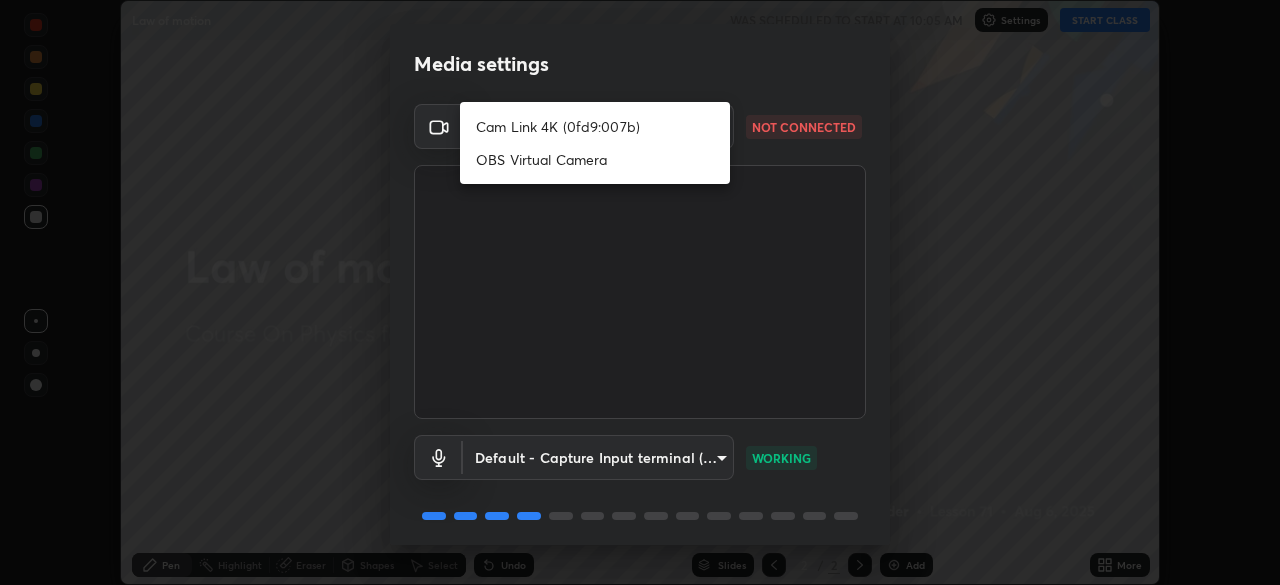 click on "Cam Link 4K (0fd9:007b)" at bounding box center (595, 126) 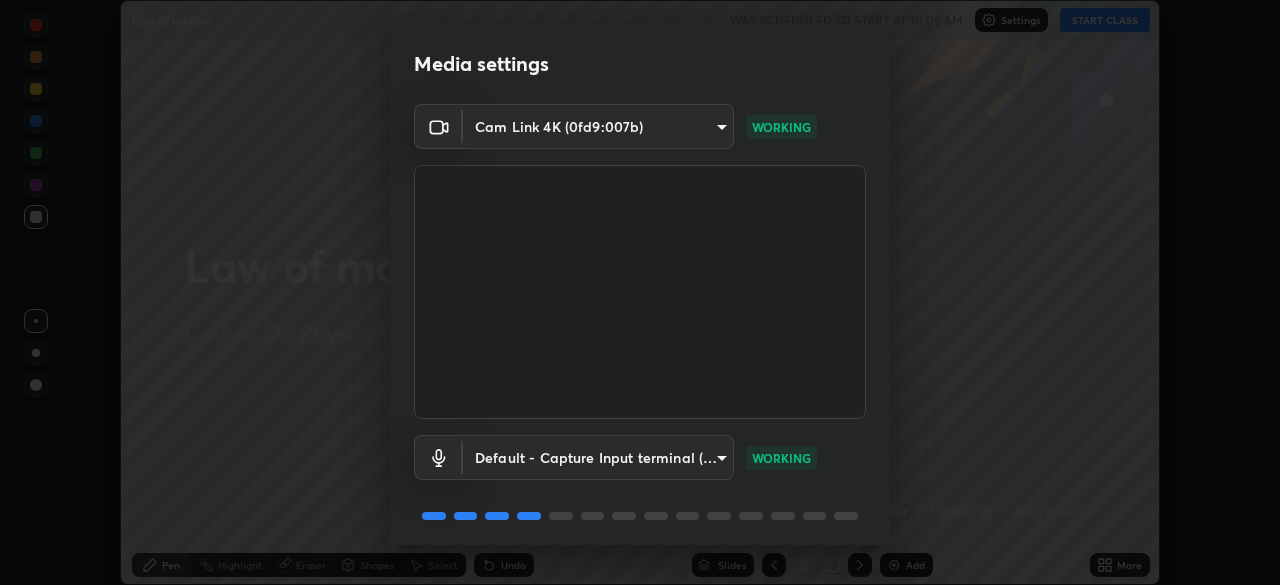 scroll, scrollTop: 71, scrollLeft: 0, axis: vertical 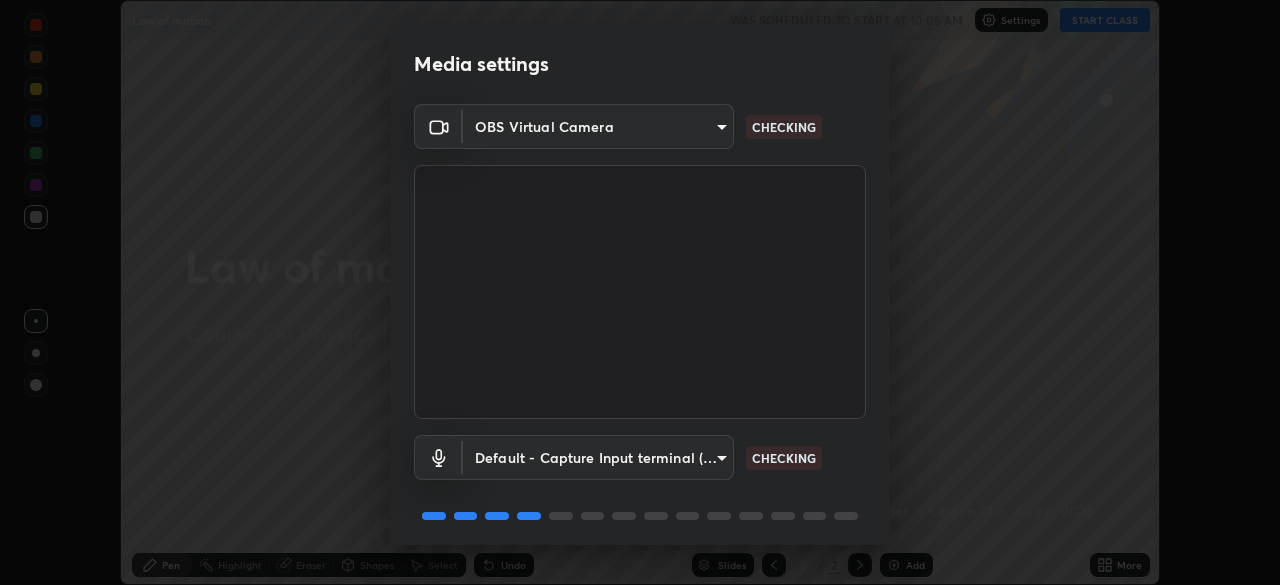 click on "Erase all Law of motion WAS SCHEDULED TO START AT  10:05 AM Settings START CLASS Setting up your live class Law of motion • L71 of Course On Physics for NEET Conquer 1 2026 [FIRST] [LAST] Pen Highlight Eraser Shapes Select Undo Slides 2 / 2 Add More Enable hand raising Enable raise hand to speak to learners. Once enabled, chat will be turned off temporarily. Enable x   No doubts shared Encourage your learners to ask a doubt for better clarity Report an issue Reason for reporting Buffering Chat not working Audio - Video sync issue Educator video quality low ​ Attach an image Report Media settings OBS Virtual Camera 86dcc65681c02db30628f8e02b0345e5f3a426eb62570dc0a2c12688d0b1fe79 CHECKING Default - Capture Input terminal (Digital Array MIC) default CHECKING 1 / 5 Next" at bounding box center (640, 292) 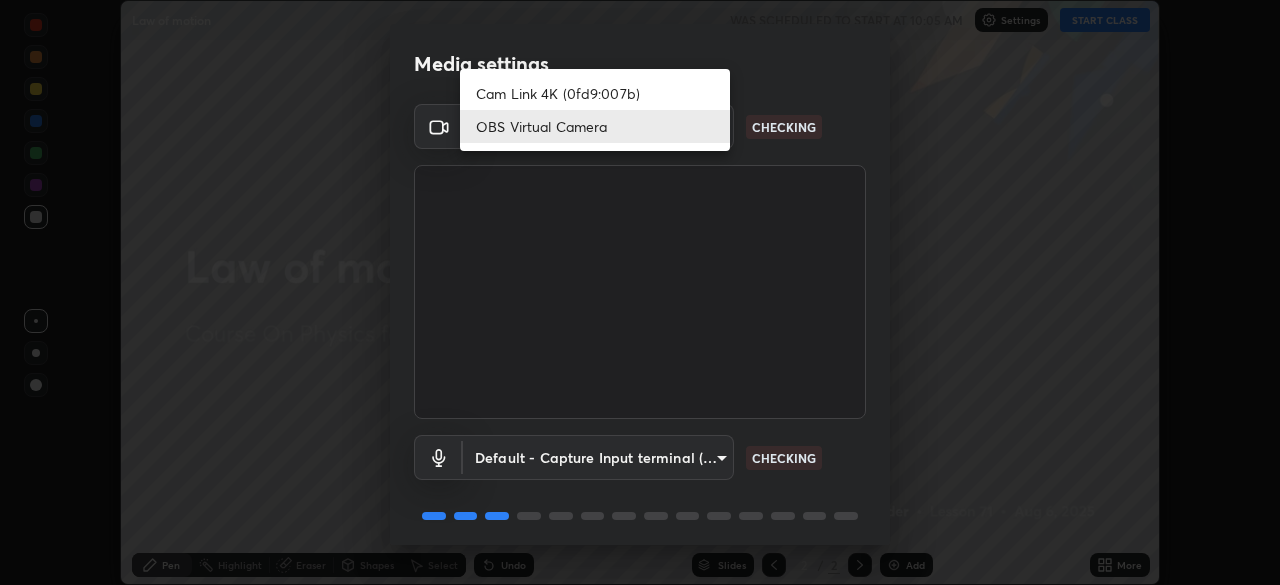 click on "Cam Link 4K (0fd9:007b)" at bounding box center (595, 93) 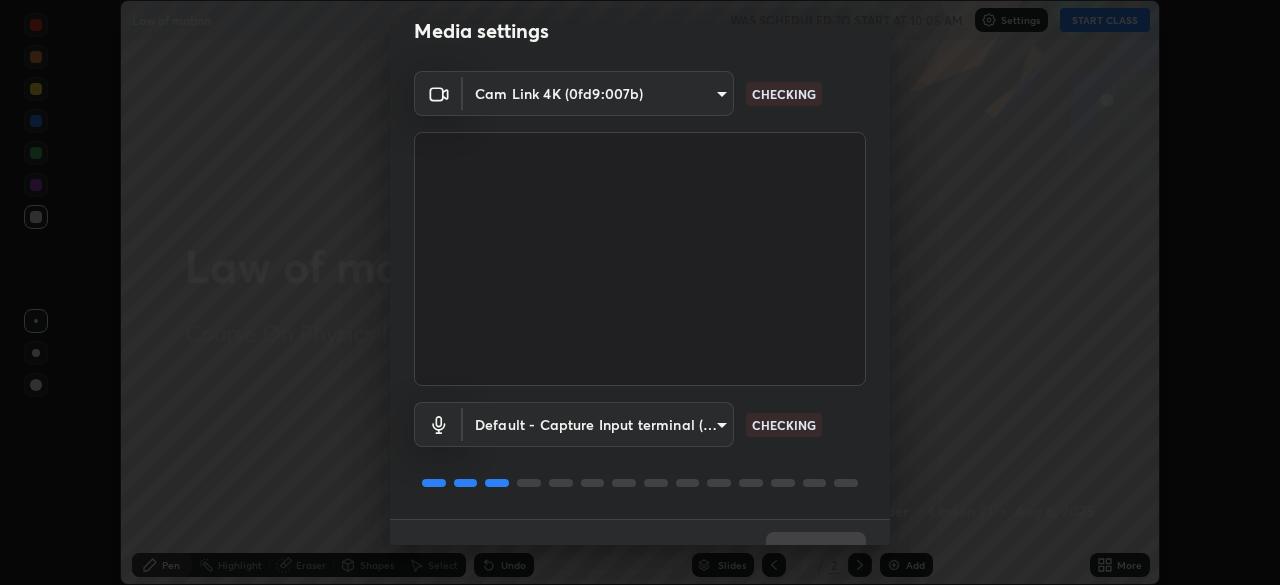 scroll, scrollTop: 71, scrollLeft: 0, axis: vertical 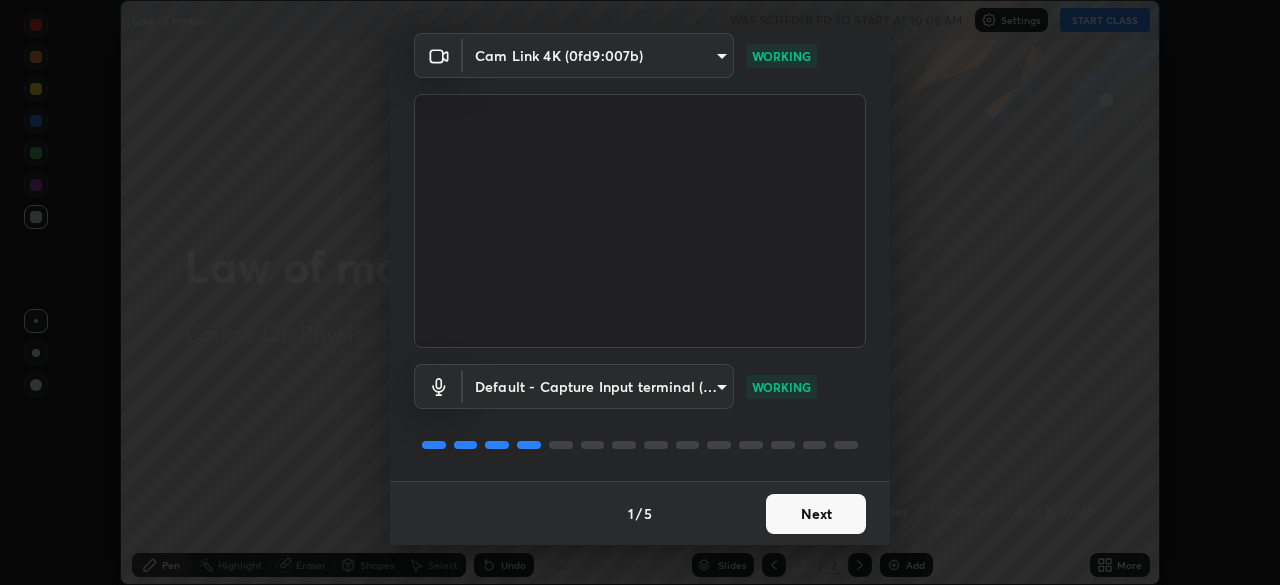 click on "Next" at bounding box center [816, 514] 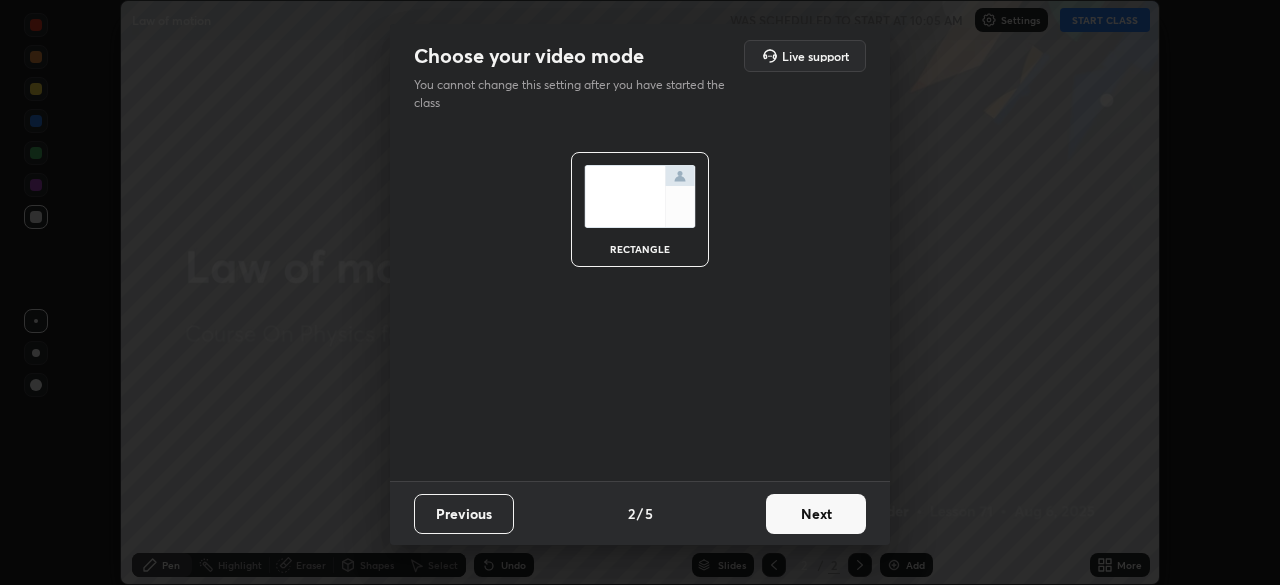 scroll, scrollTop: 0, scrollLeft: 0, axis: both 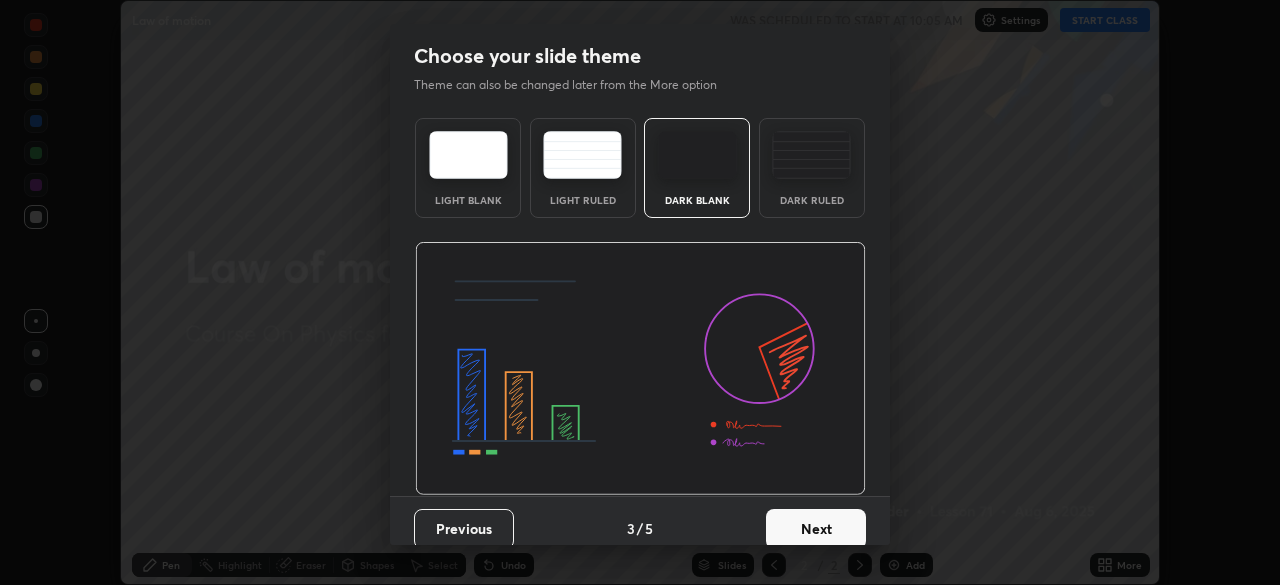 click on "Next" at bounding box center (816, 529) 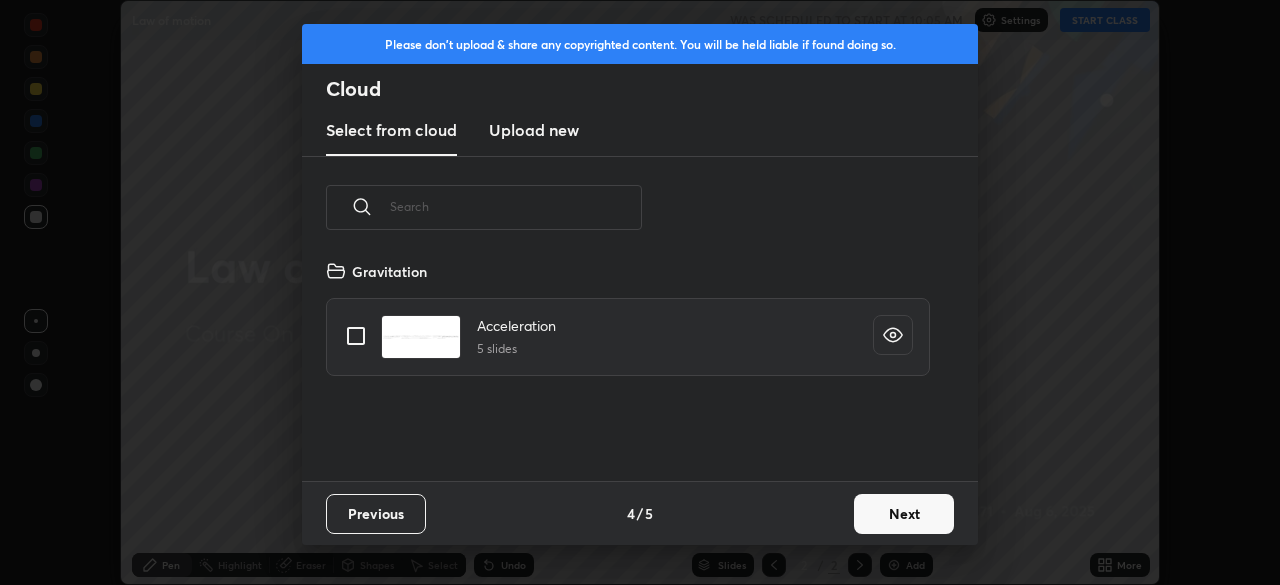 click on "Next" at bounding box center (904, 514) 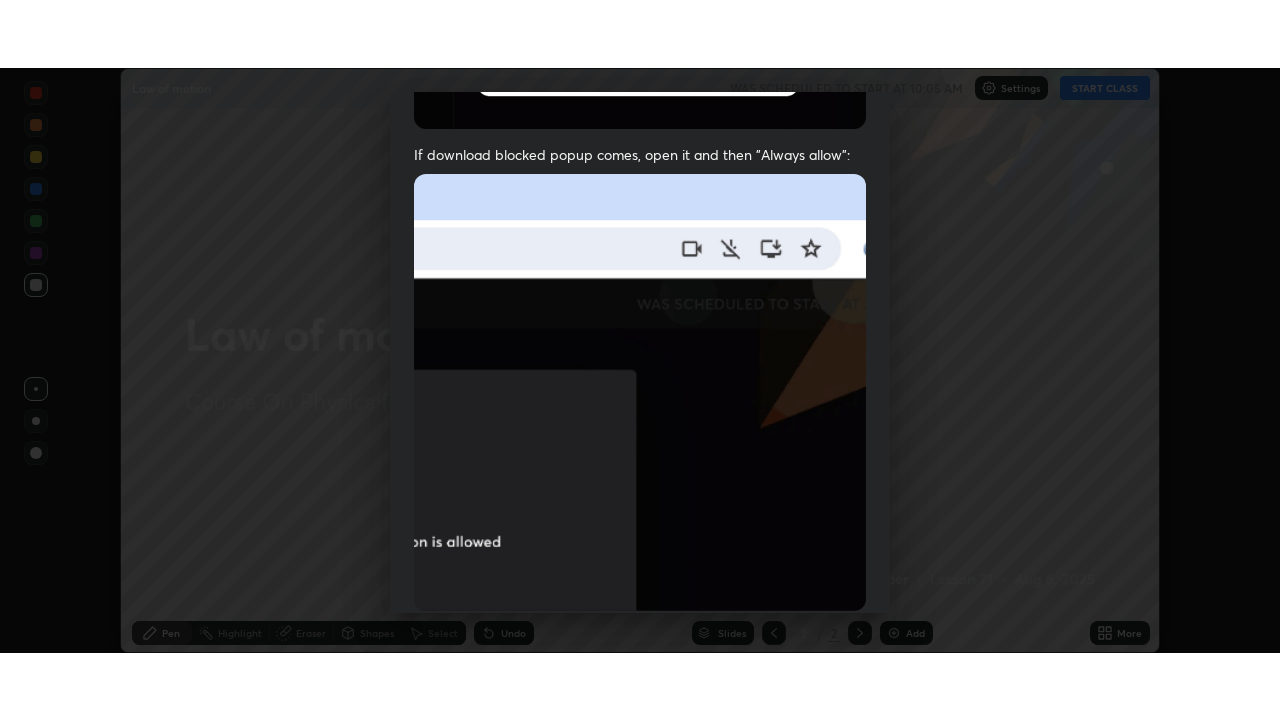 scroll, scrollTop: 479, scrollLeft: 0, axis: vertical 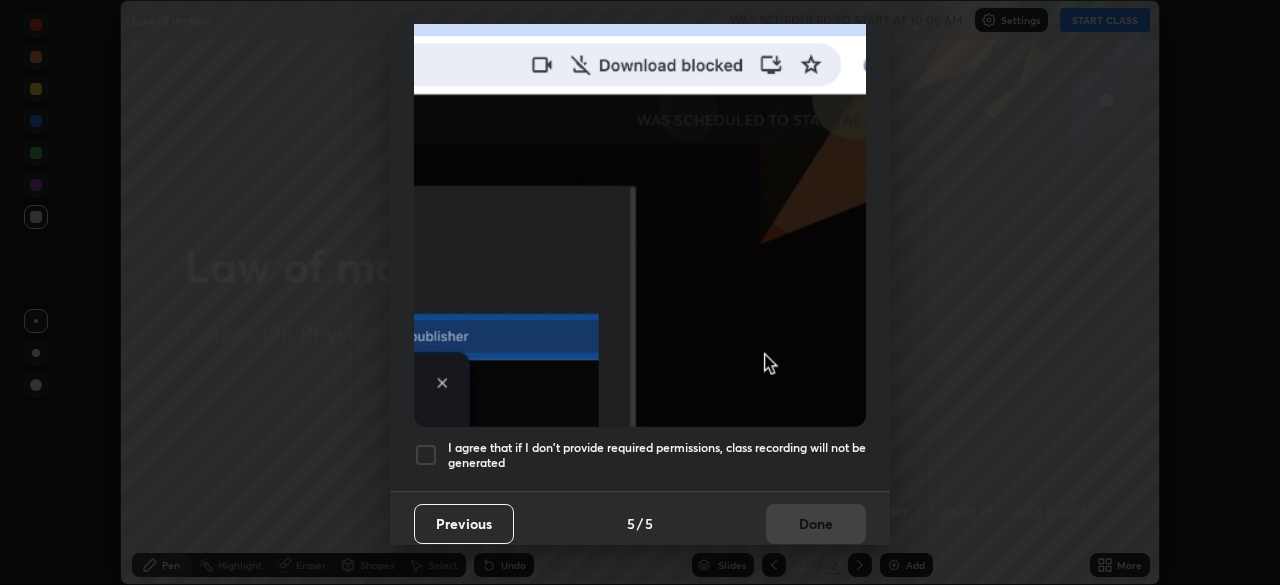 click at bounding box center [426, 455] 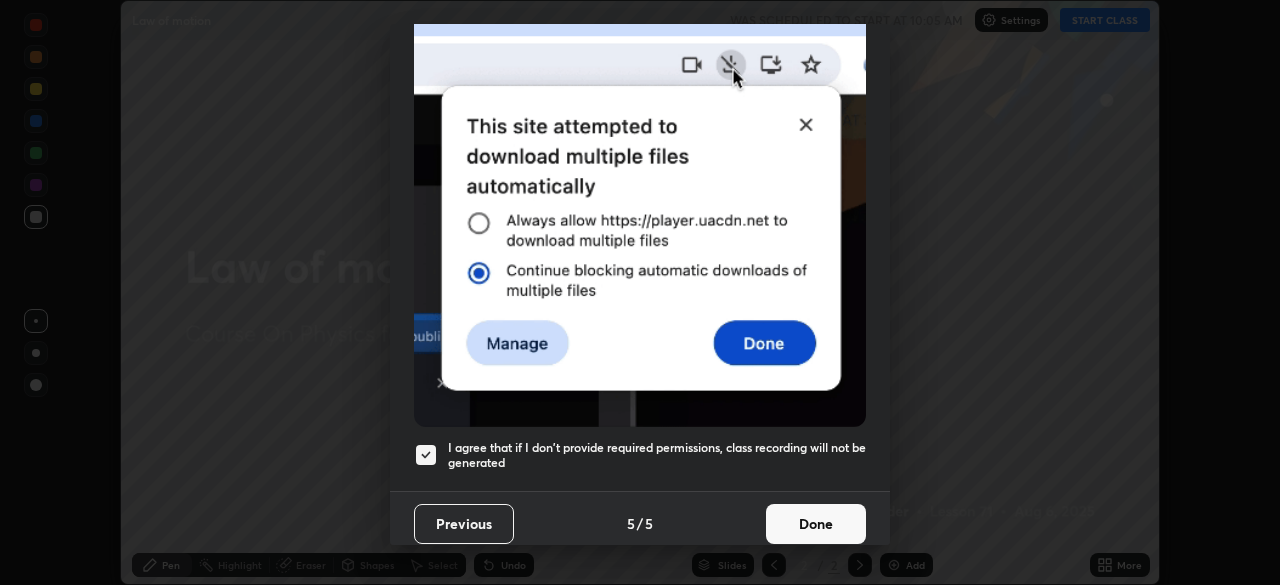 click on "Done" at bounding box center (816, 524) 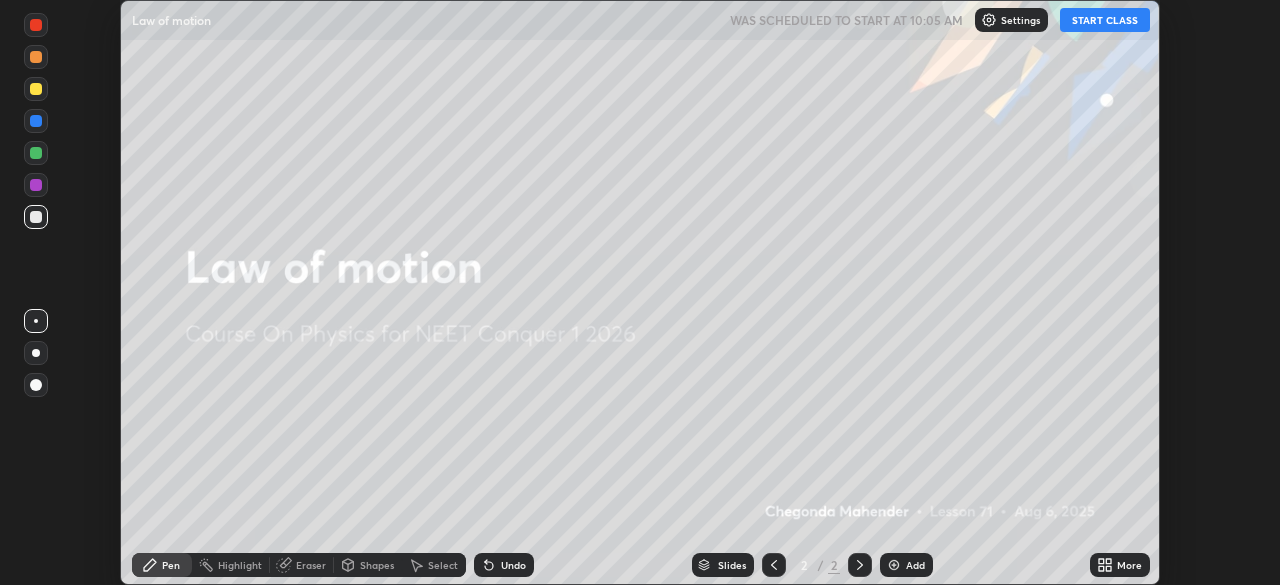 click on "START CLASS" at bounding box center [1105, 20] 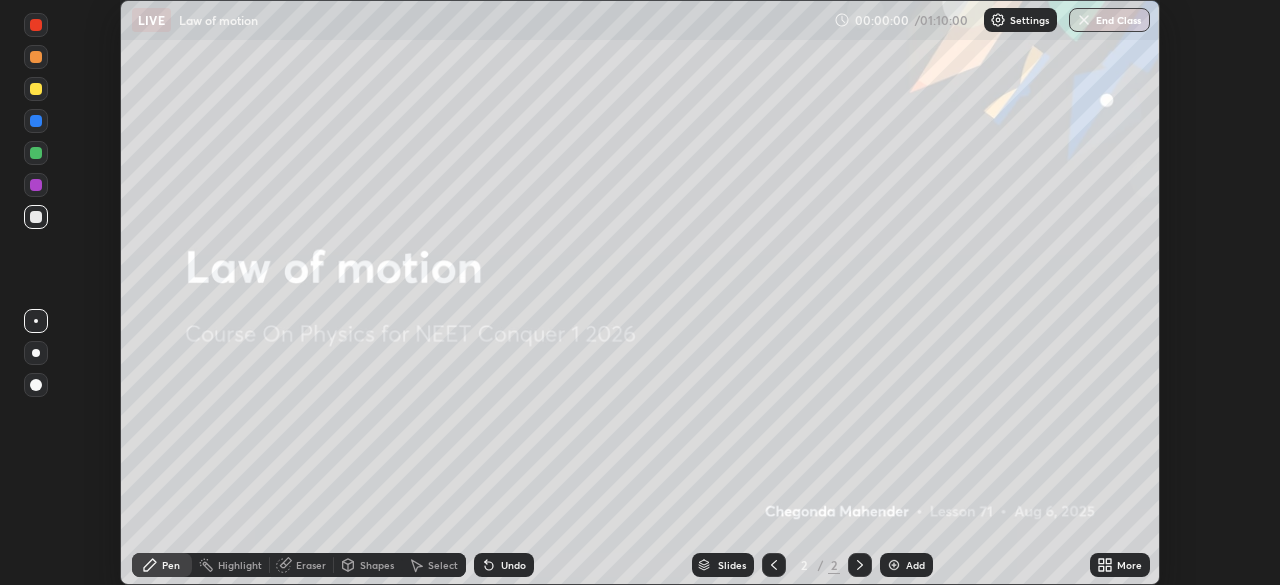 click on "Add" at bounding box center [906, 565] 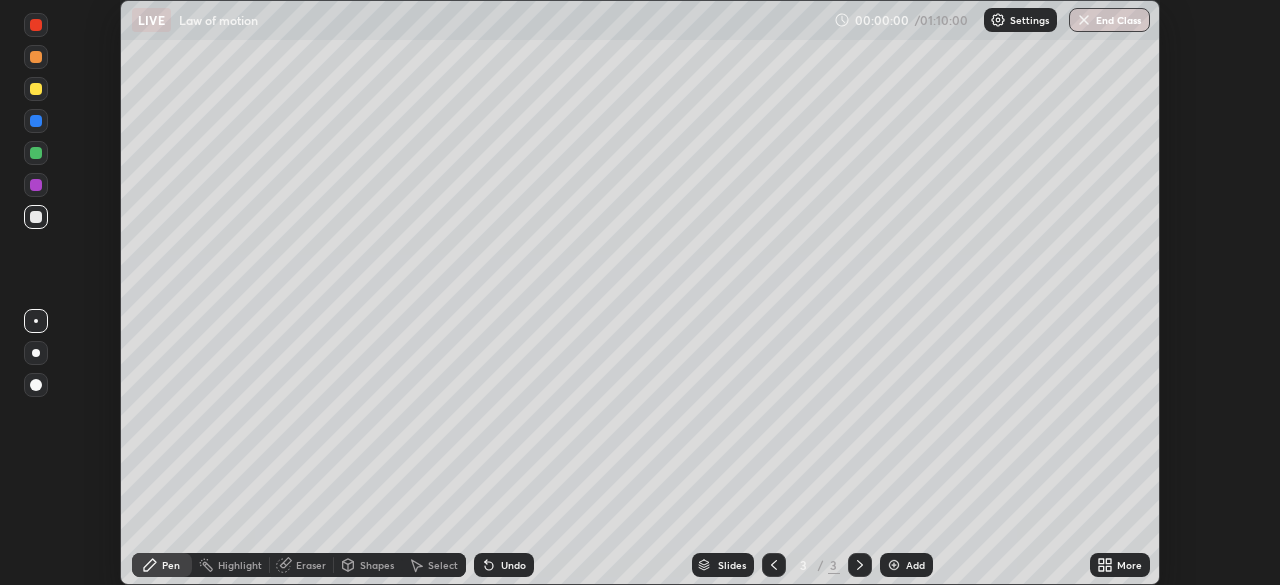 click 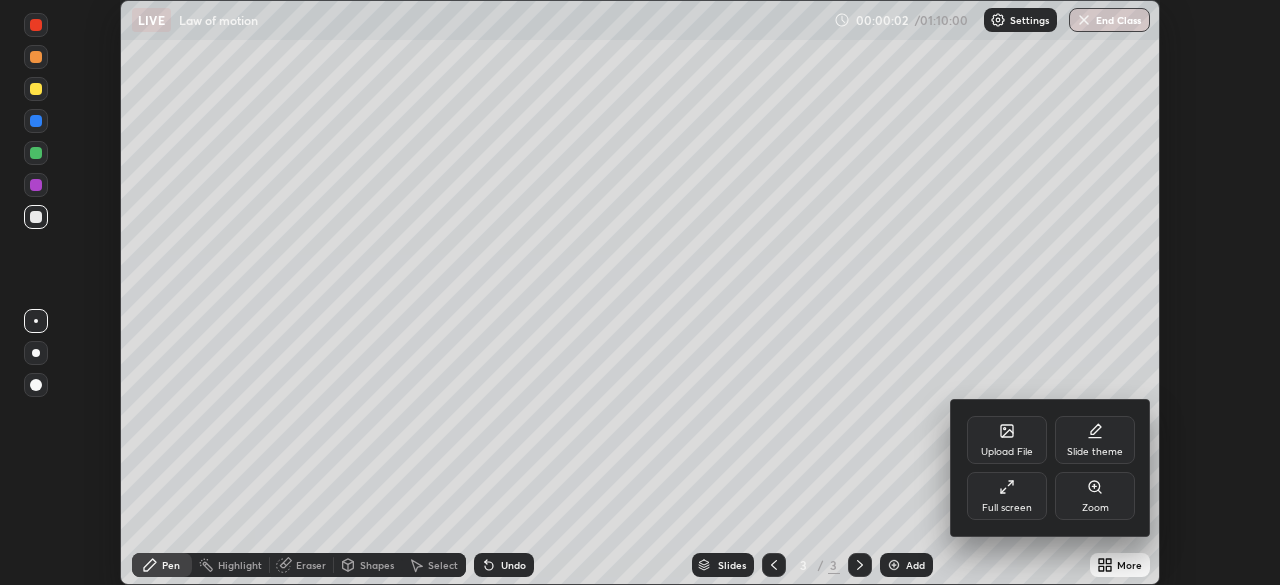 click on "Full screen" at bounding box center [1007, 496] 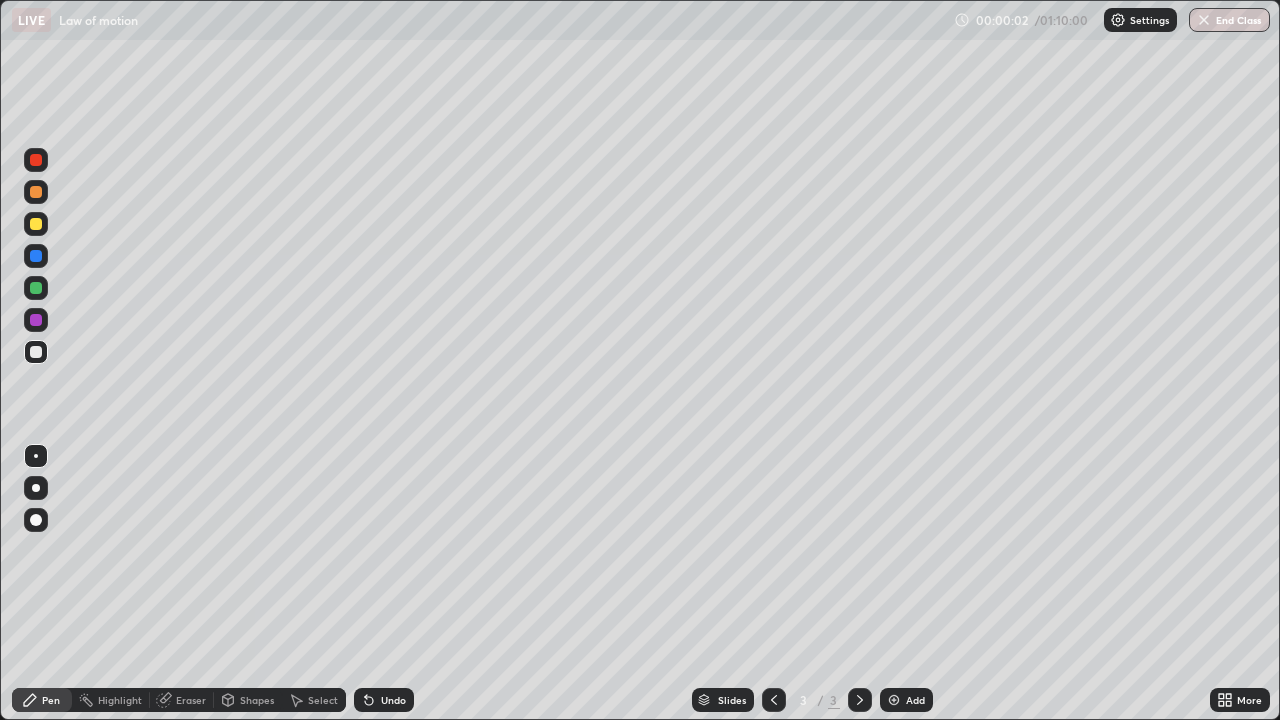 scroll, scrollTop: 99280, scrollLeft: 98720, axis: both 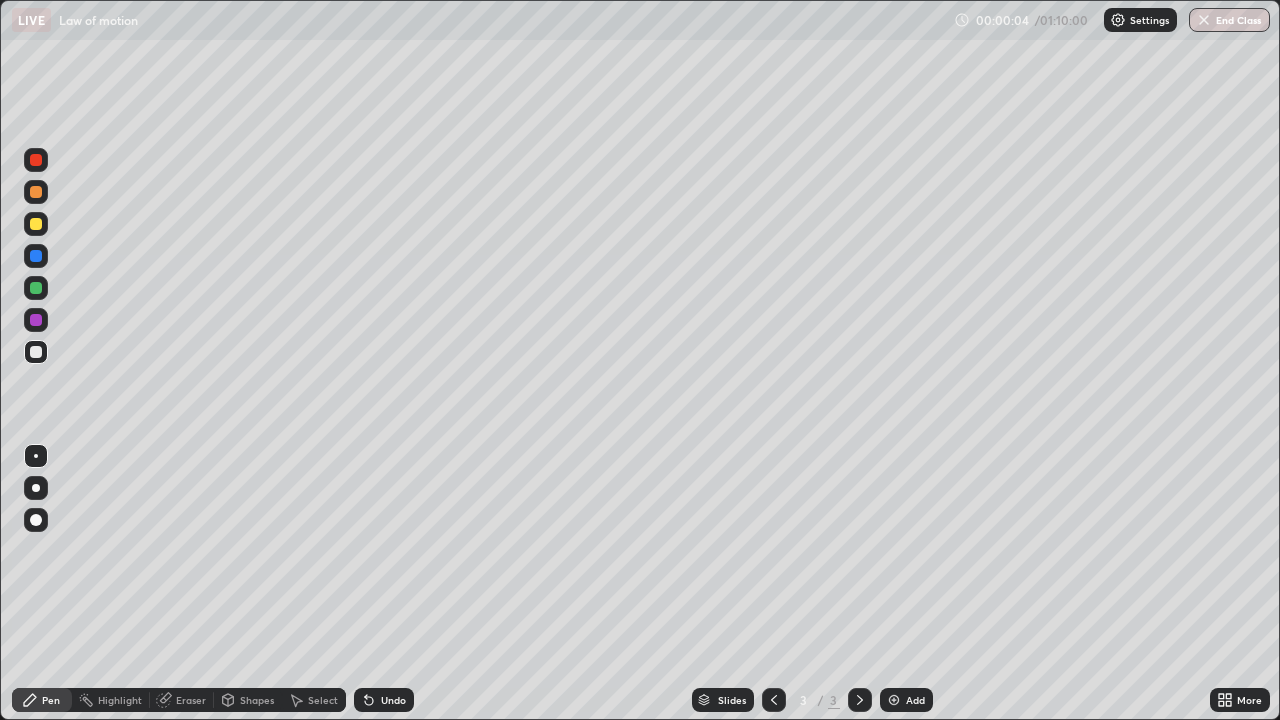 click at bounding box center (36, 488) 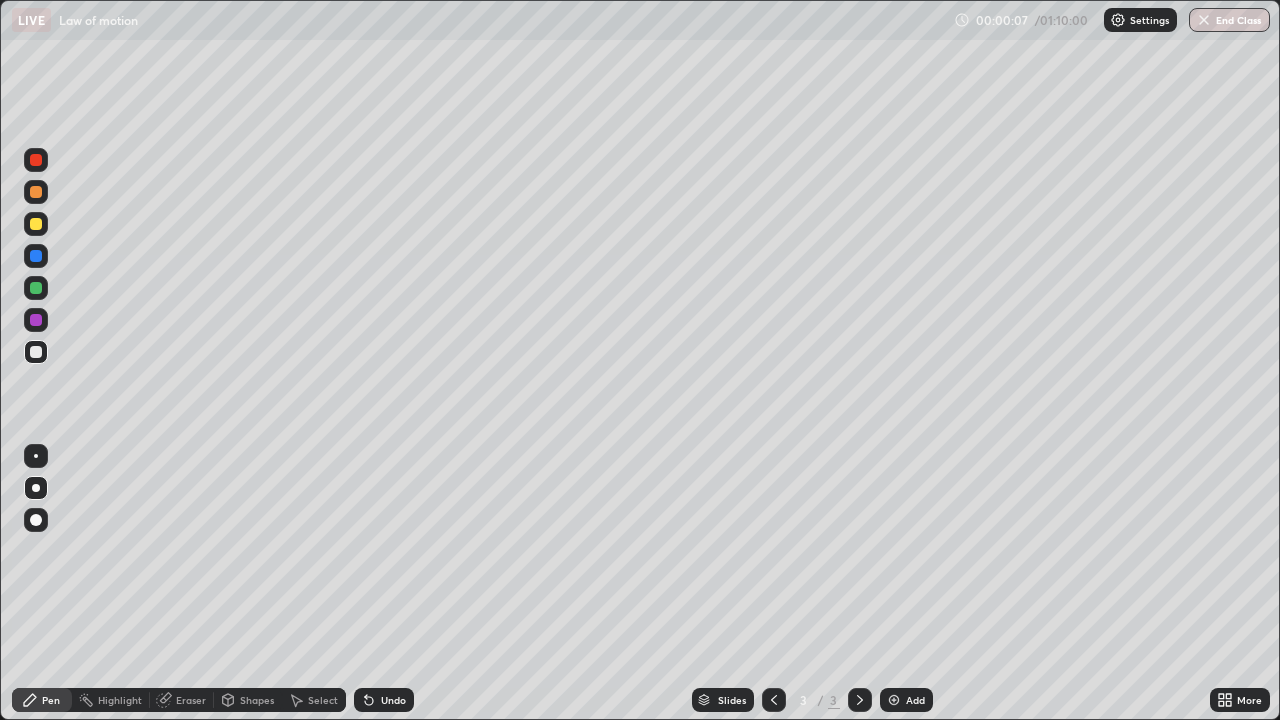 click at bounding box center [36, 288] 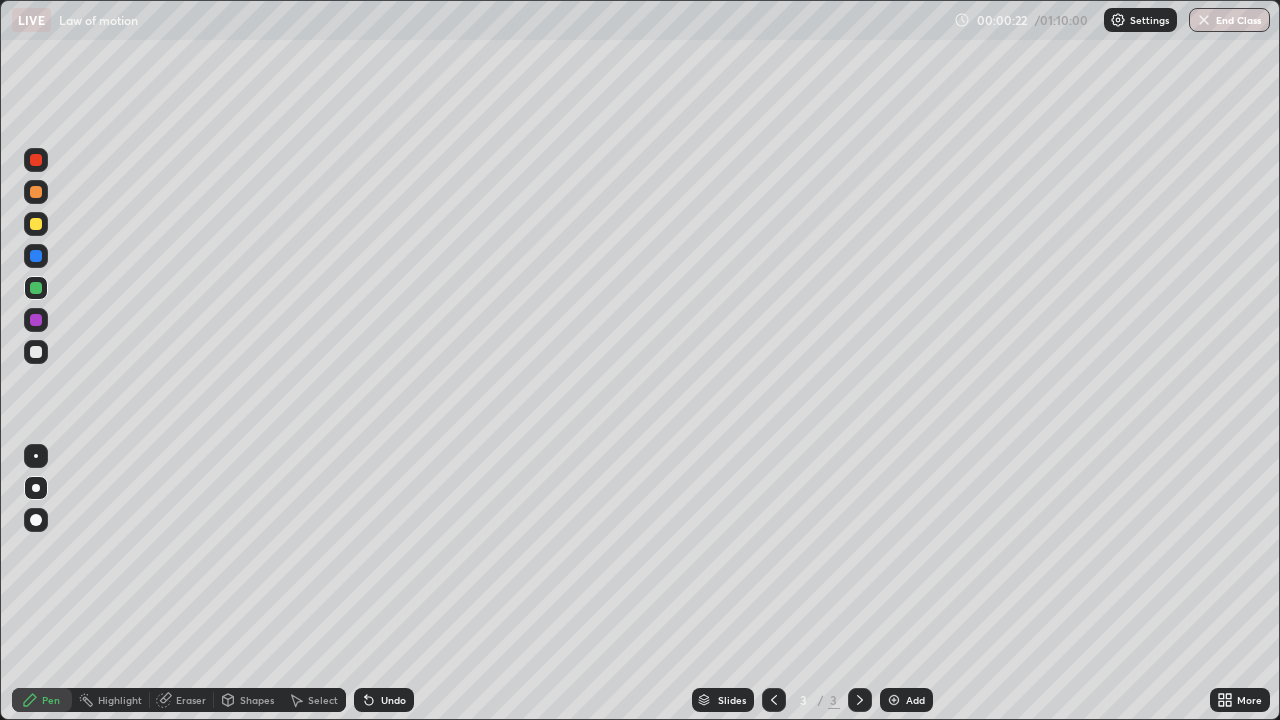 click at bounding box center [36, 288] 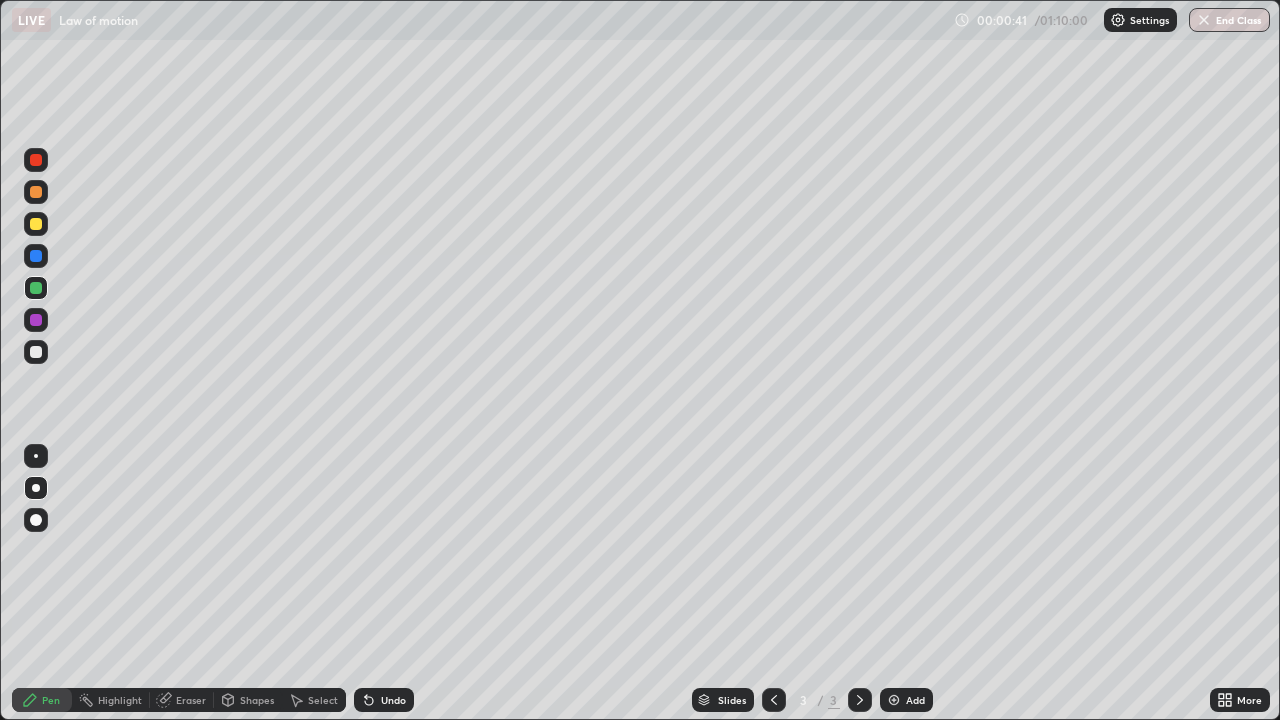 click at bounding box center (36, 288) 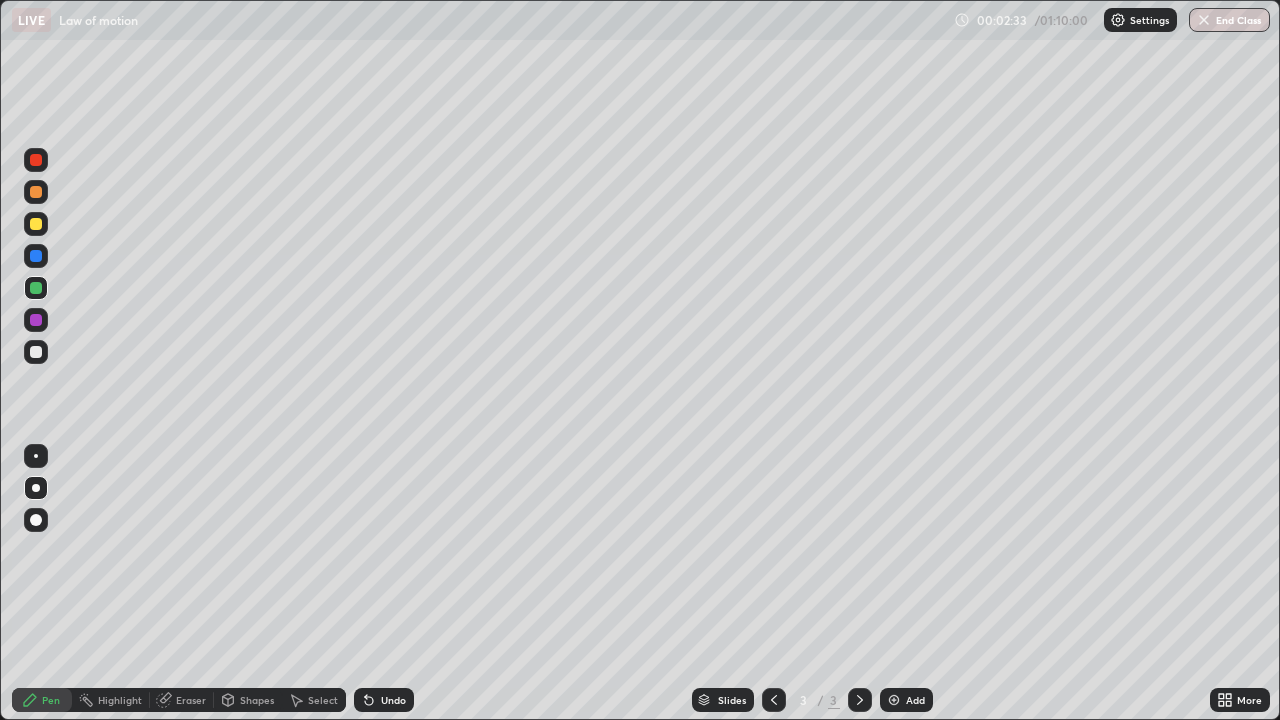 click at bounding box center [36, 352] 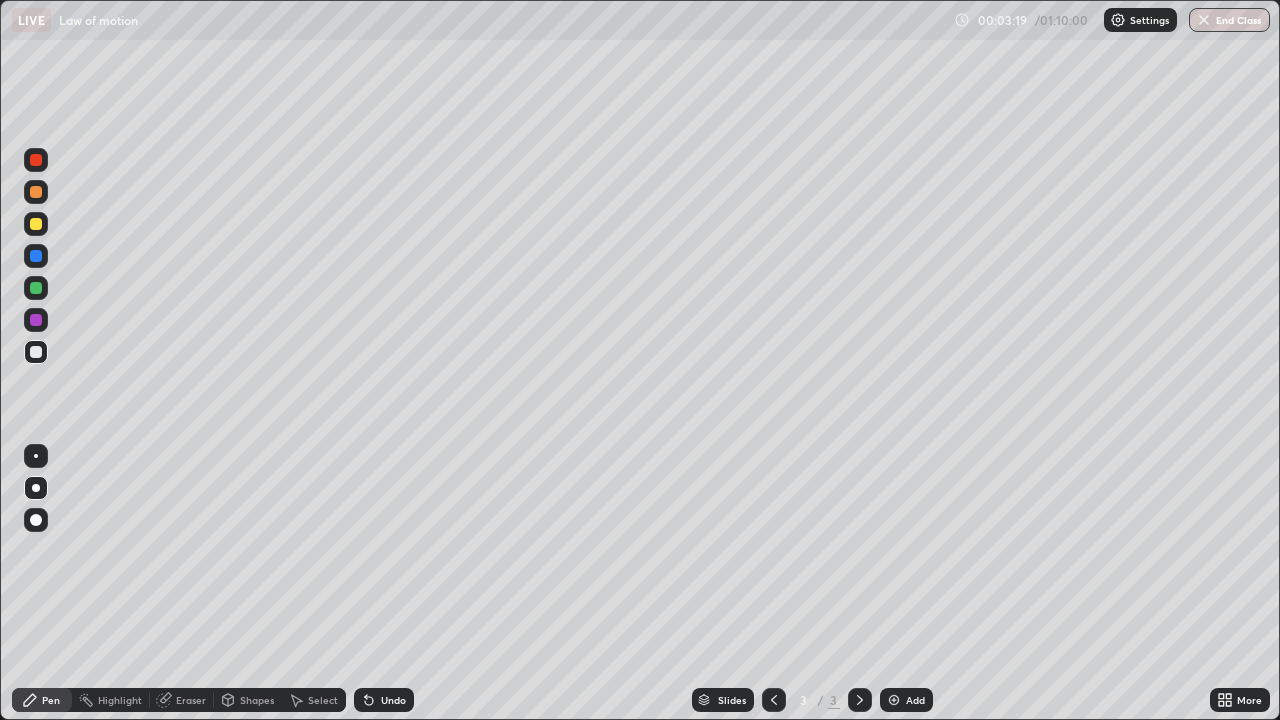 click at bounding box center [36, 192] 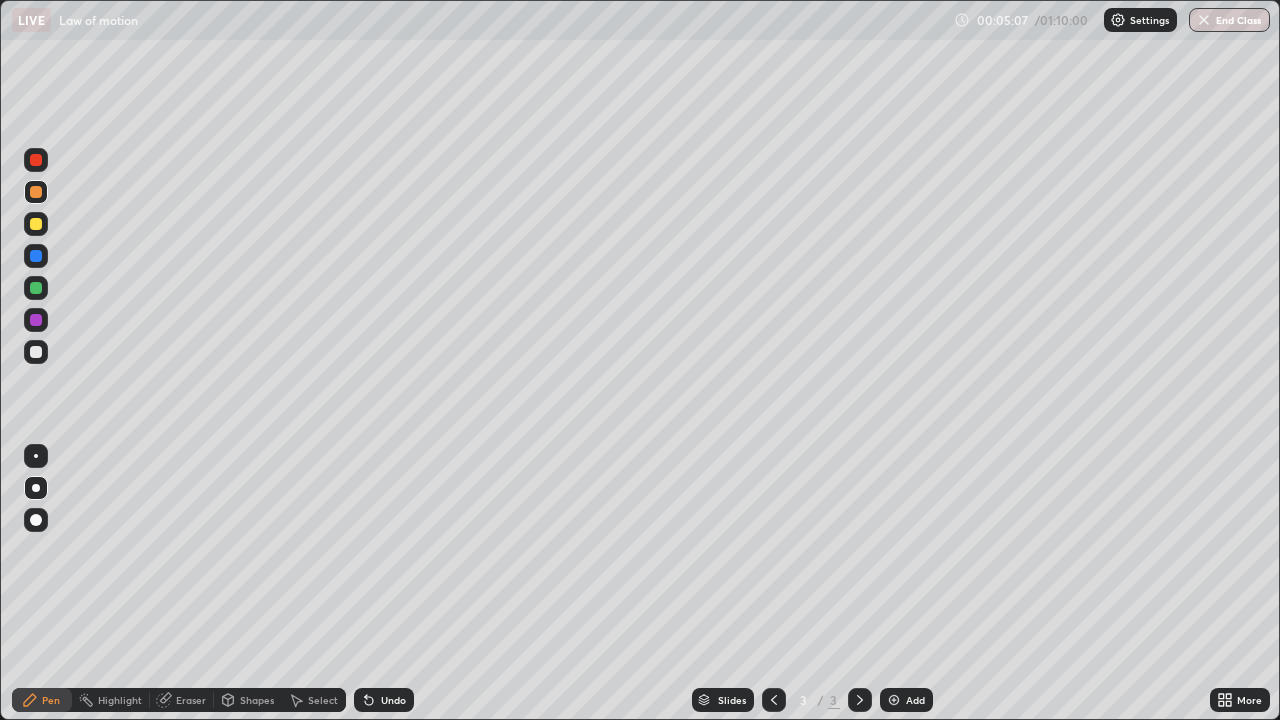 click at bounding box center [36, 352] 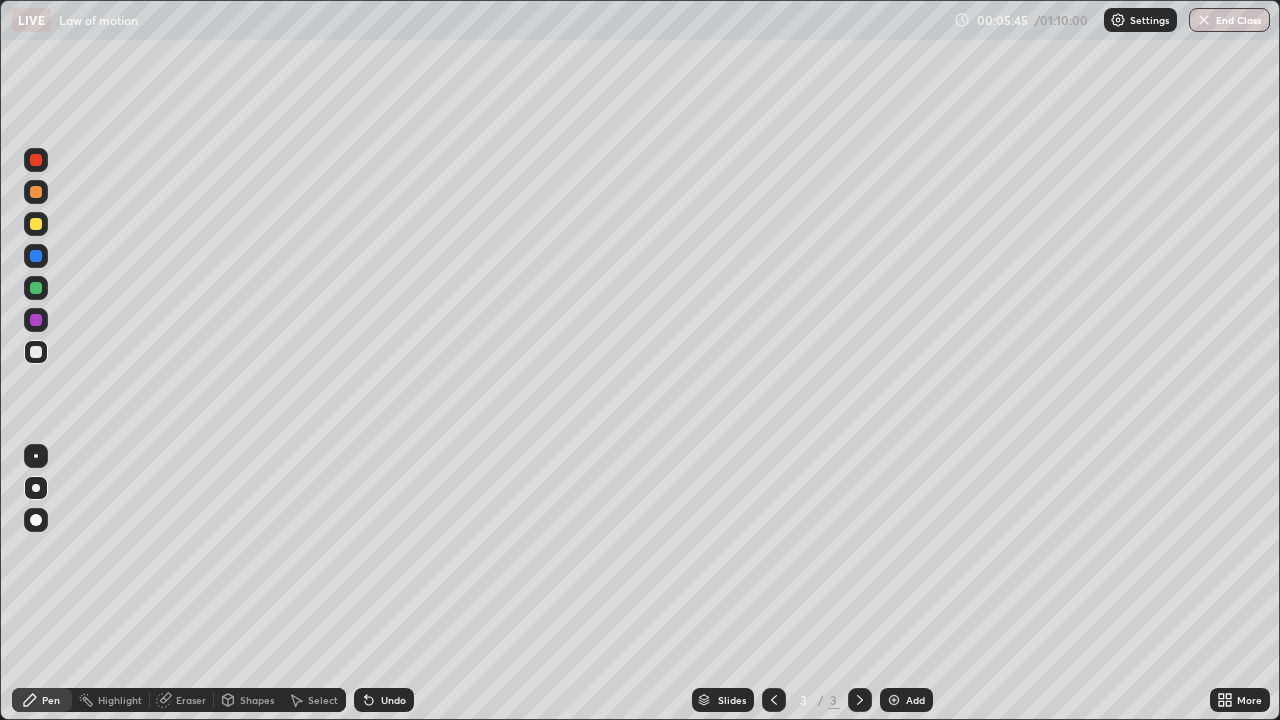 click on "Add" at bounding box center (906, 700) 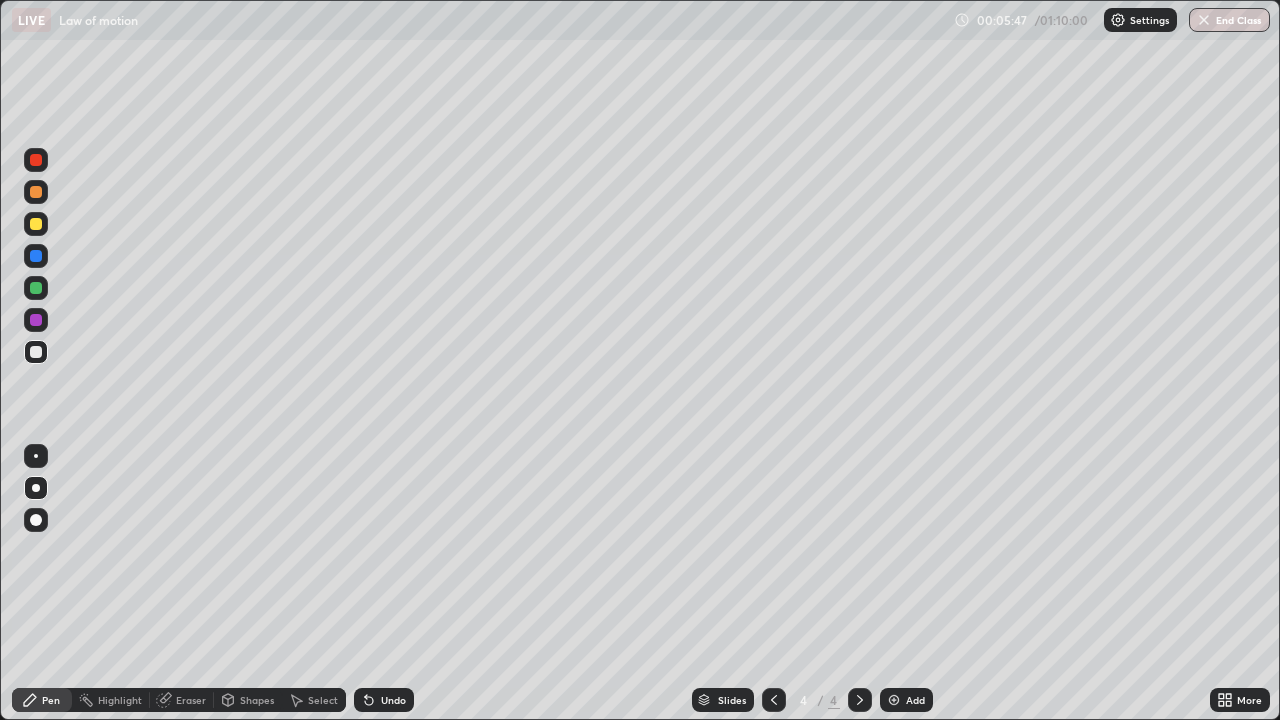 click at bounding box center [36, 288] 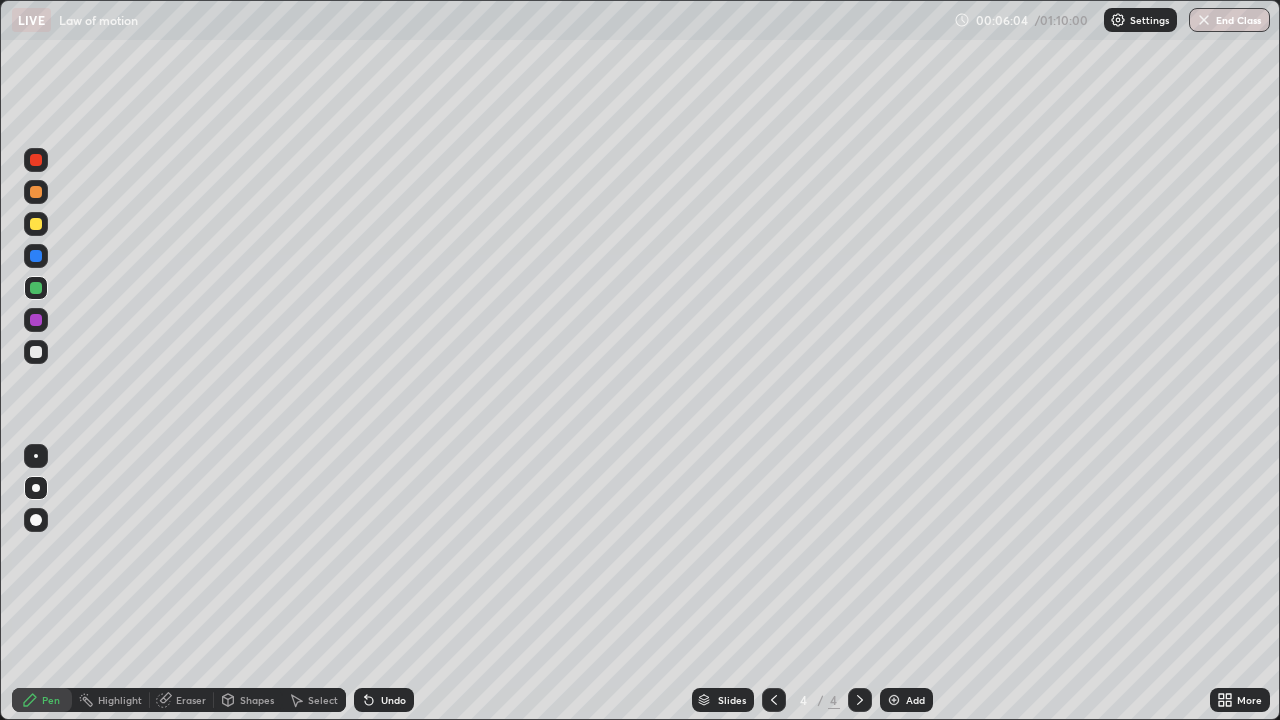 click at bounding box center [36, 192] 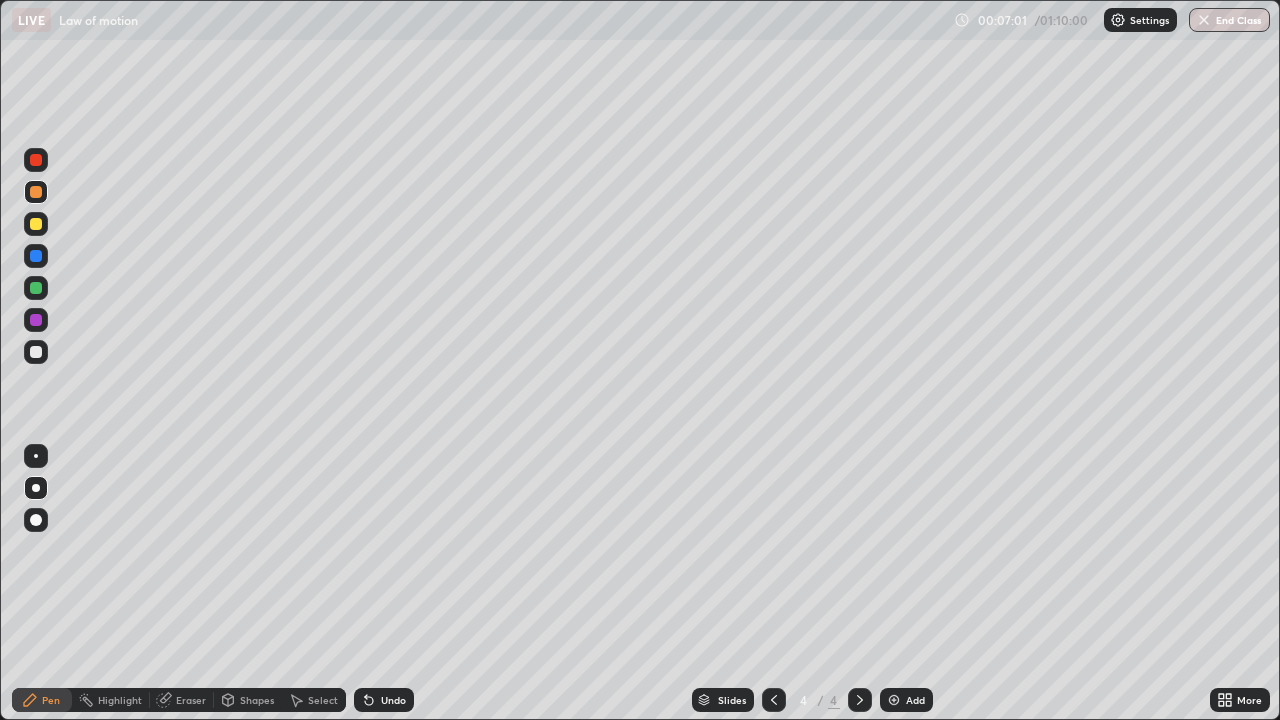 click at bounding box center (36, 288) 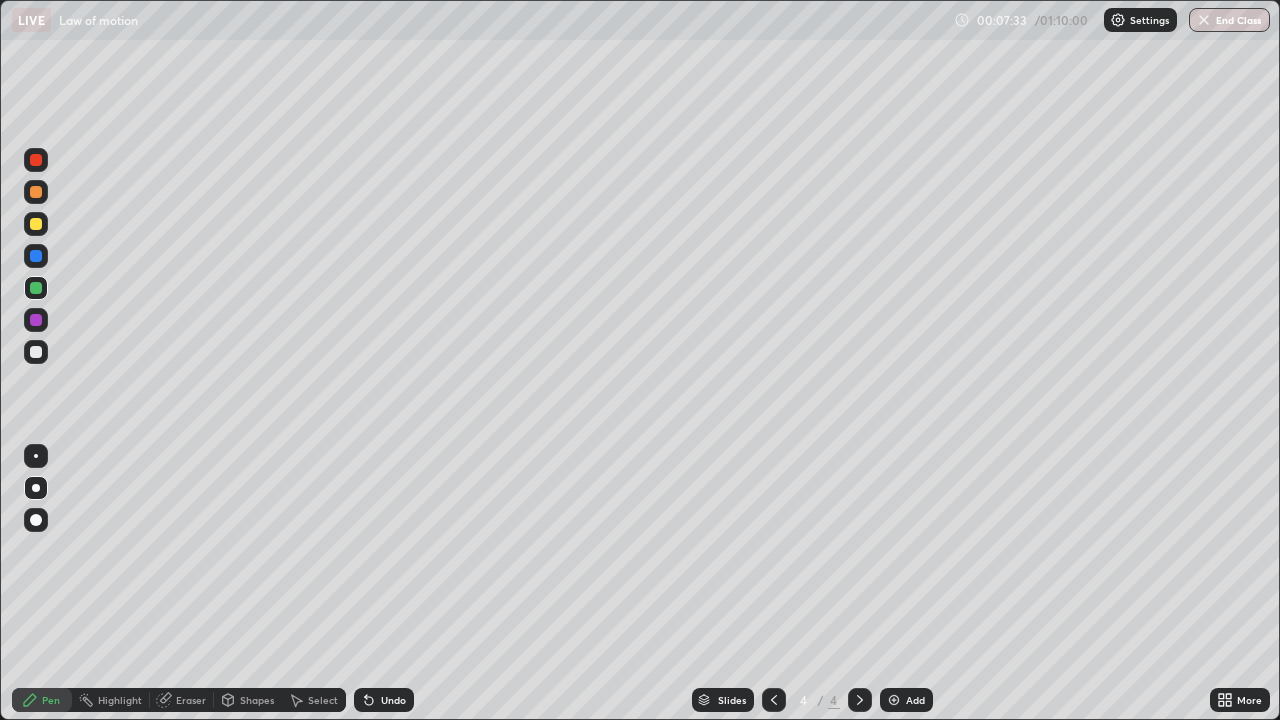 click 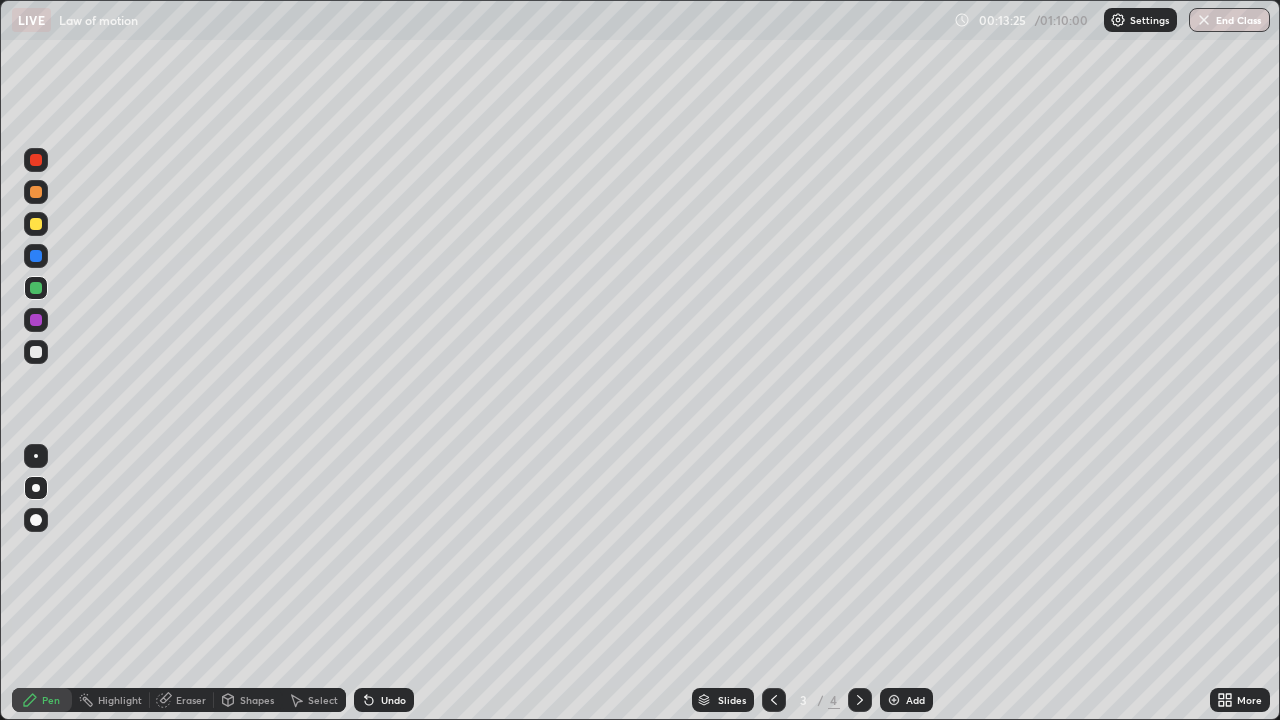 click at bounding box center [36, 224] 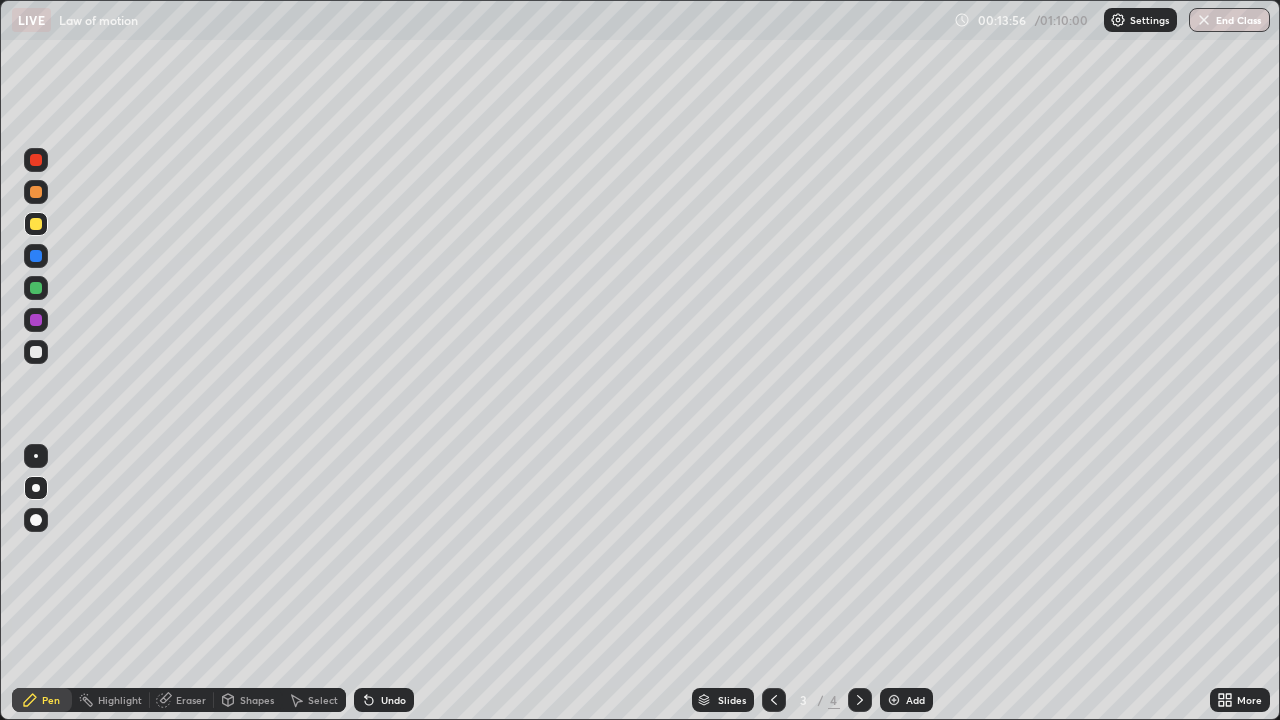 click on "Eraser" at bounding box center (191, 700) 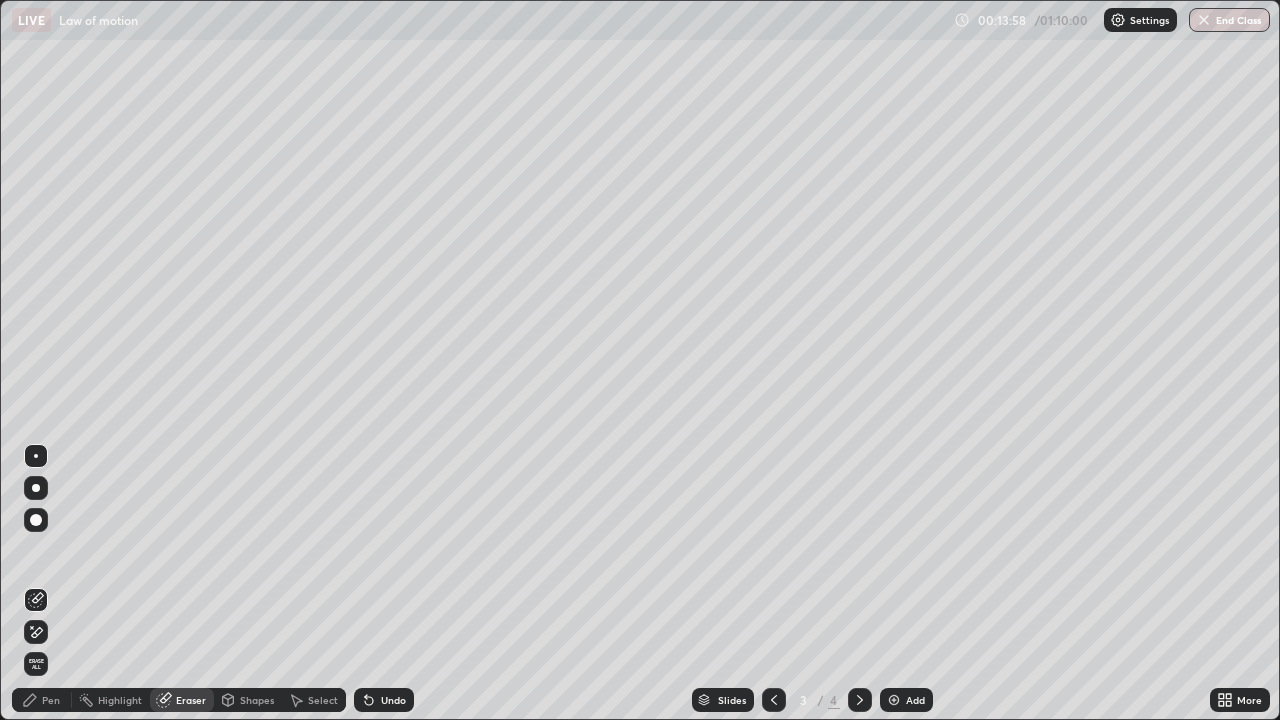 click on "Pen" at bounding box center [51, 700] 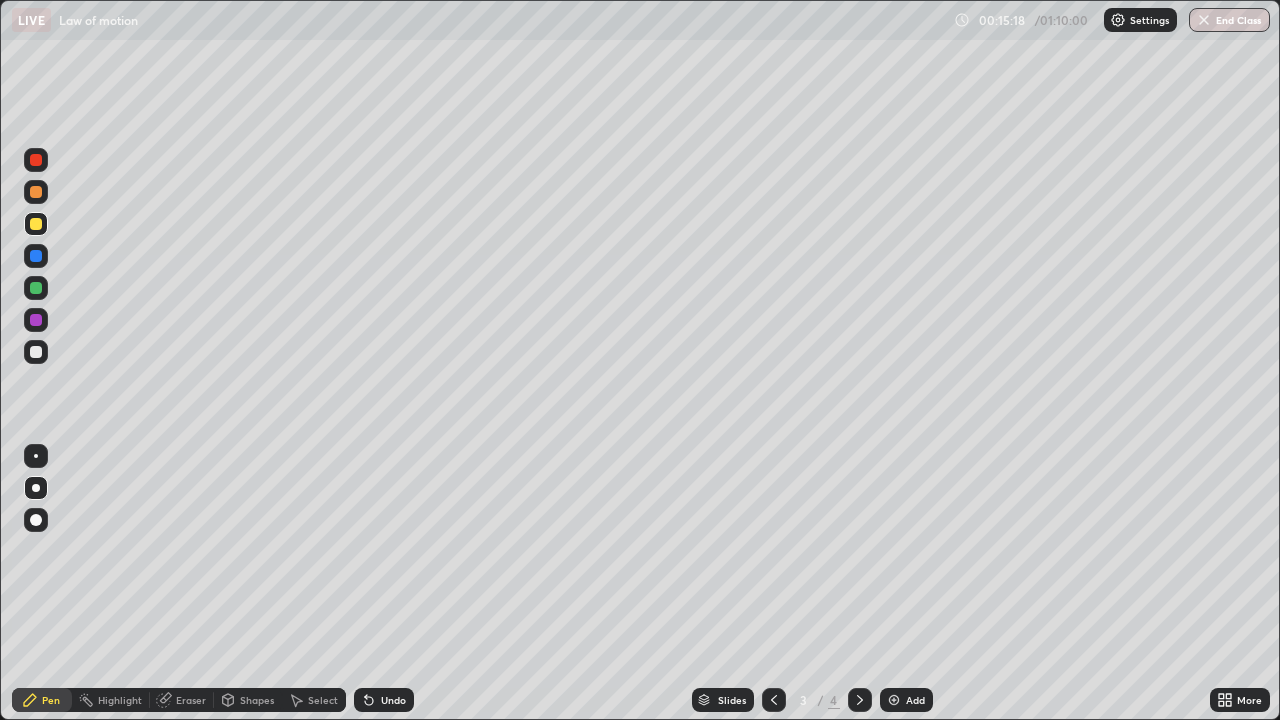 click on "Eraser" at bounding box center [182, 700] 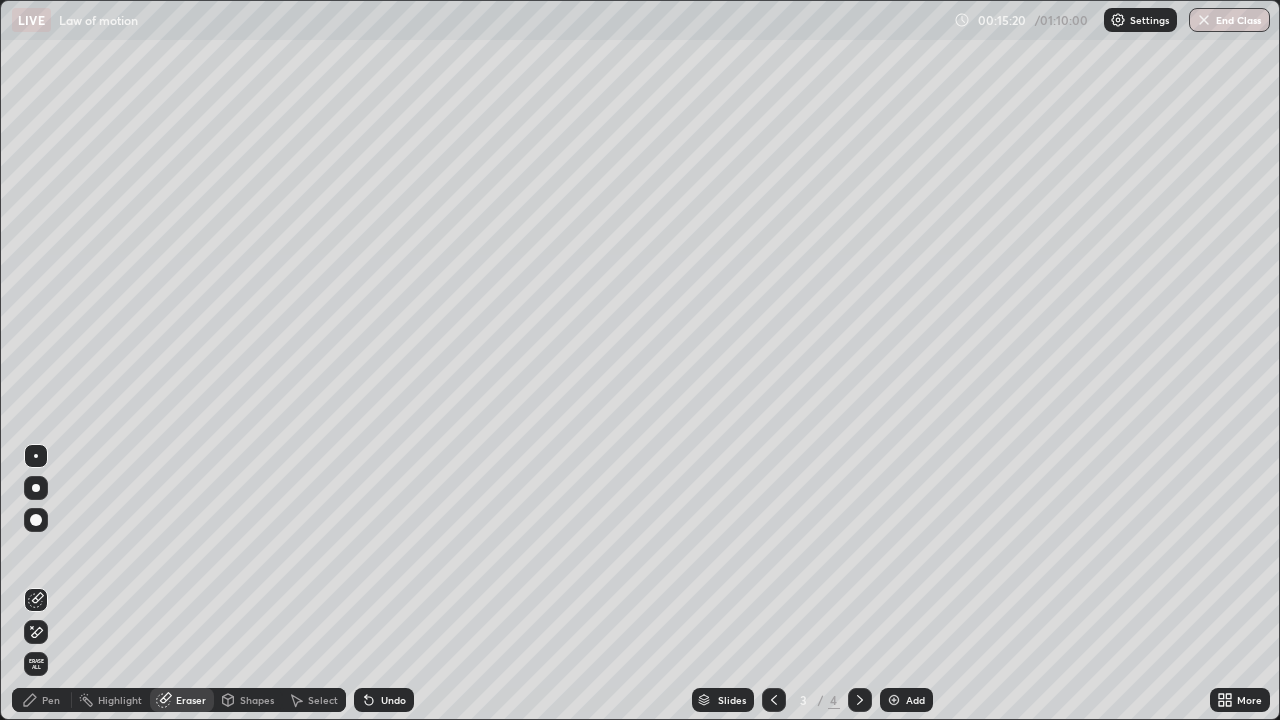 click on "Pen" at bounding box center (51, 700) 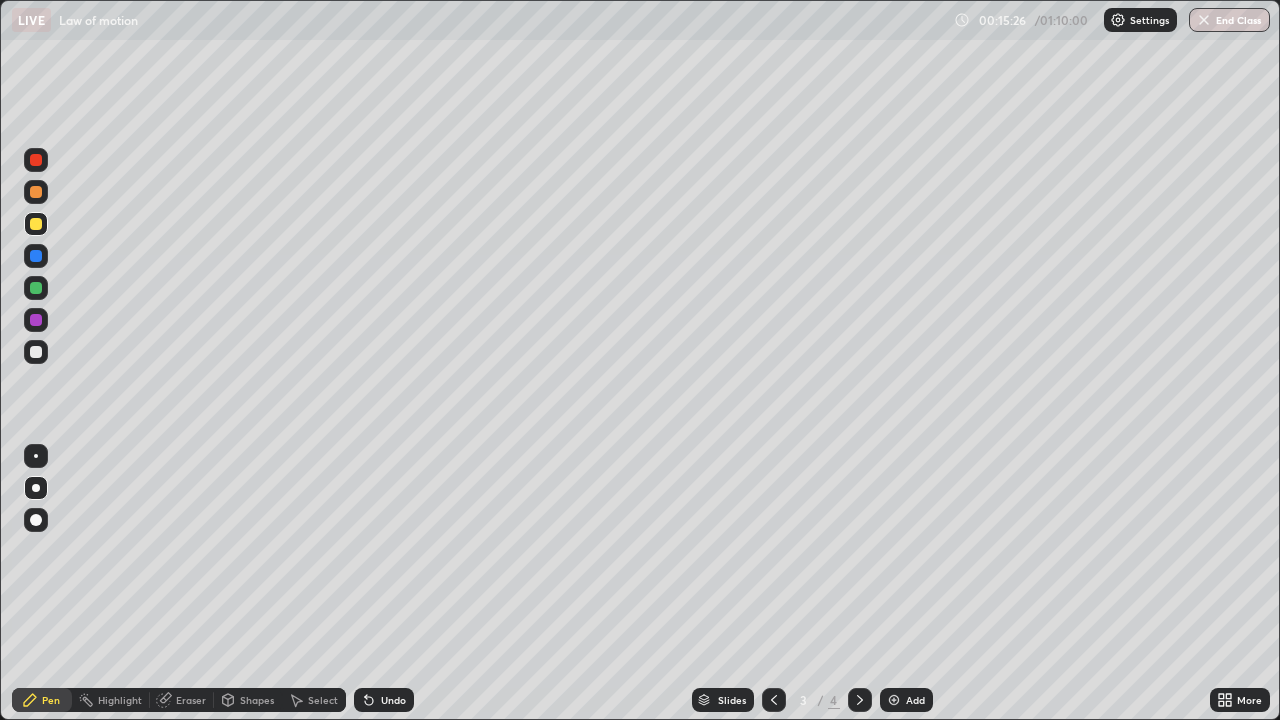 click 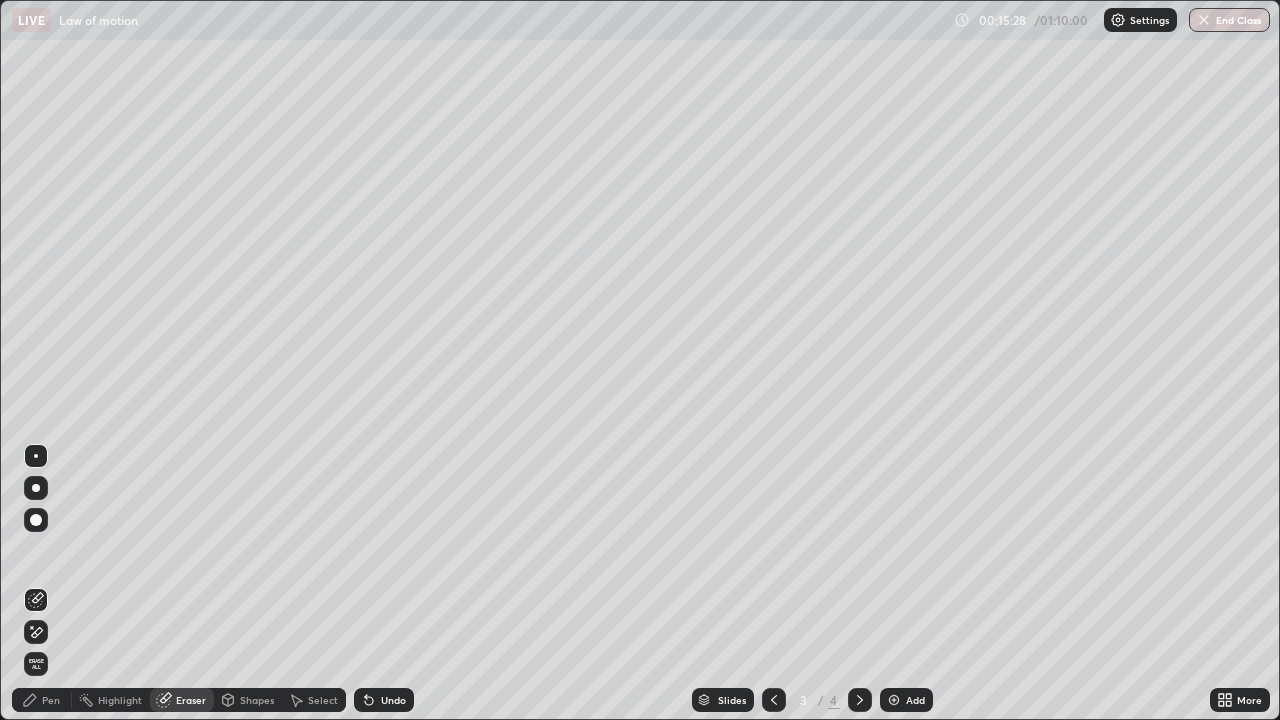 click on "Pen" at bounding box center [51, 700] 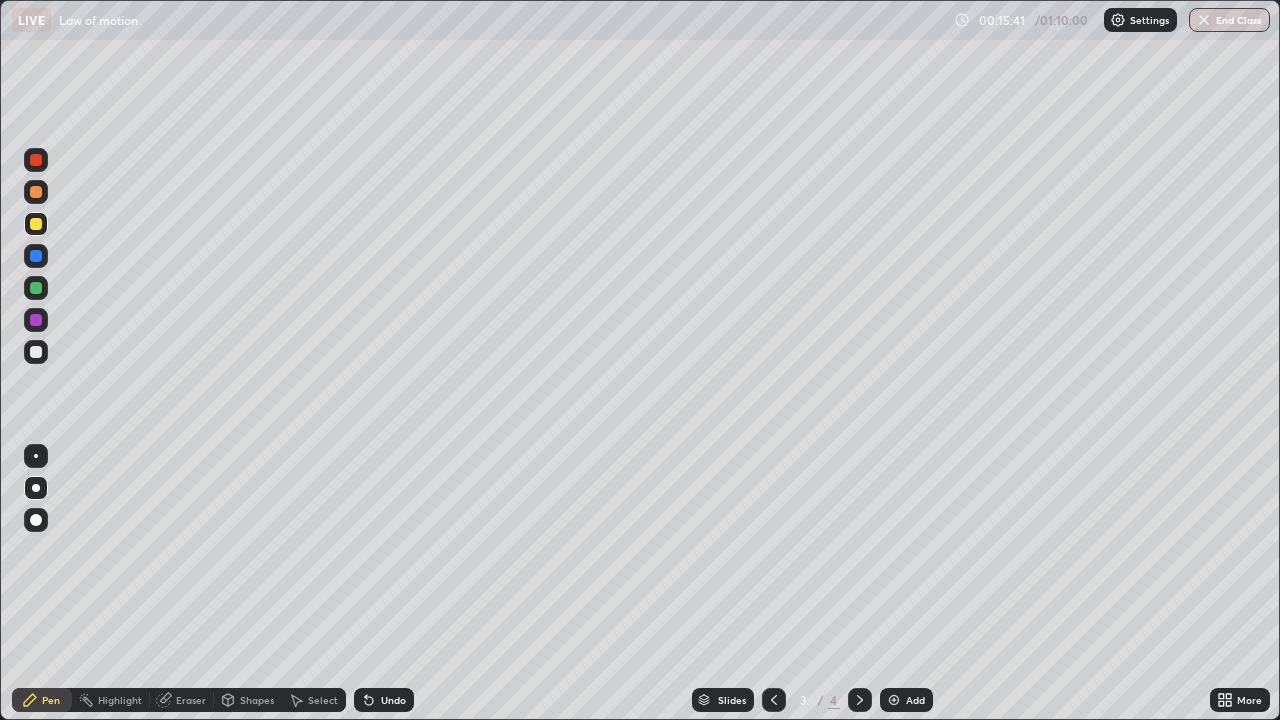 click 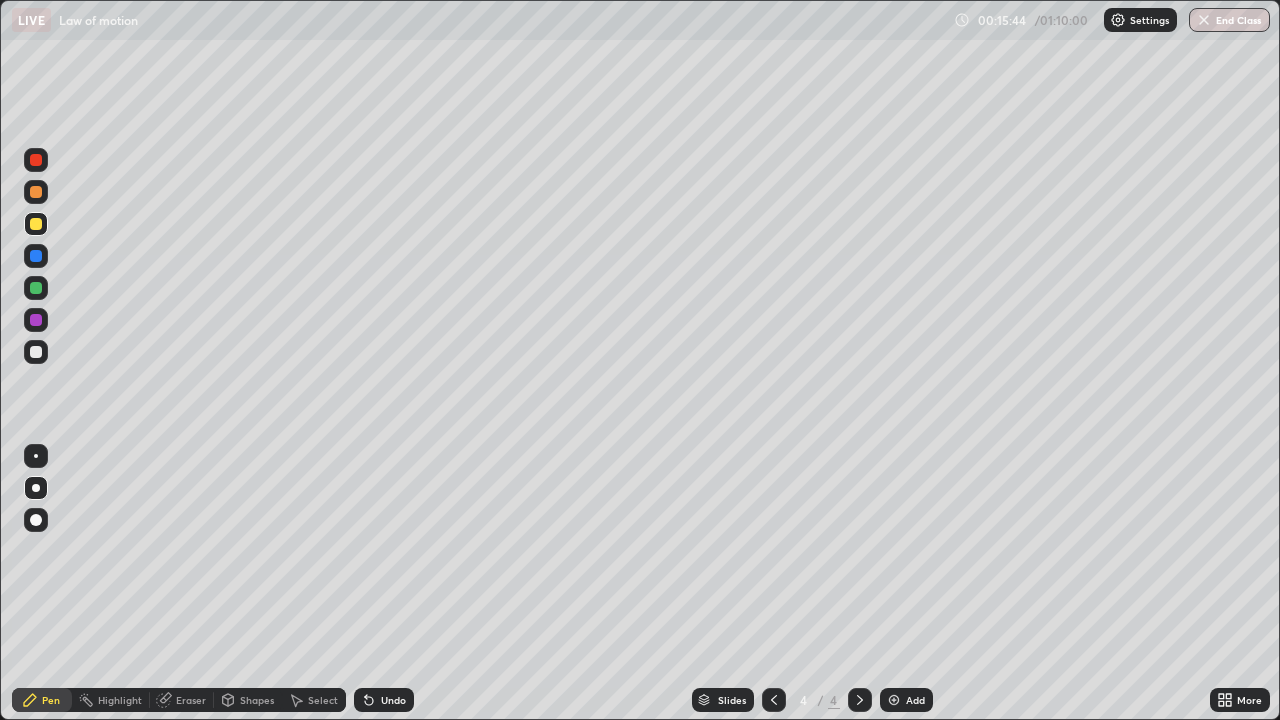 click at bounding box center (36, 352) 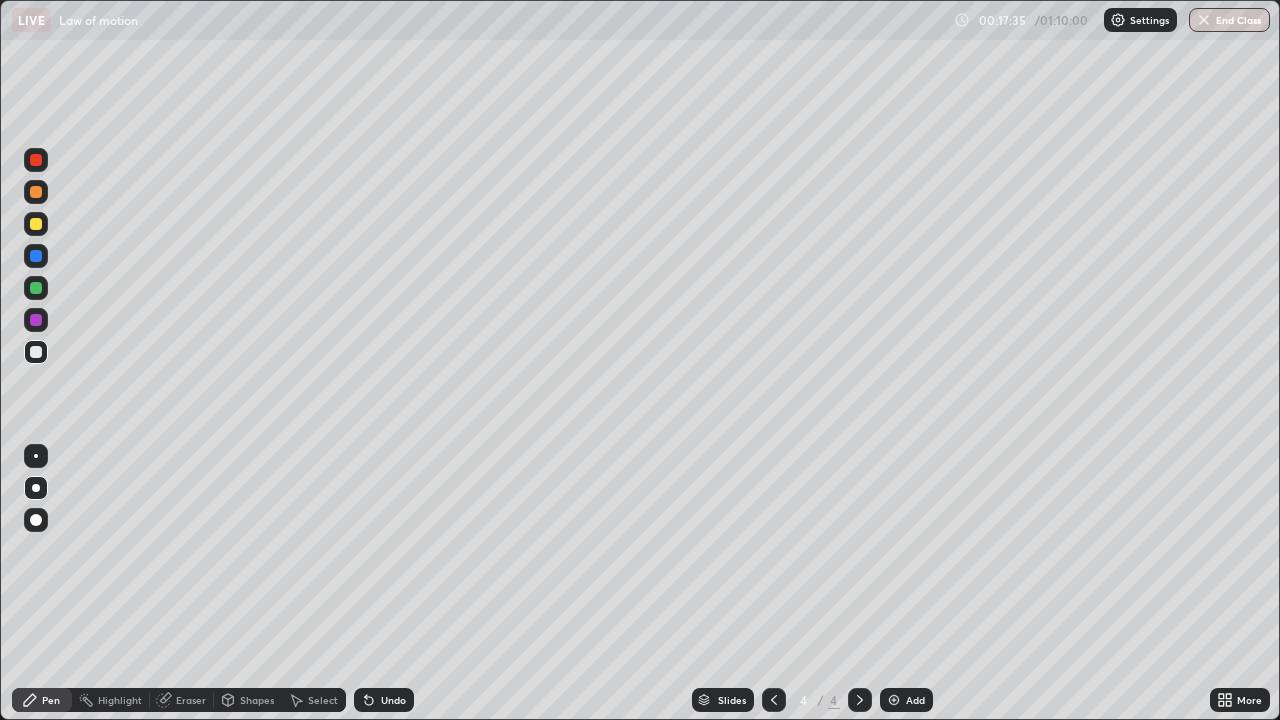 click 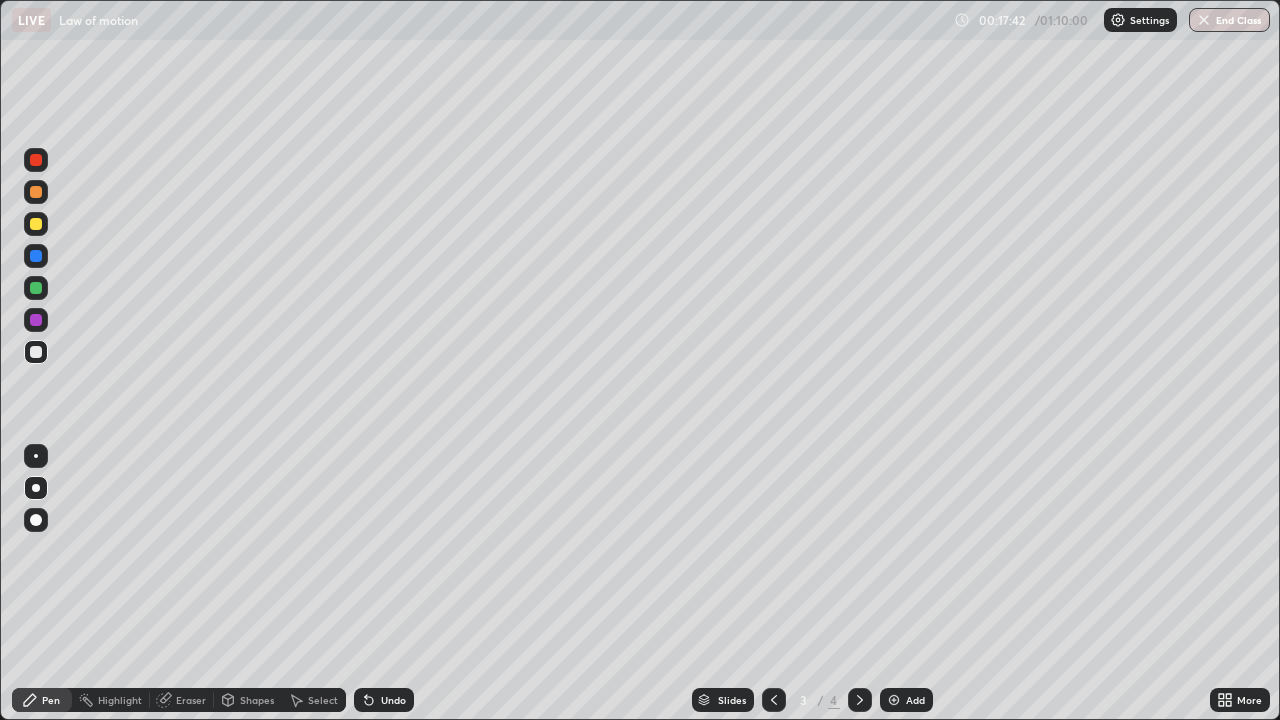 click 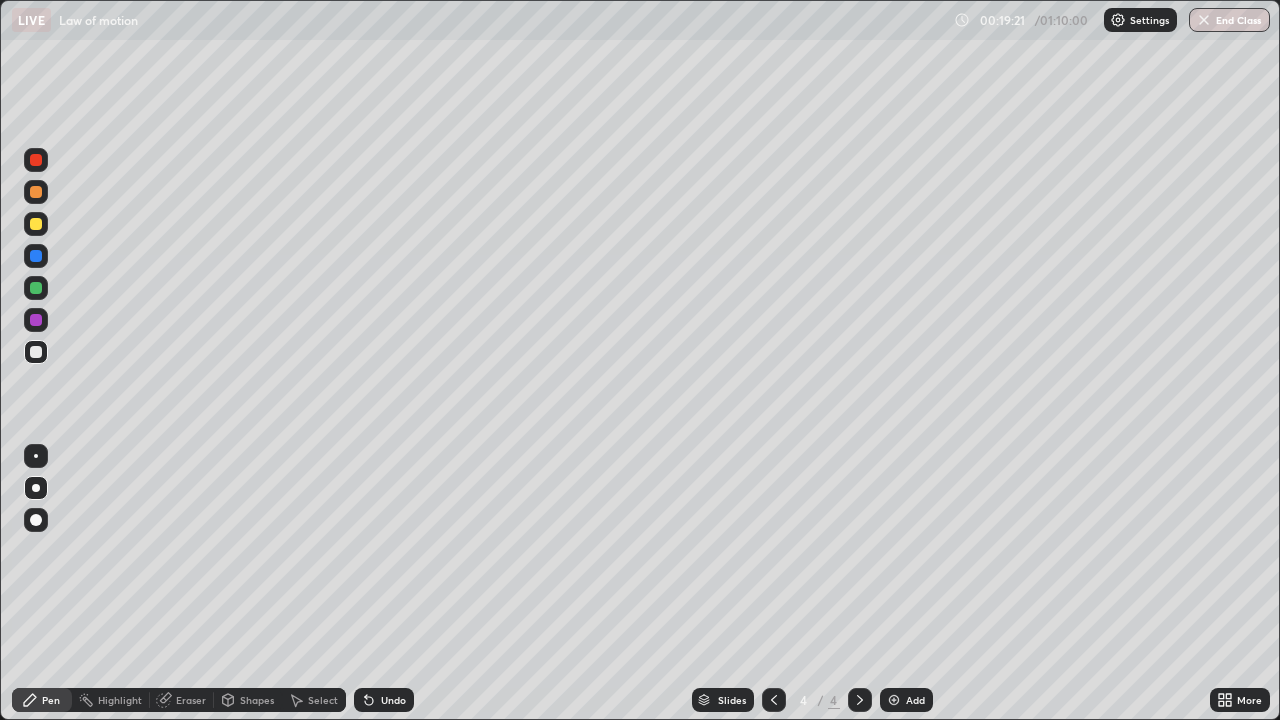 click on "Add" at bounding box center [915, 700] 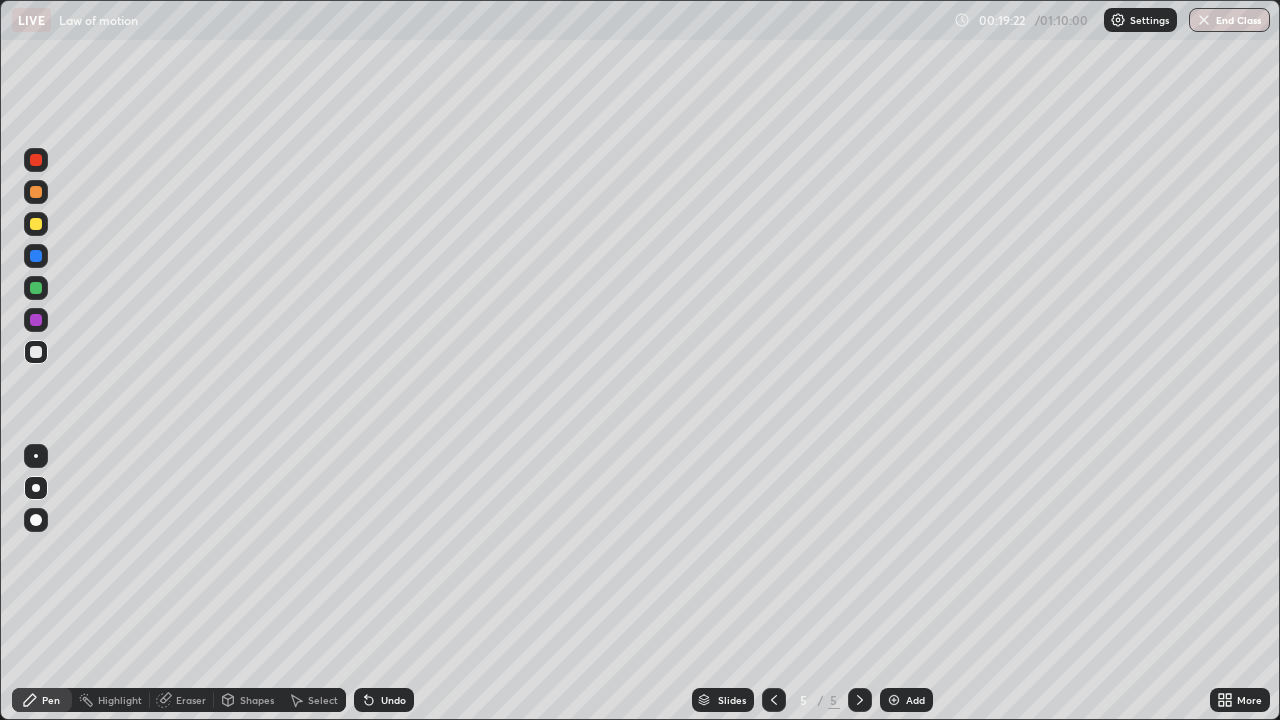 click at bounding box center [36, 288] 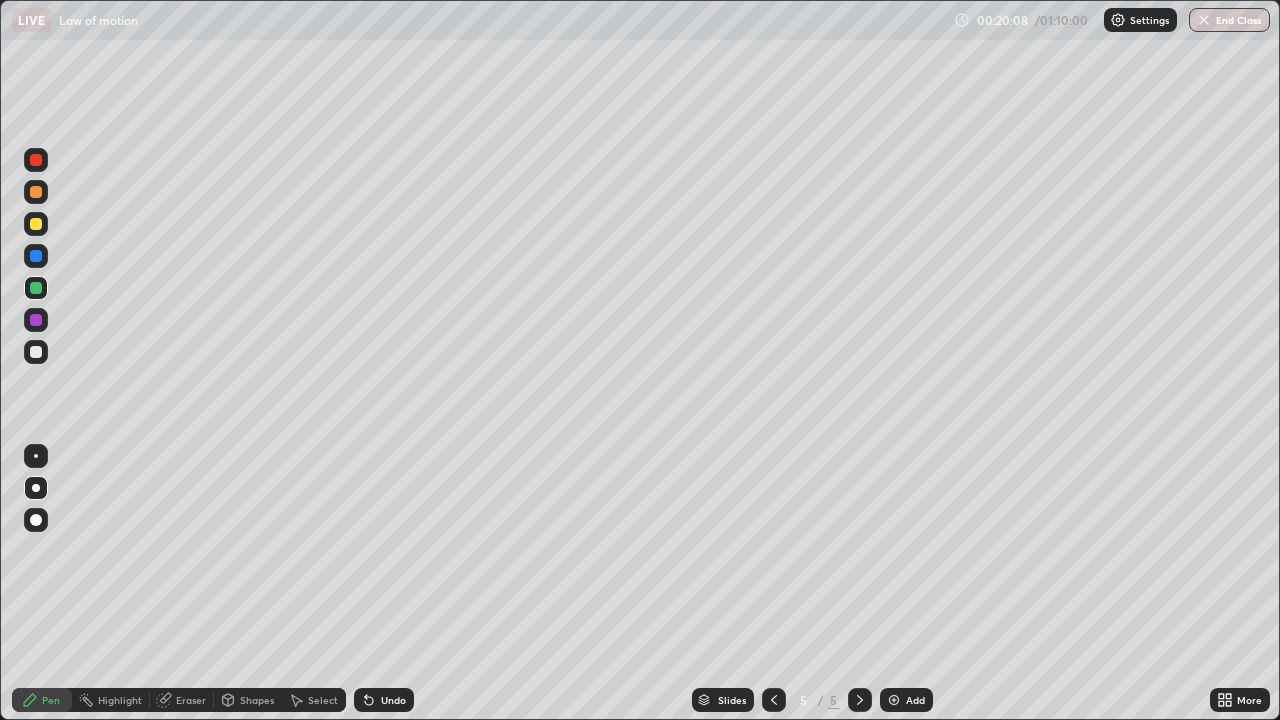 click at bounding box center (36, 224) 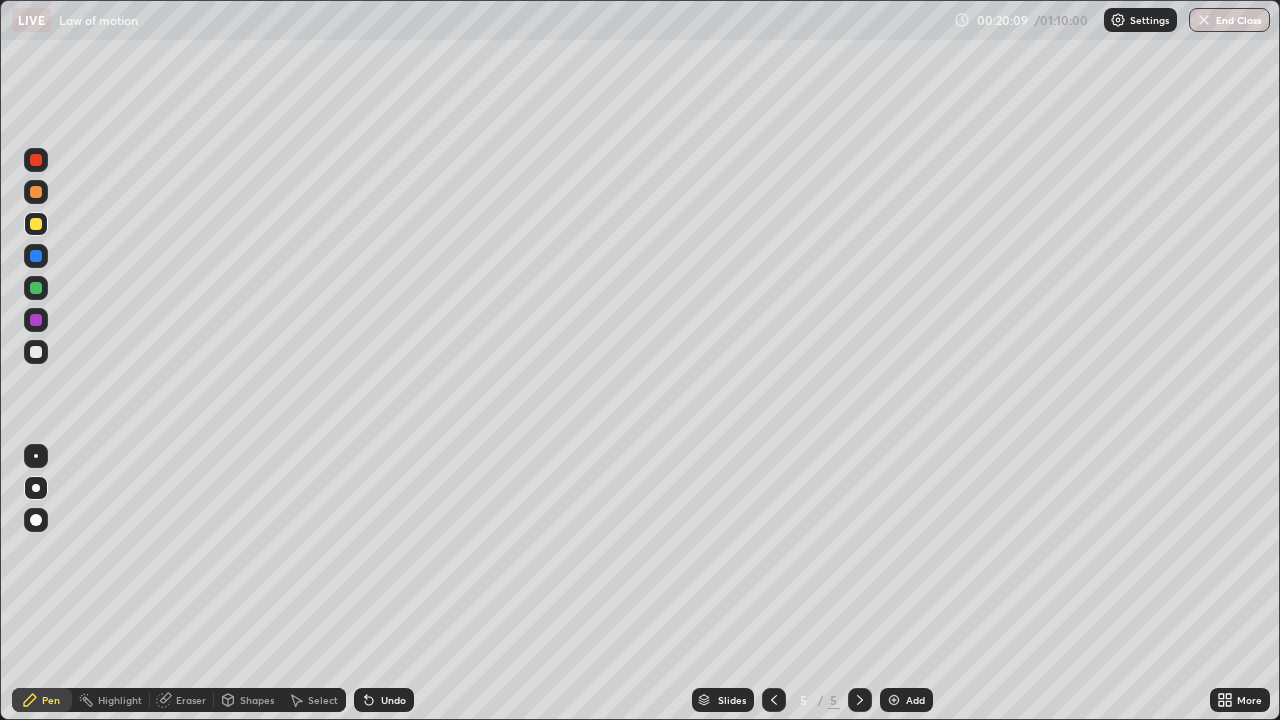 click on "Shapes" at bounding box center (257, 700) 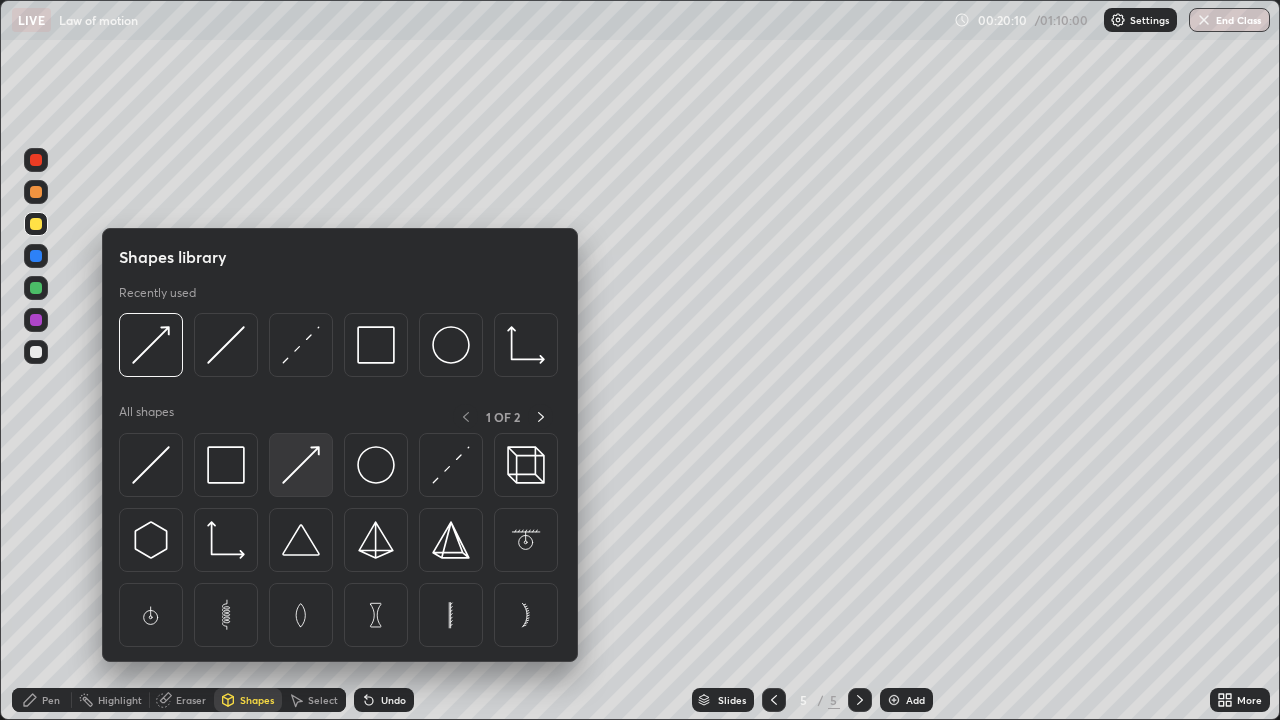 click at bounding box center (301, 465) 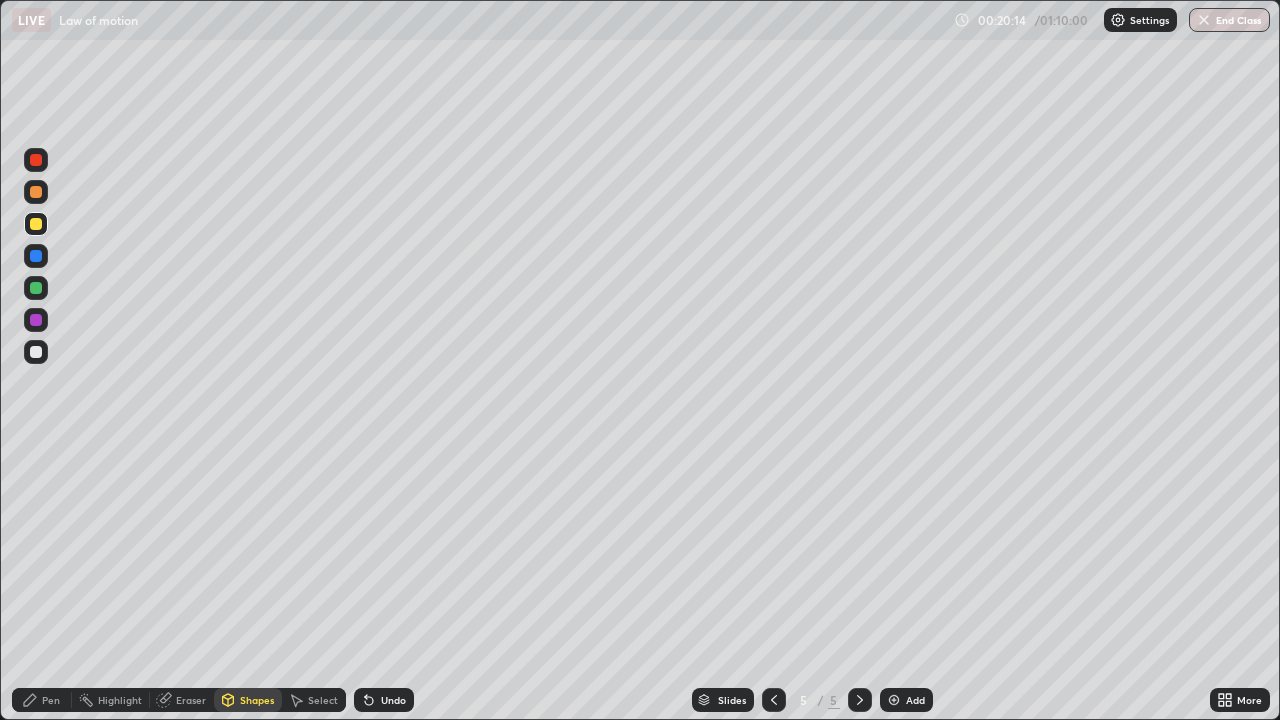 click on "Pen" at bounding box center (51, 700) 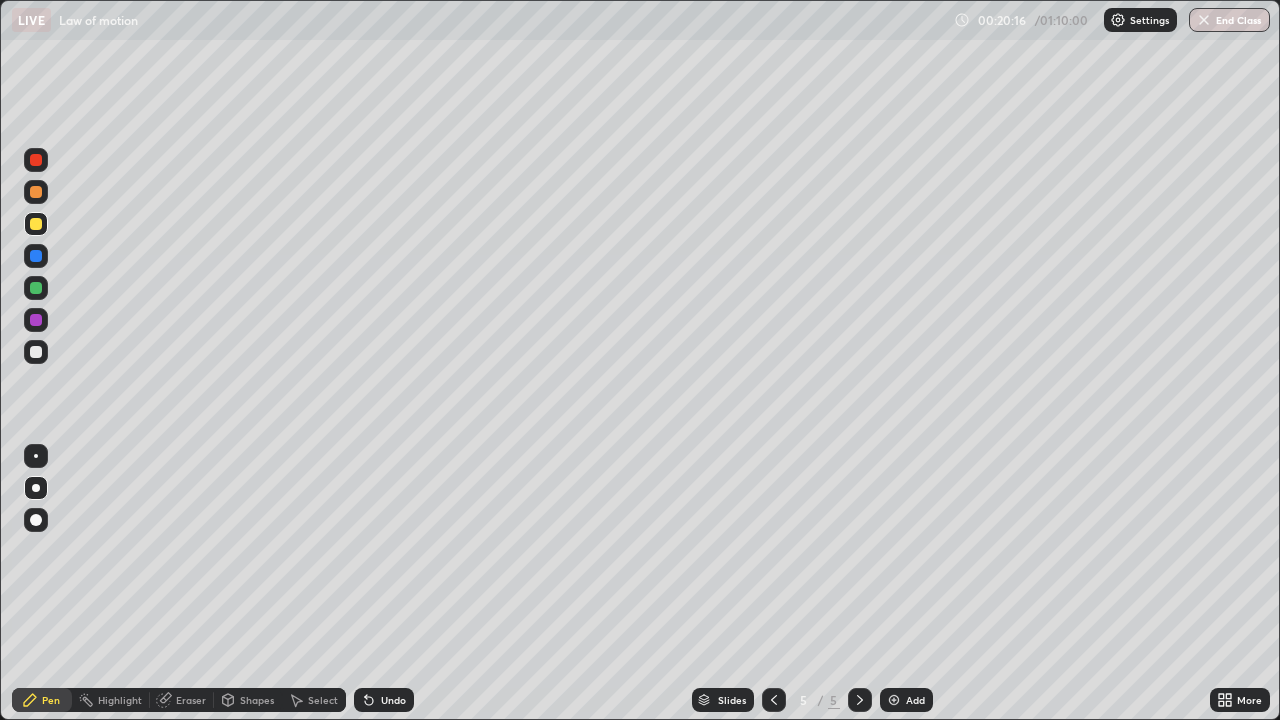 click at bounding box center (36, 288) 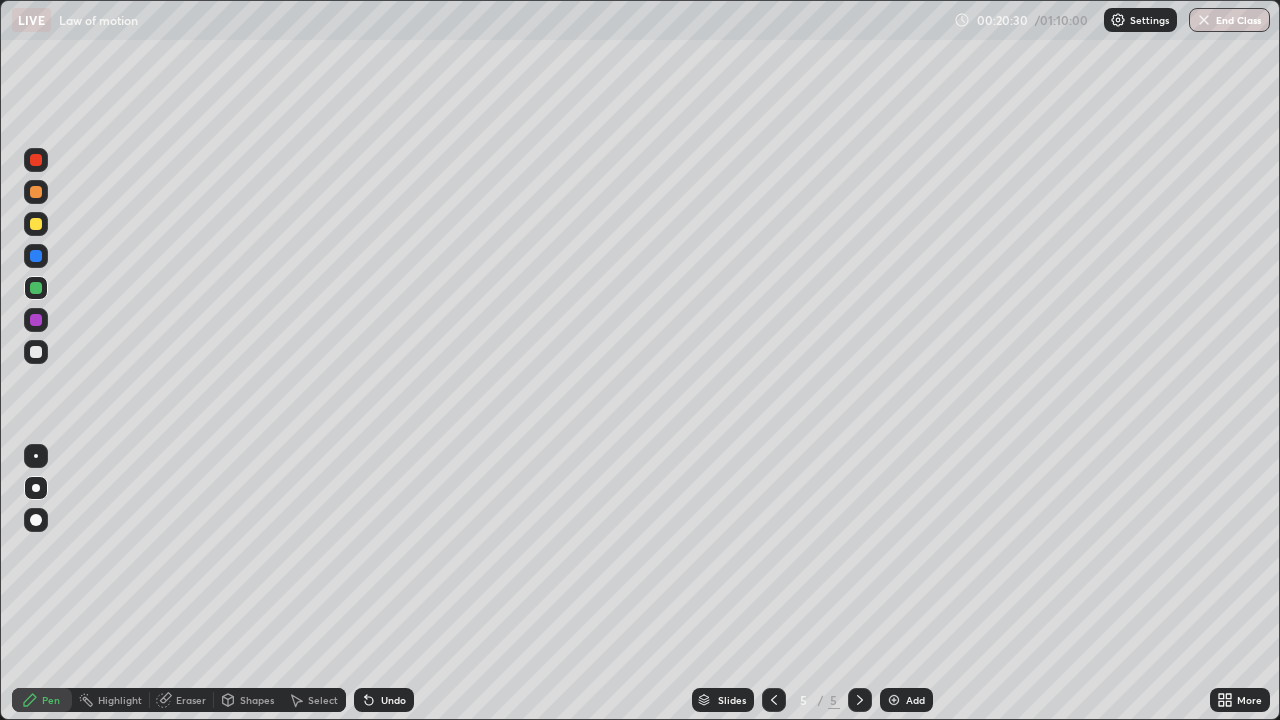 click at bounding box center (36, 192) 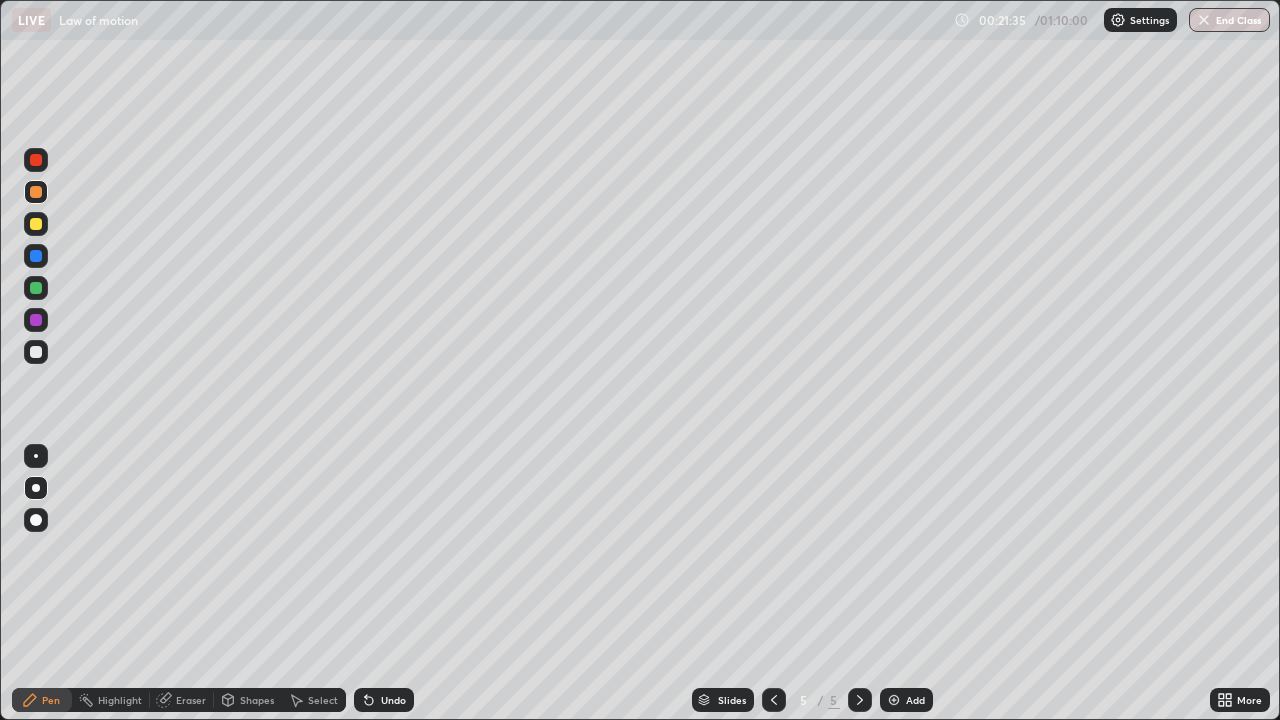 click at bounding box center [36, 288] 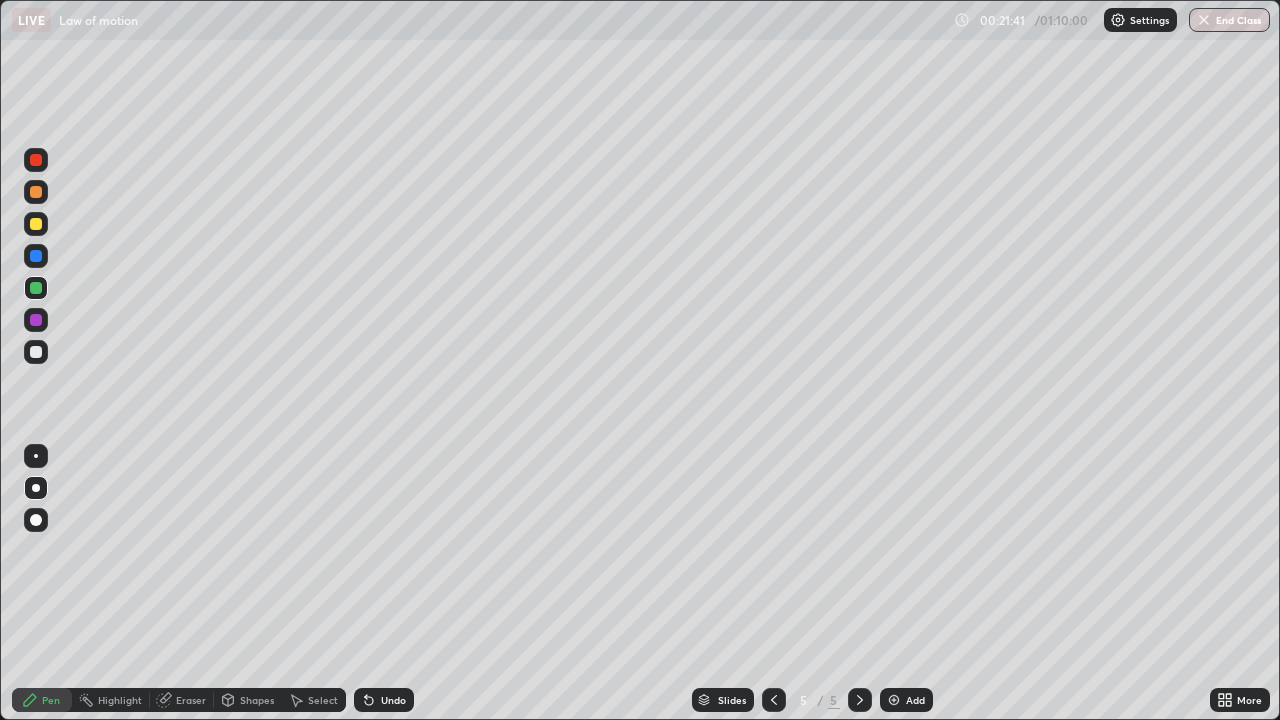 click on "Undo" at bounding box center [384, 700] 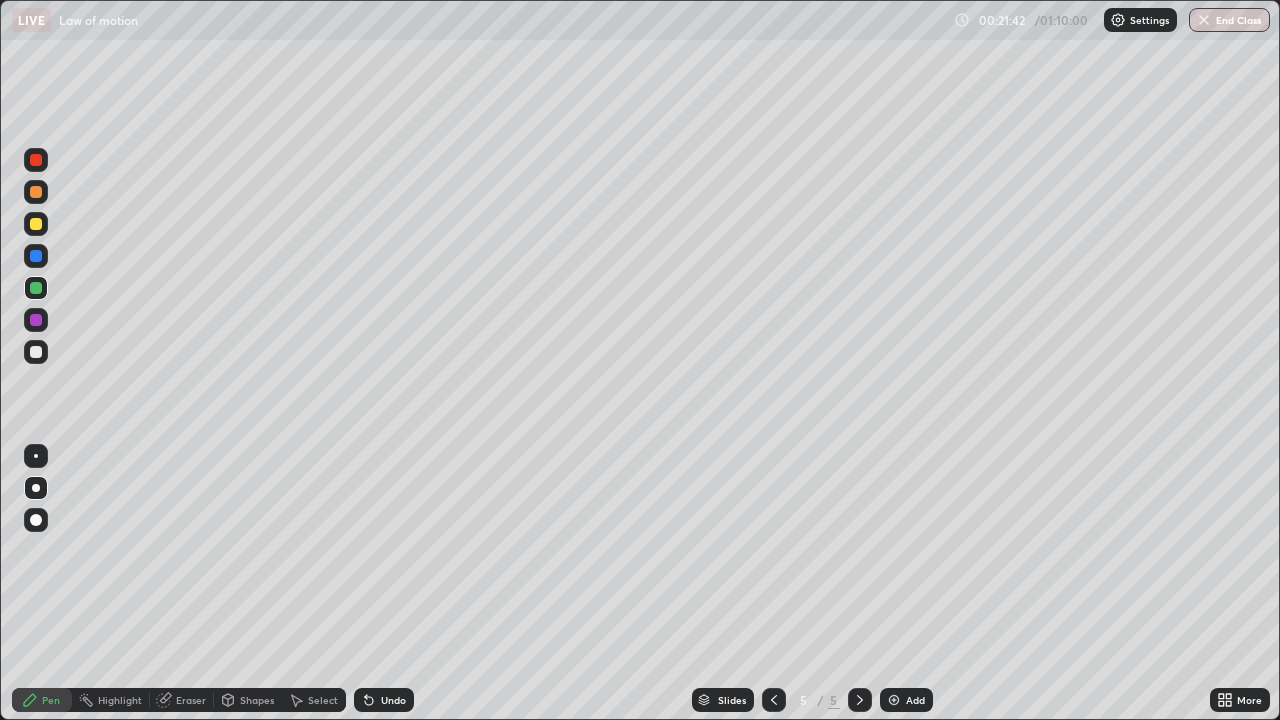 click on "Undo" at bounding box center [384, 700] 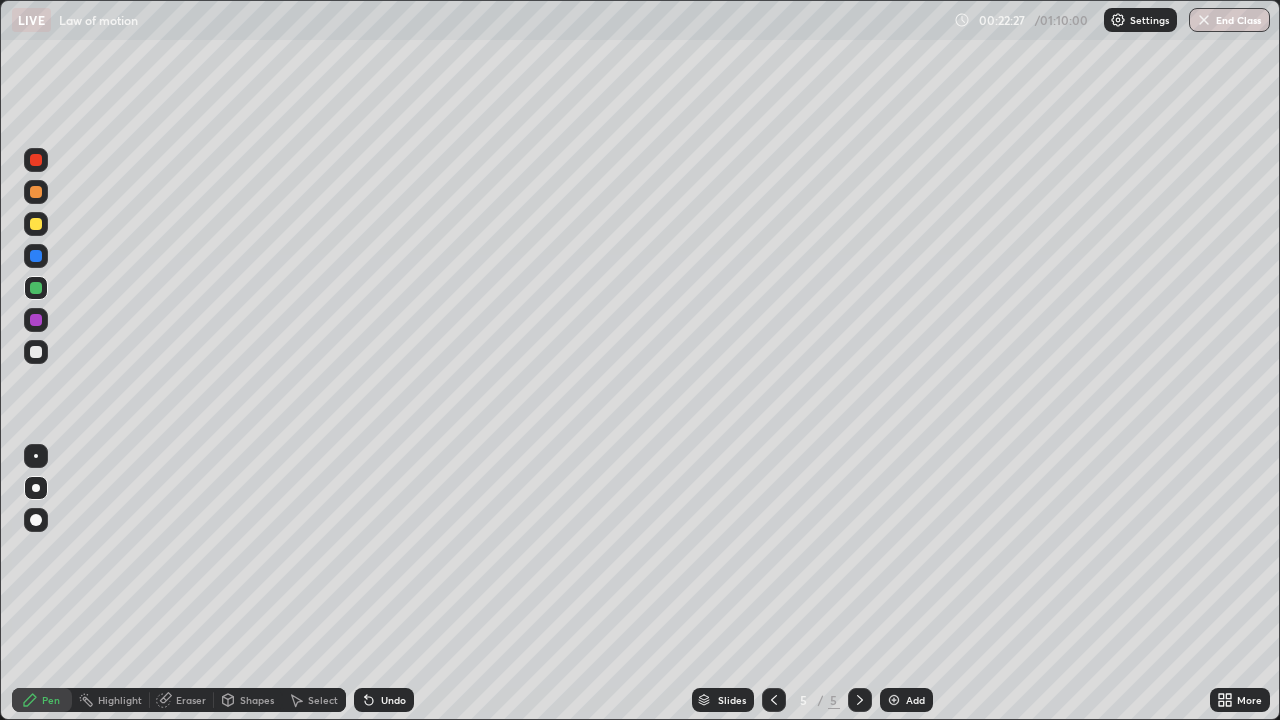 click at bounding box center (36, 224) 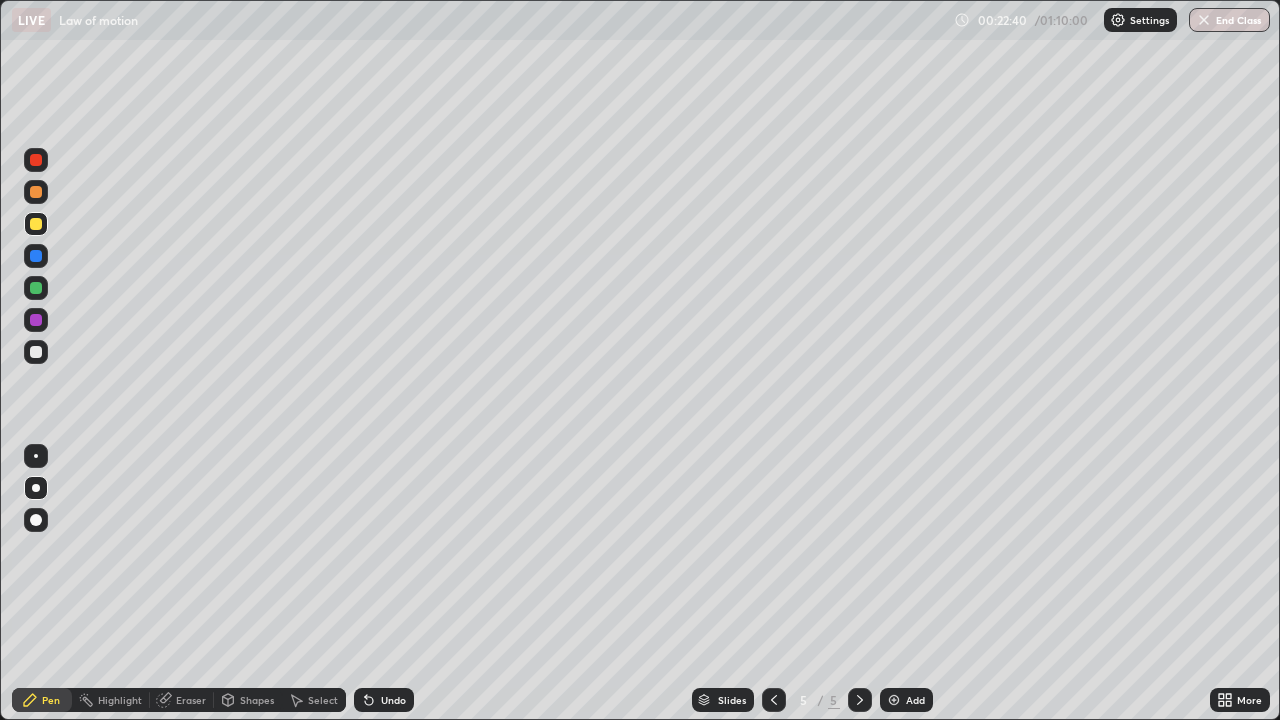 click on "Undo" at bounding box center (384, 700) 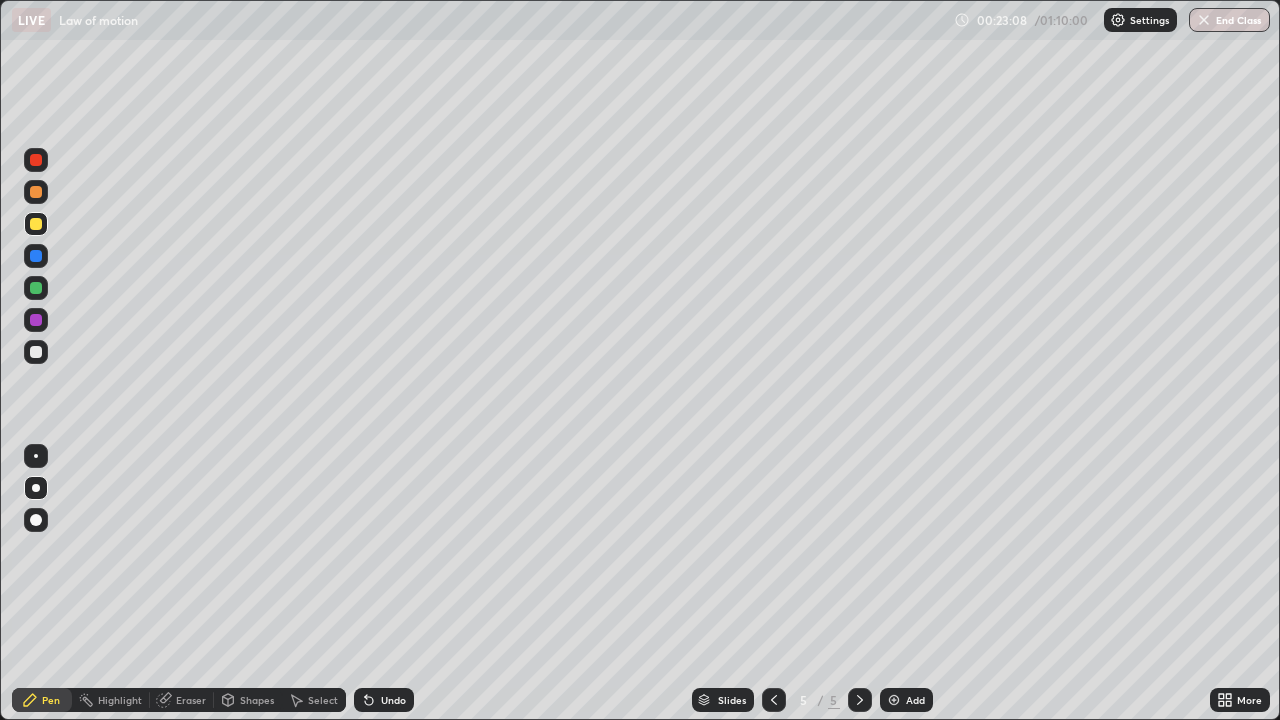 click at bounding box center (36, 160) 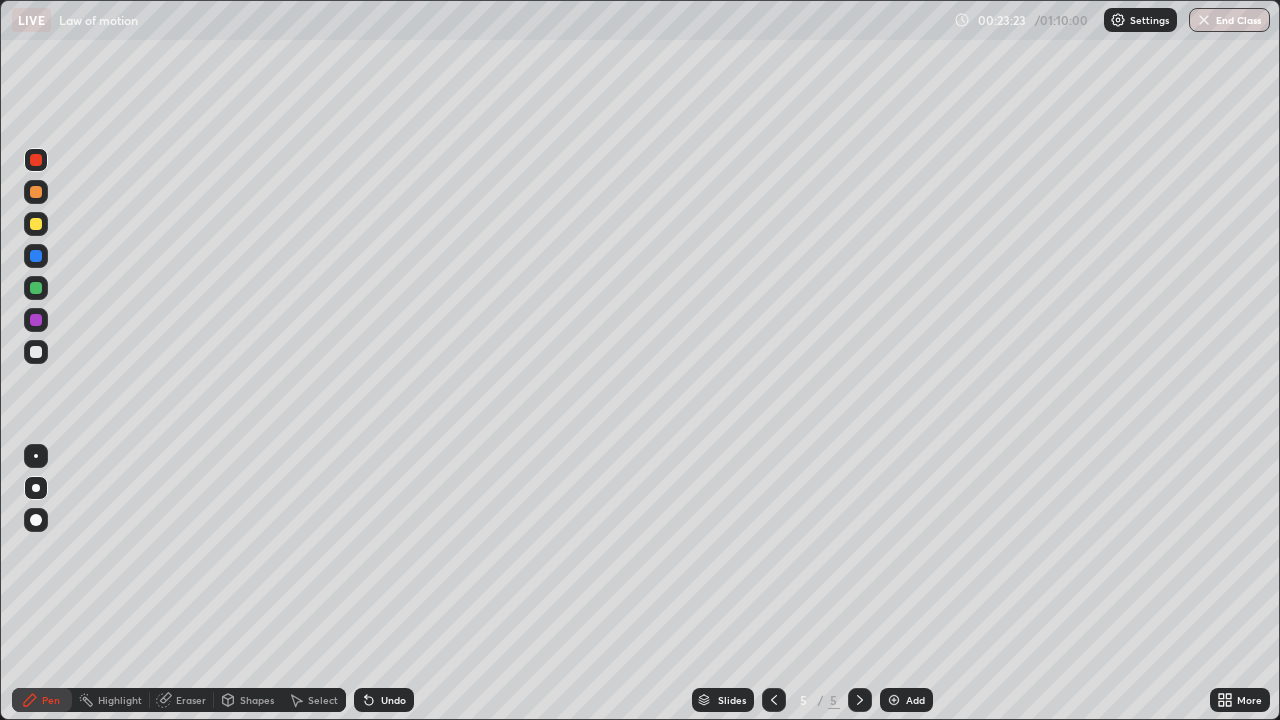 click at bounding box center [36, 192] 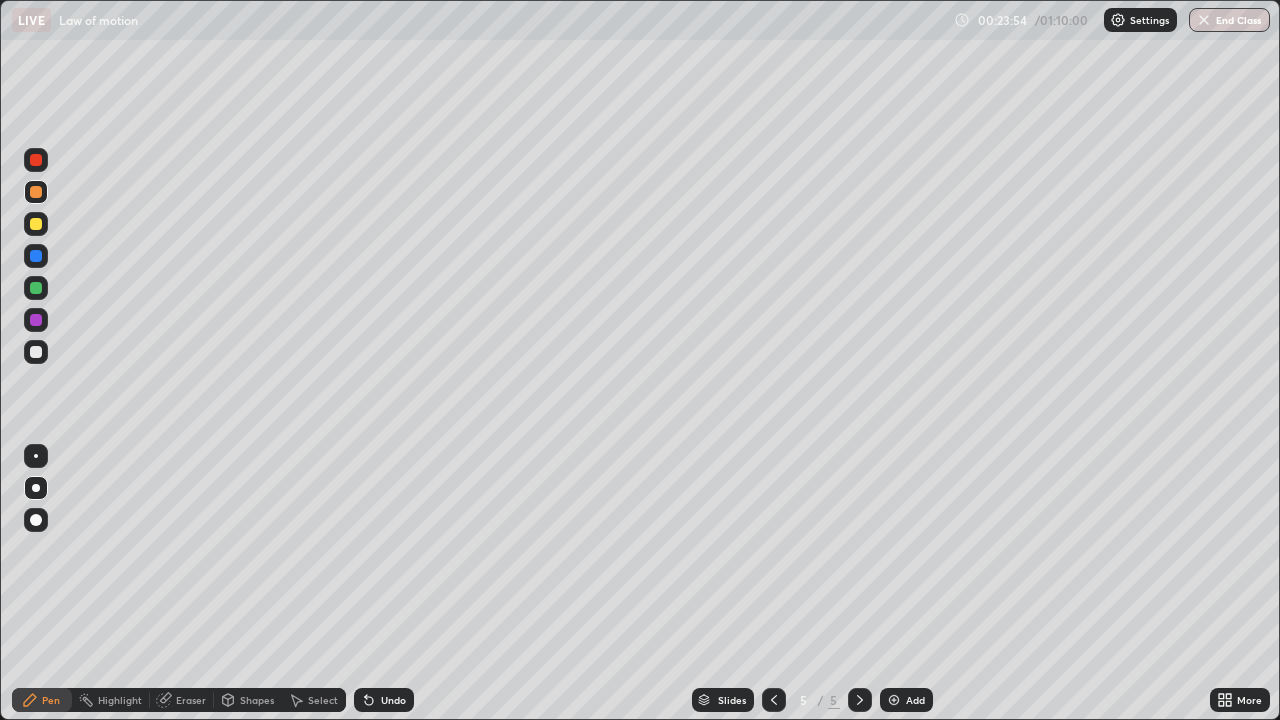 click at bounding box center (36, 288) 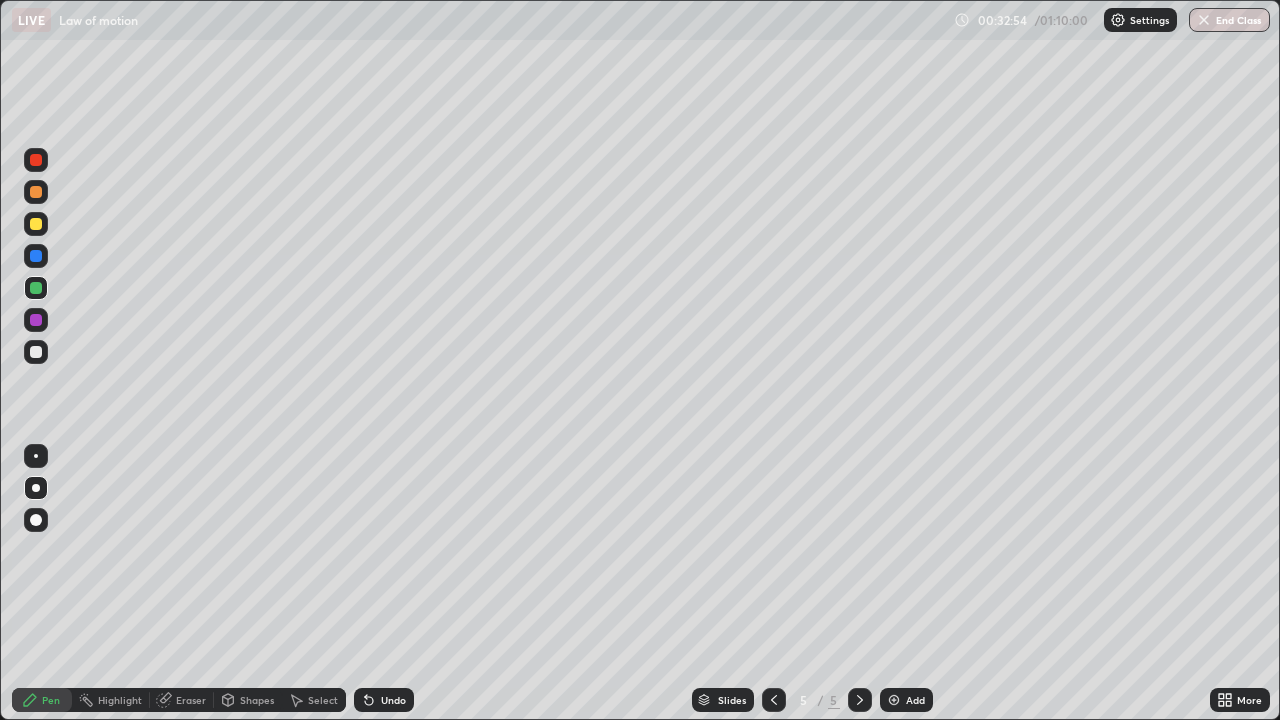 click at bounding box center [894, 700] 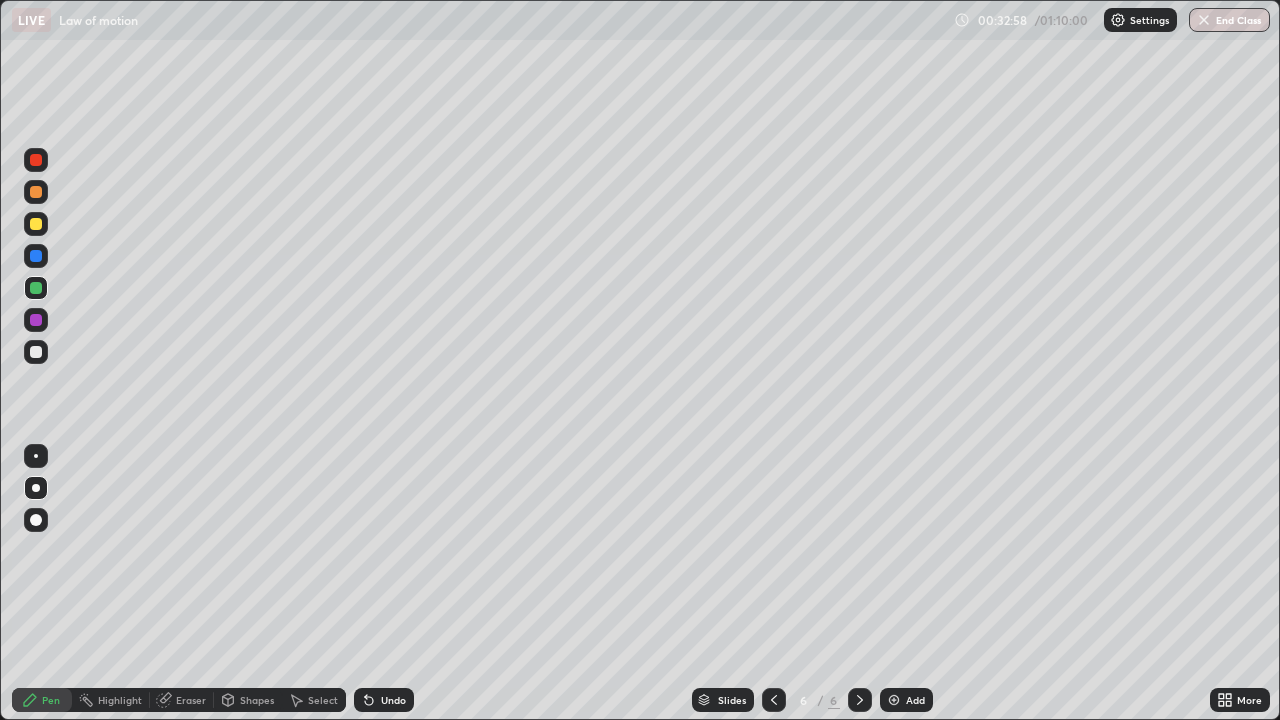 click at bounding box center [36, 224] 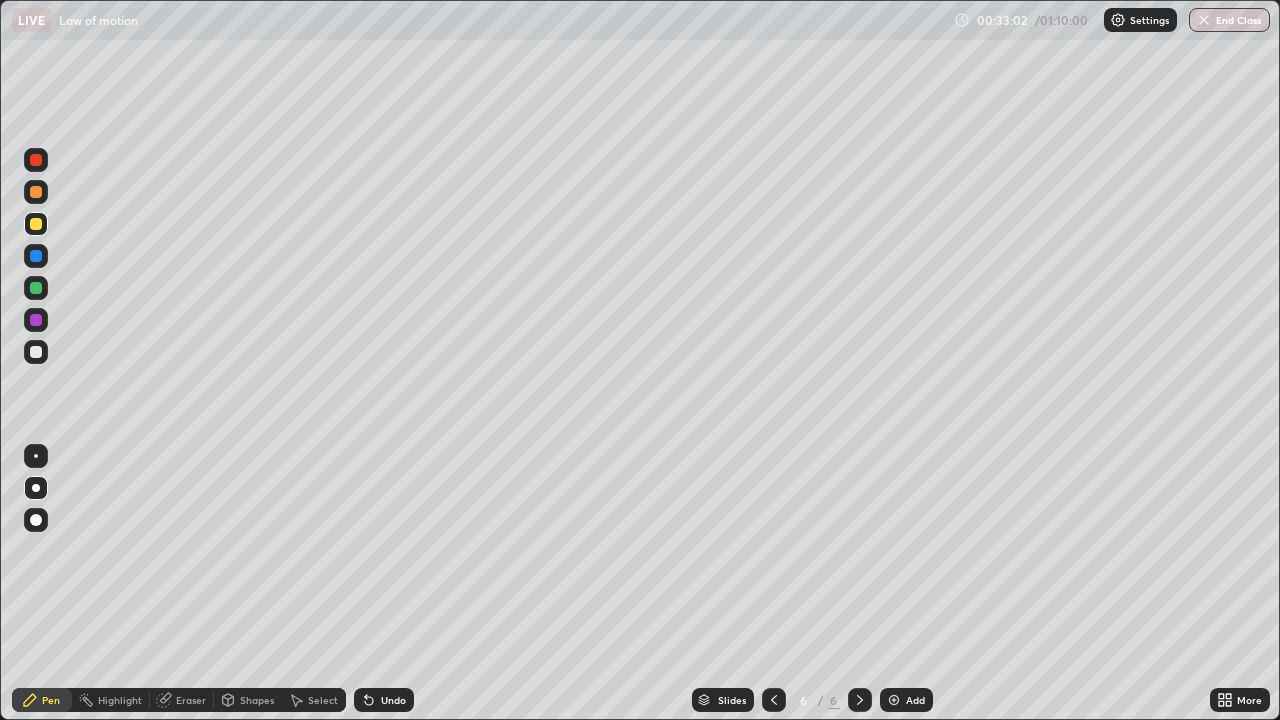 click on "Shapes" at bounding box center (257, 700) 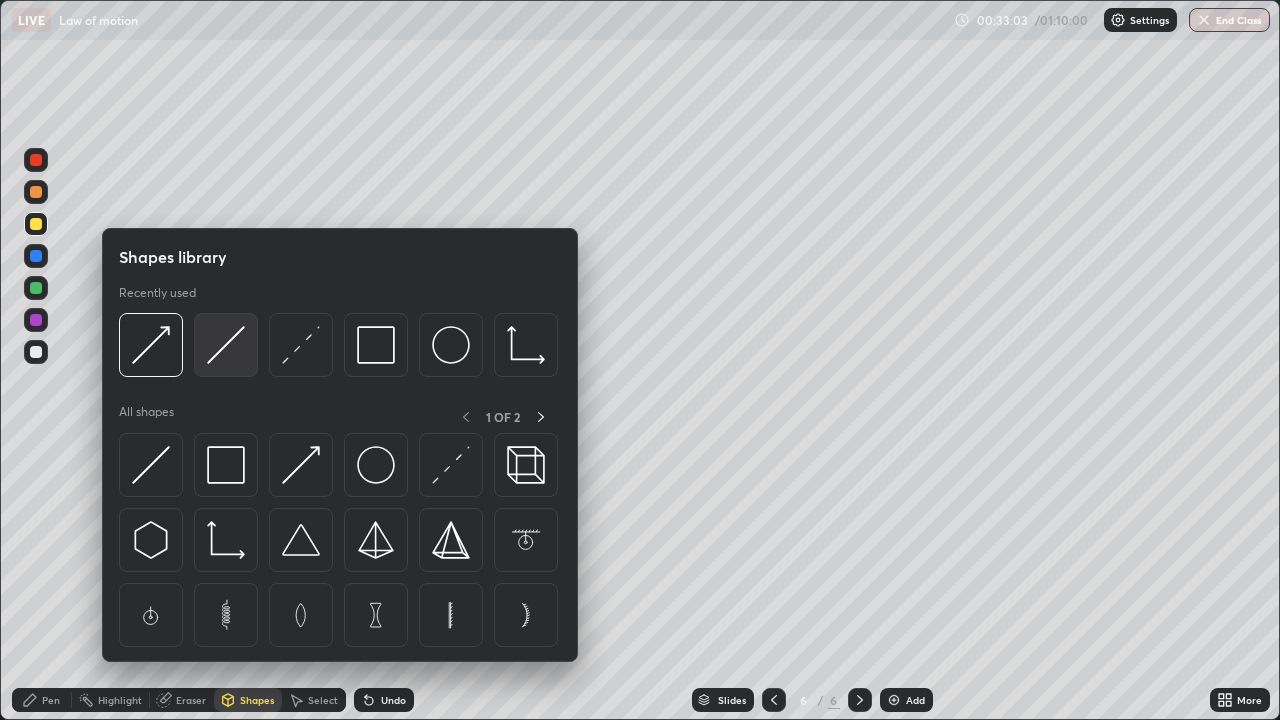 click at bounding box center [226, 345] 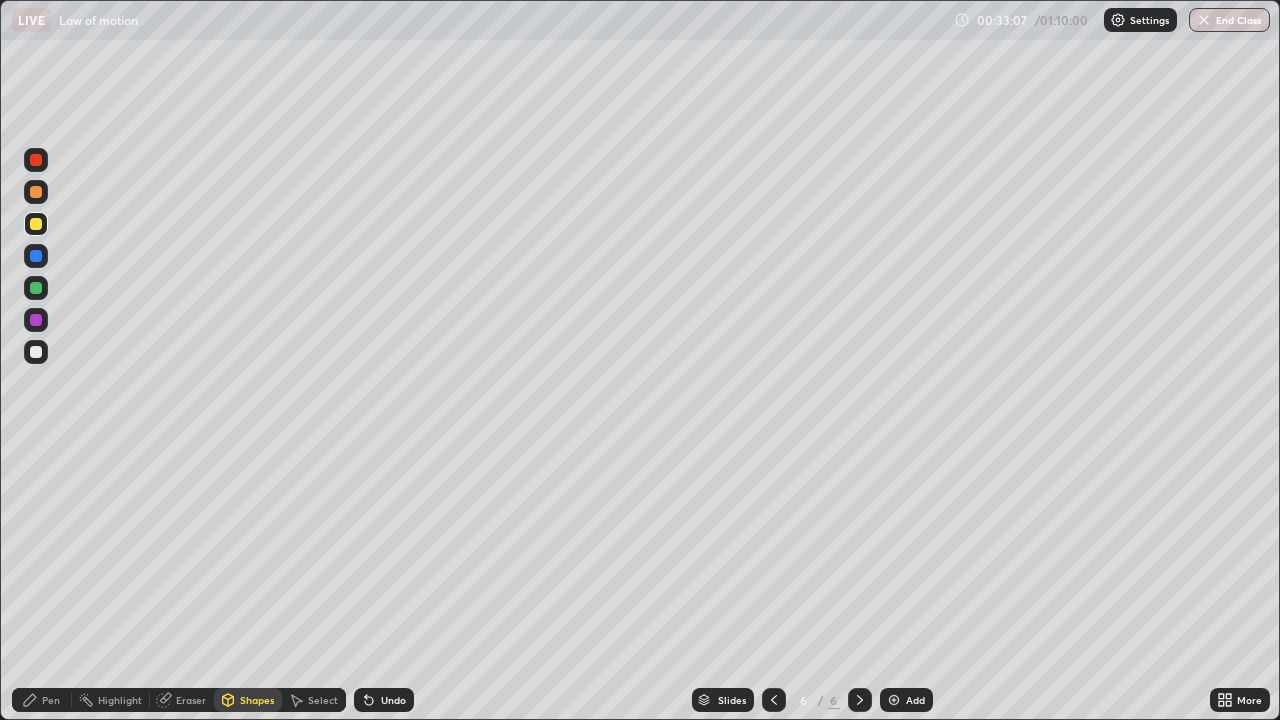 click on "Pen" at bounding box center (51, 700) 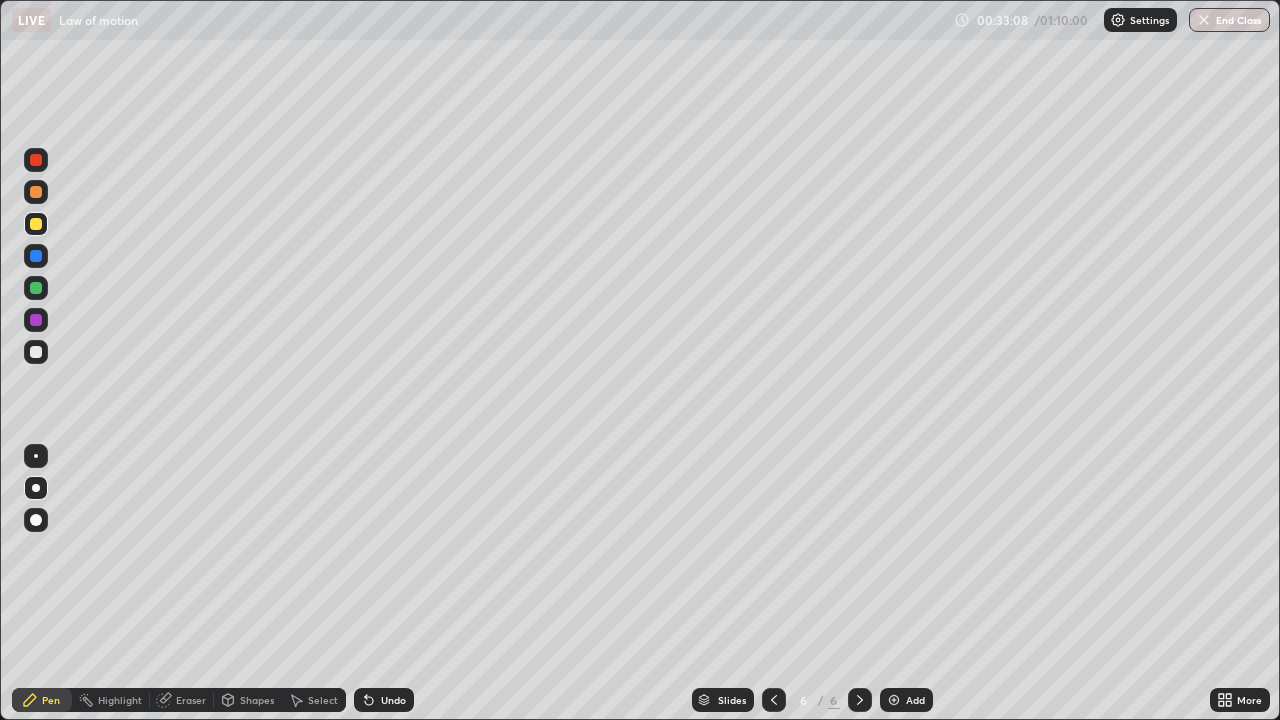 click at bounding box center (36, 224) 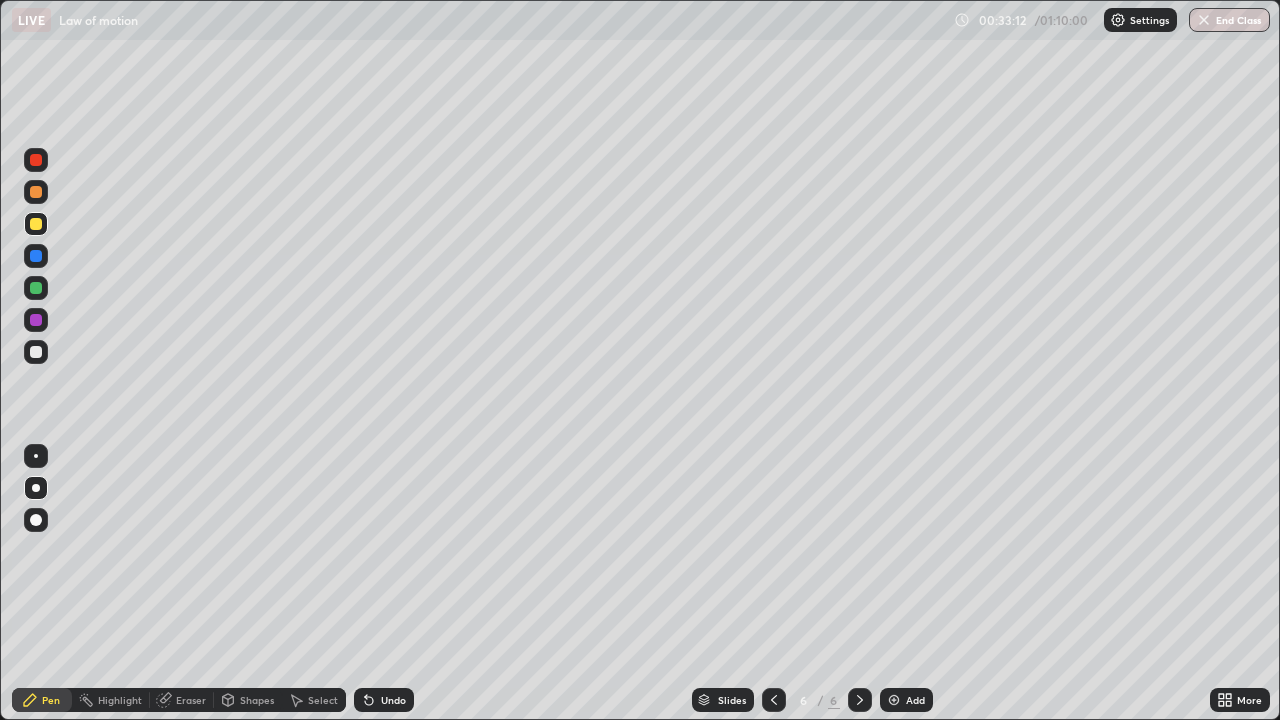 click at bounding box center [36, 288] 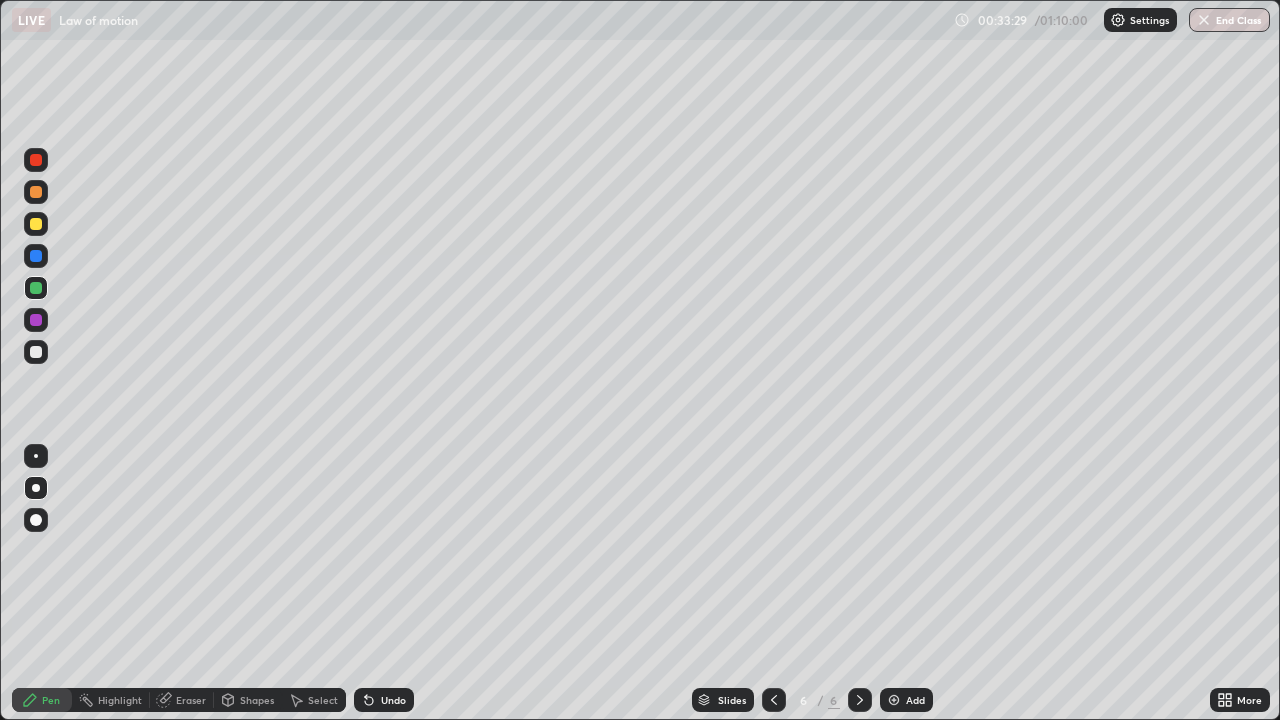 click at bounding box center (36, 288) 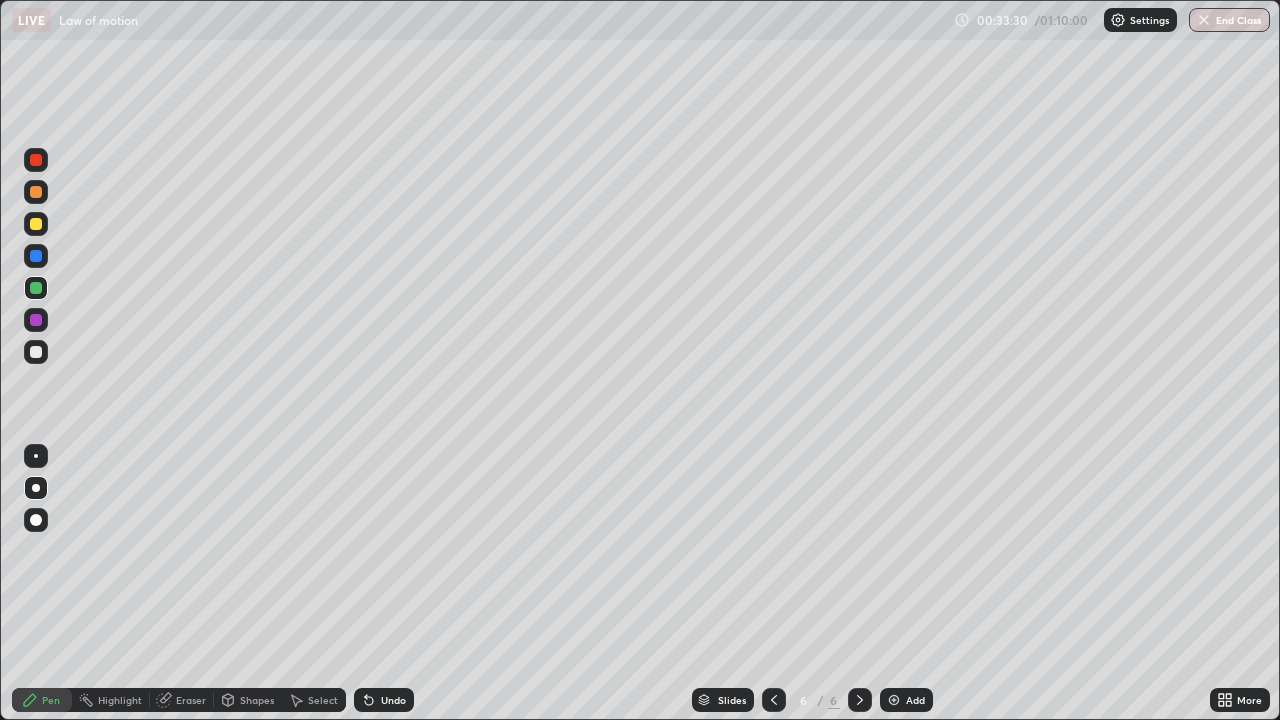 click at bounding box center [36, 224] 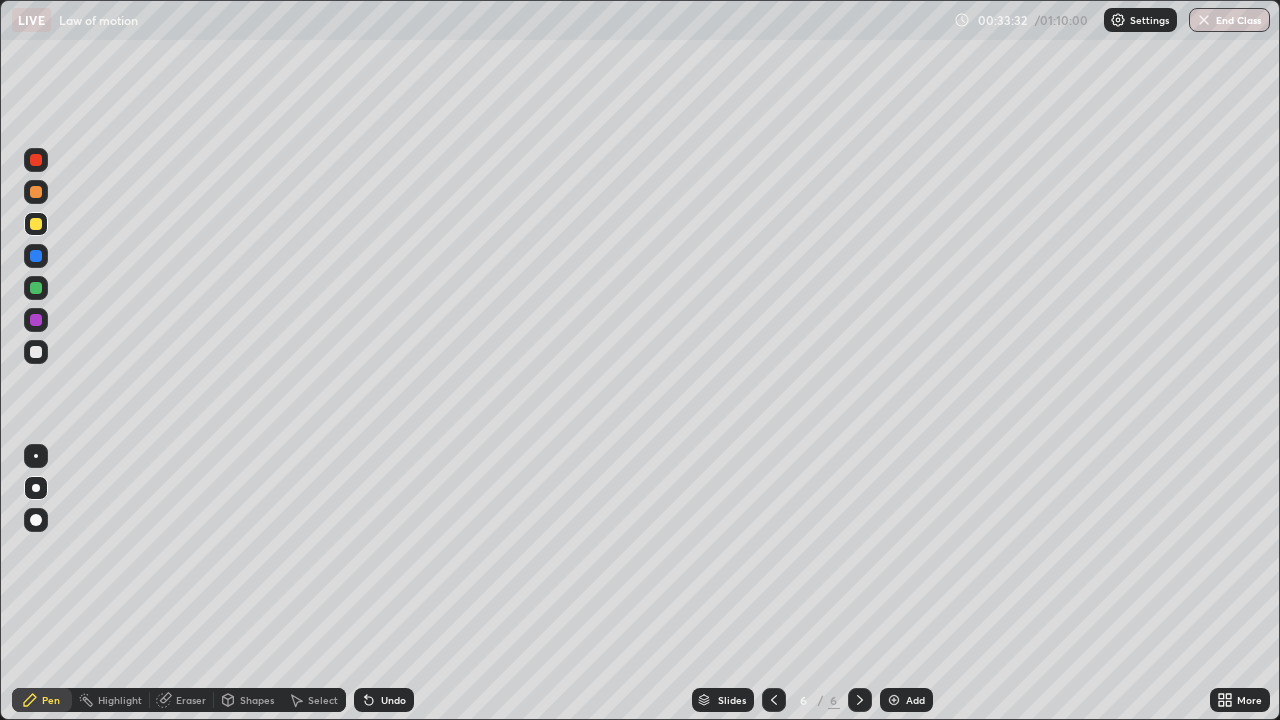 click on "Select" at bounding box center [323, 700] 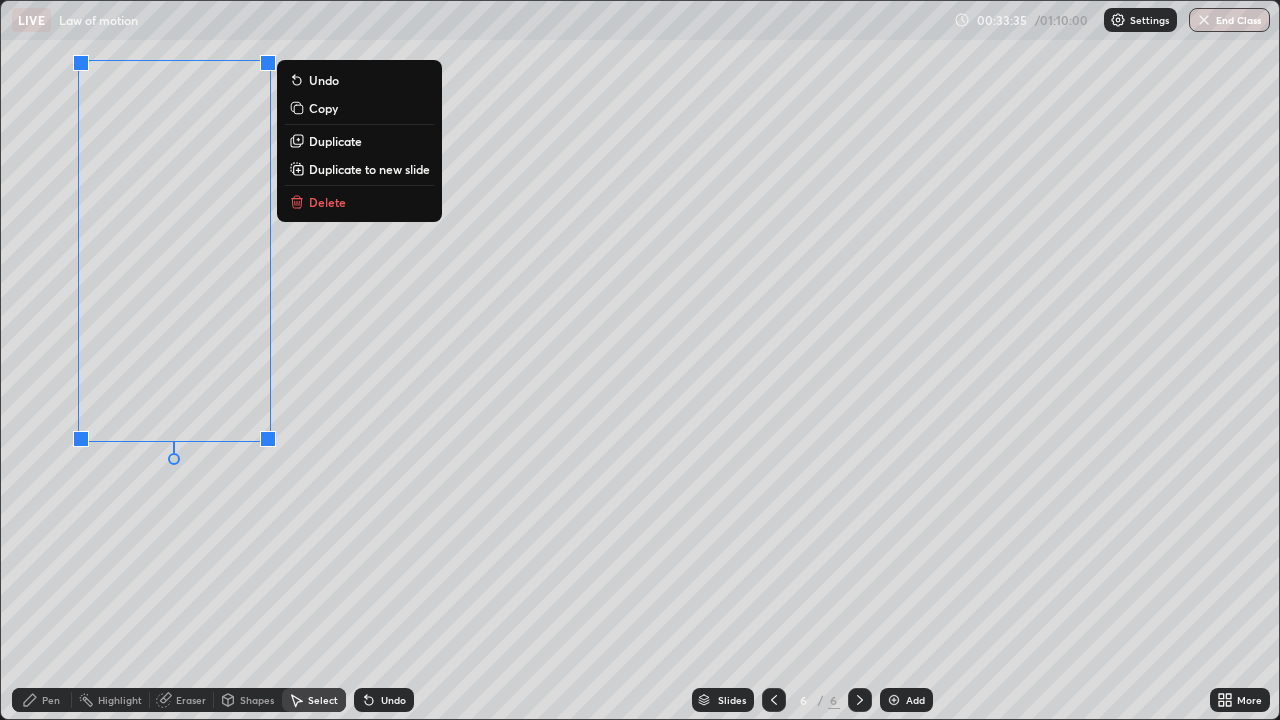 click on "Copy" at bounding box center [323, 108] 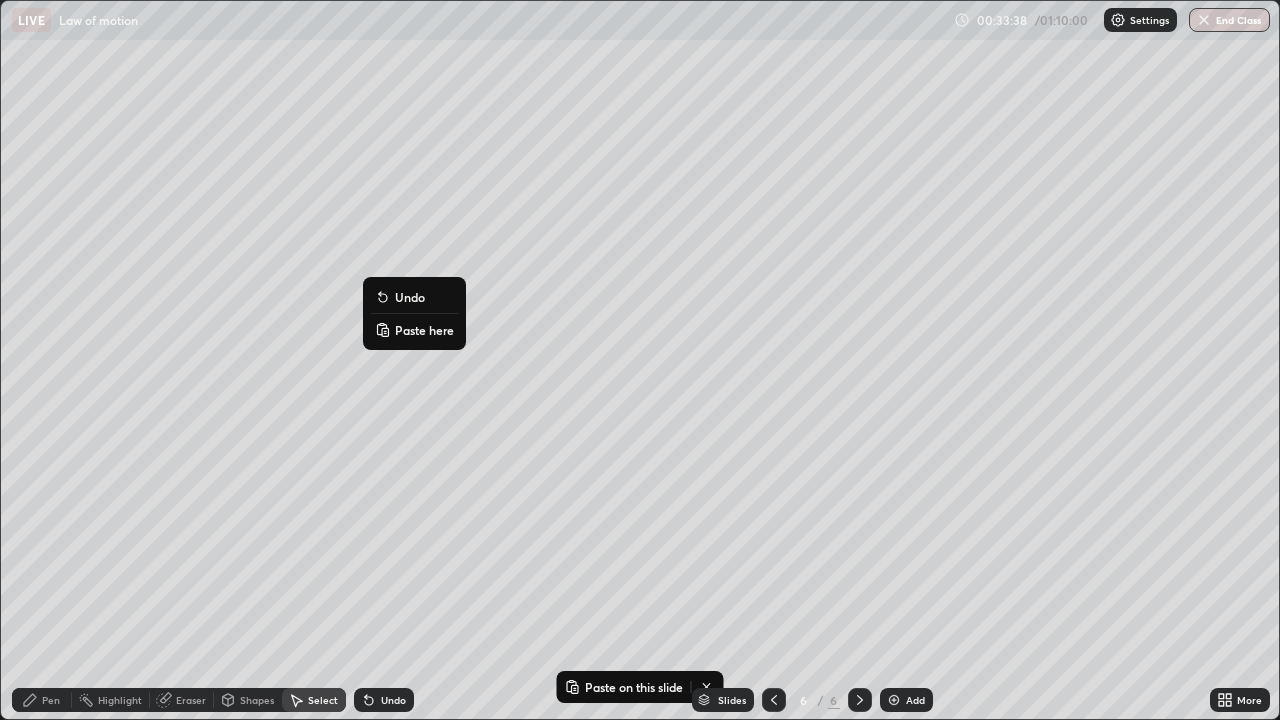 click on "Paste here" at bounding box center [424, 330] 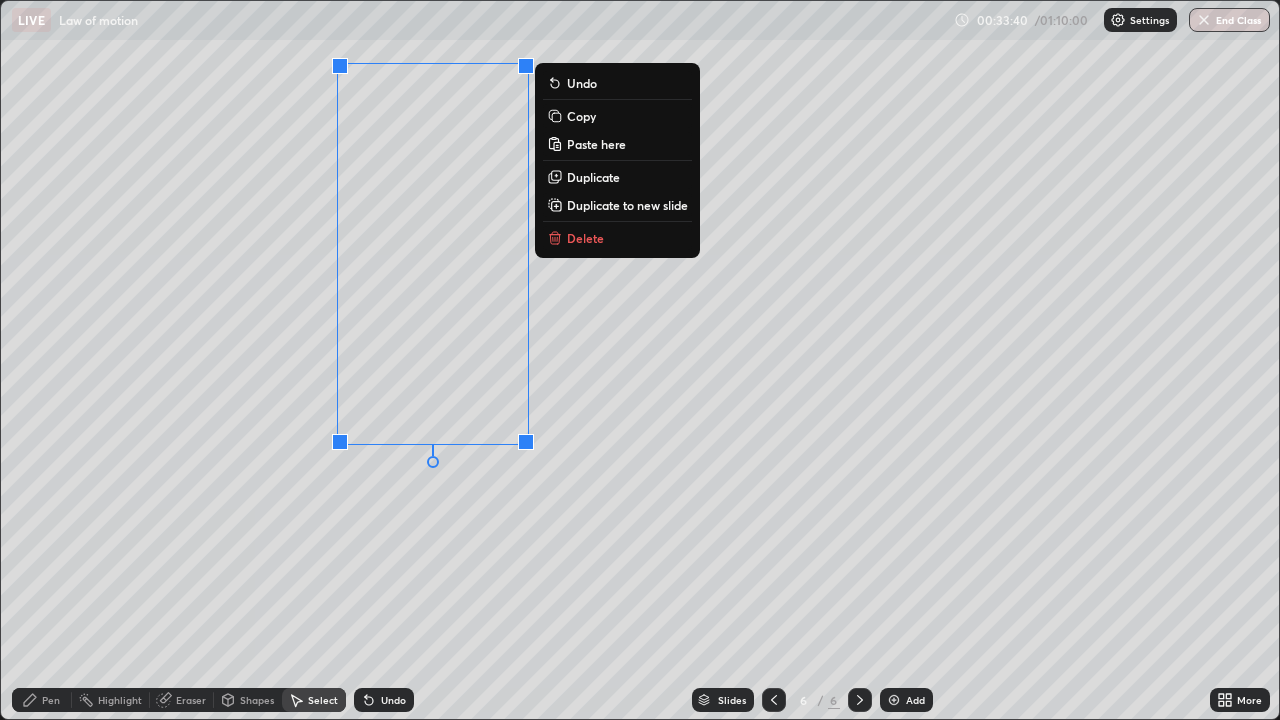 click on "0 ° Undo Copy Paste here Duplicate Duplicate to new slide Delete" at bounding box center [640, 360] 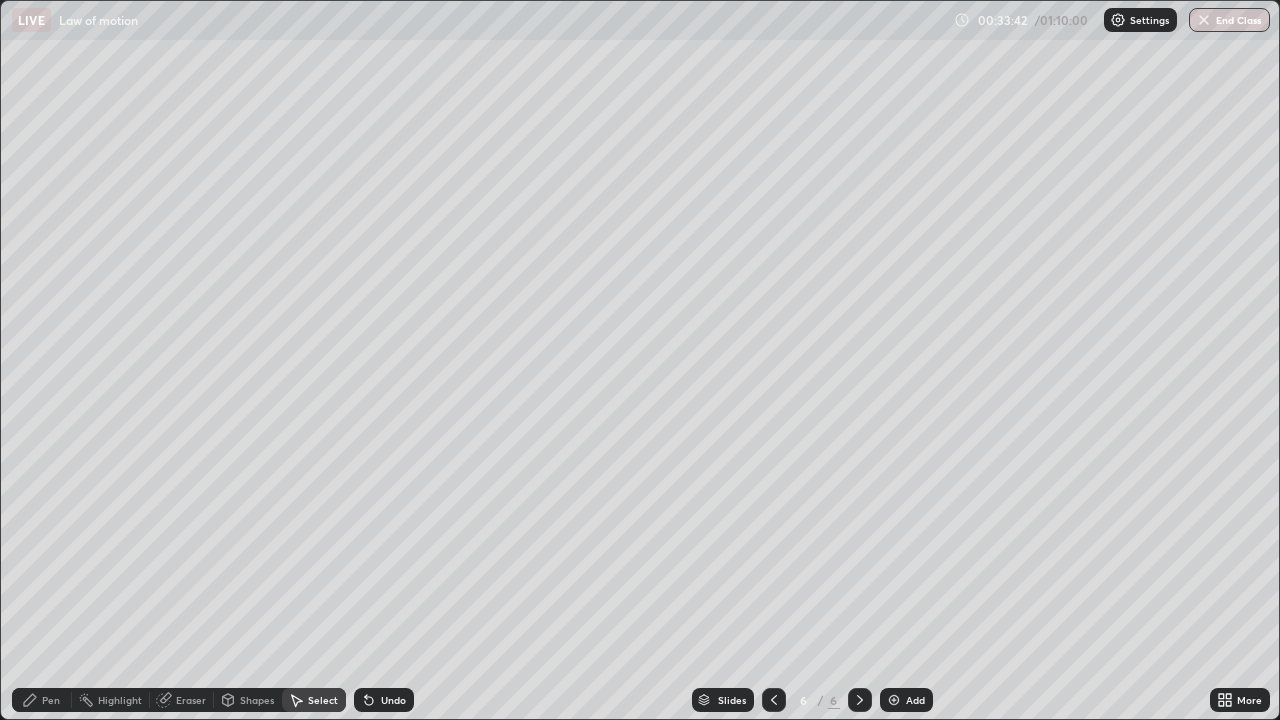 click on "Eraser" at bounding box center (191, 700) 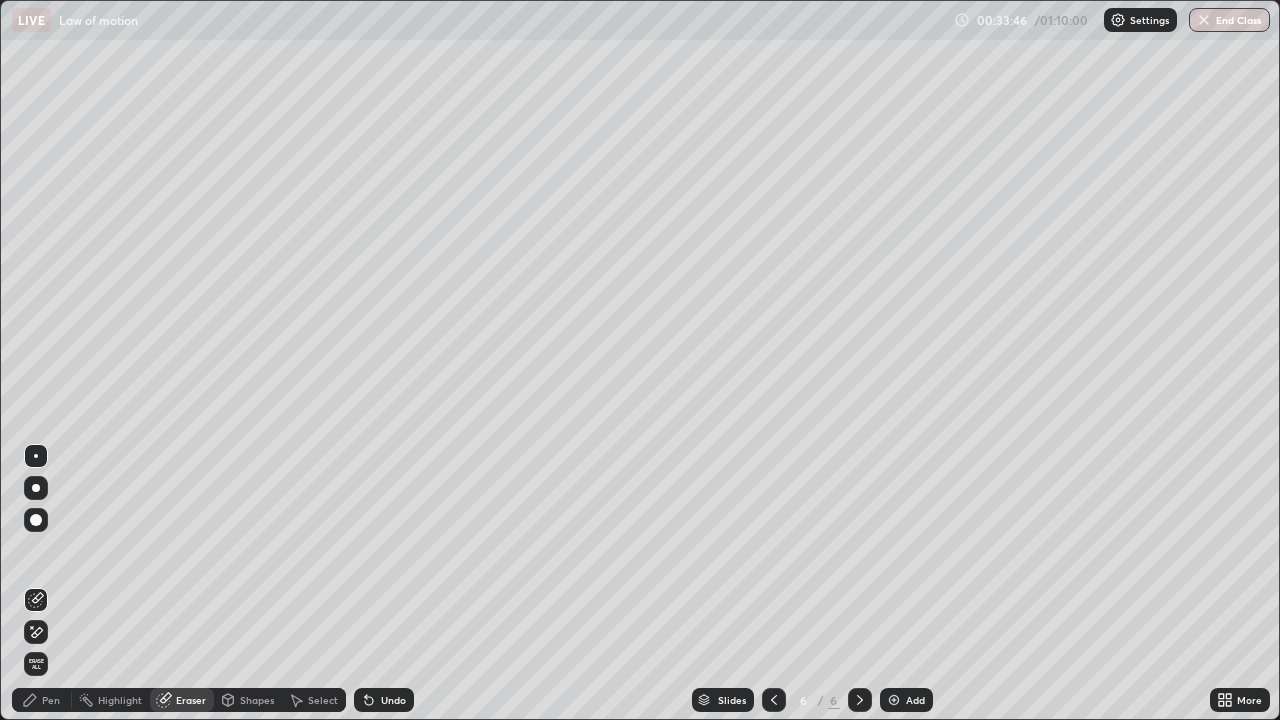click on "Pen" at bounding box center (42, 700) 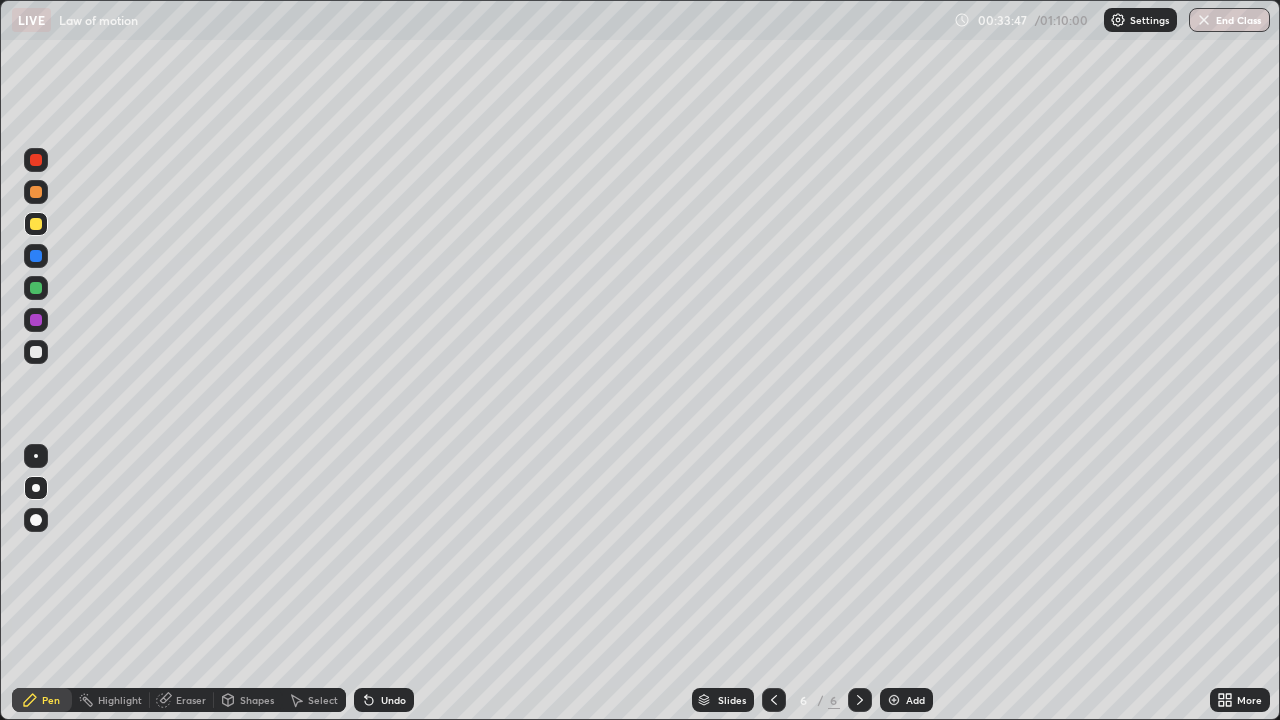 click at bounding box center [36, 288] 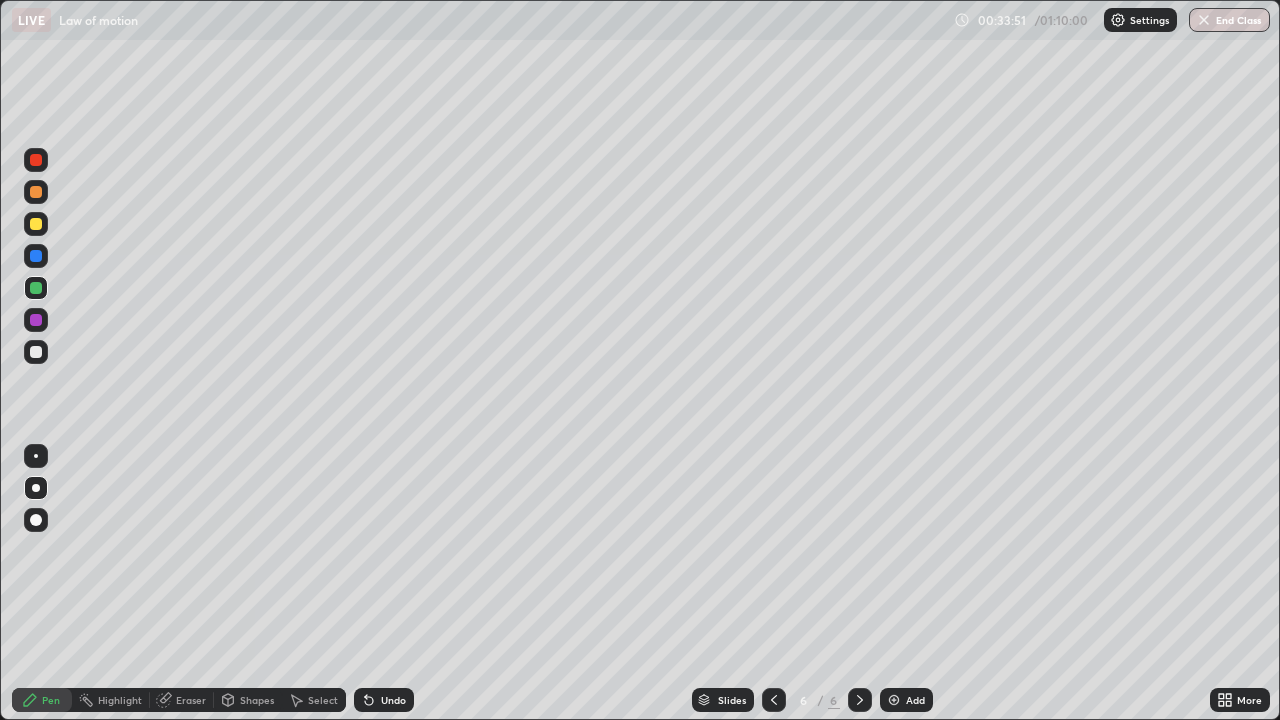 click on "Undo" at bounding box center (384, 700) 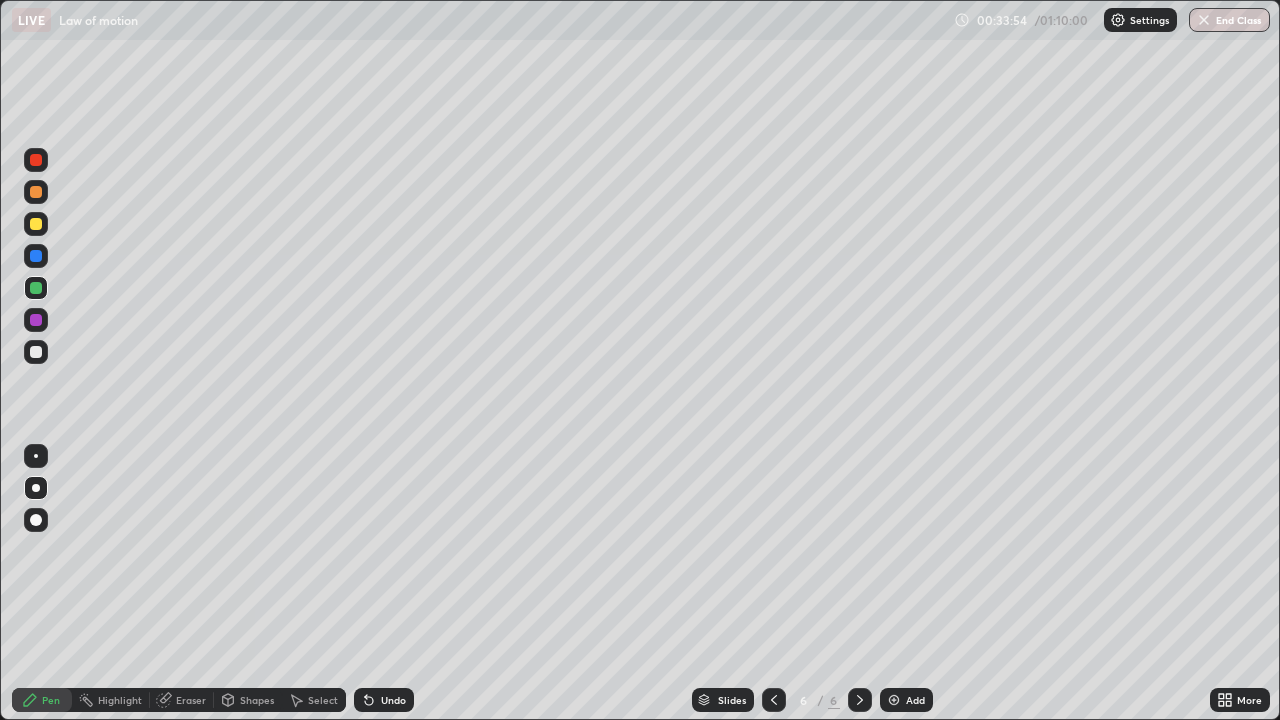 click on "Pen" at bounding box center (42, 700) 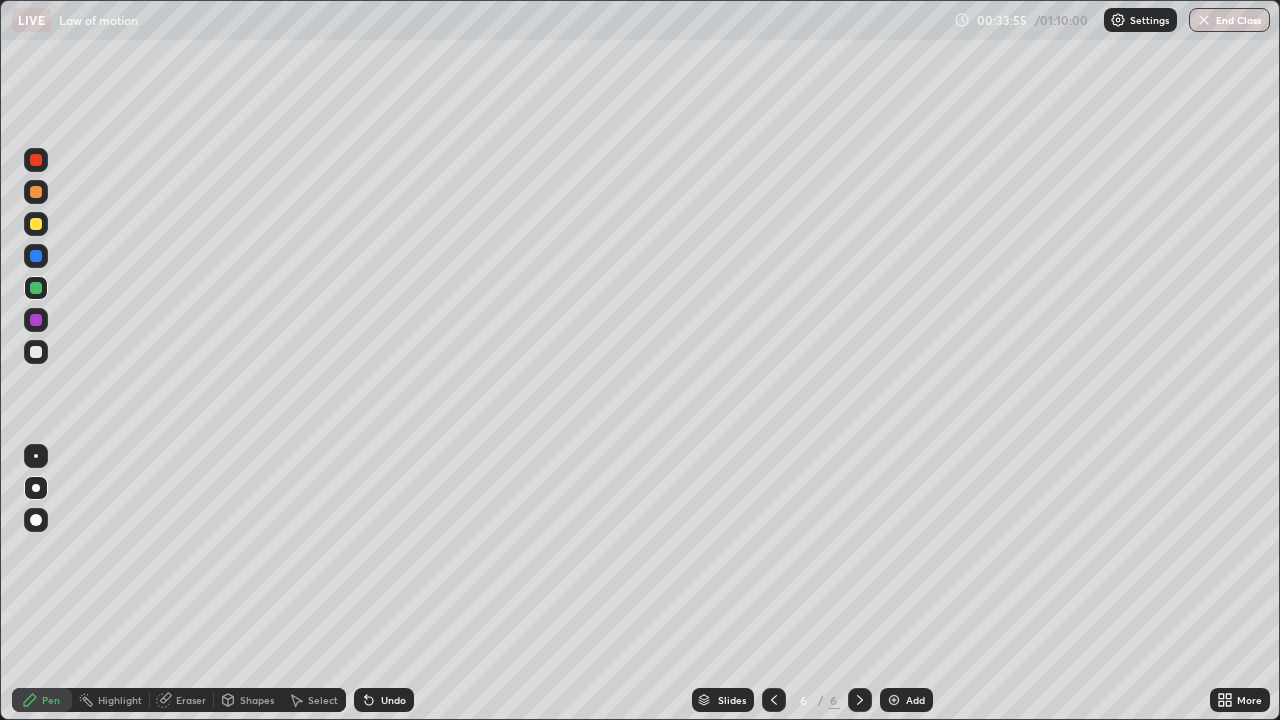 click at bounding box center (36, 256) 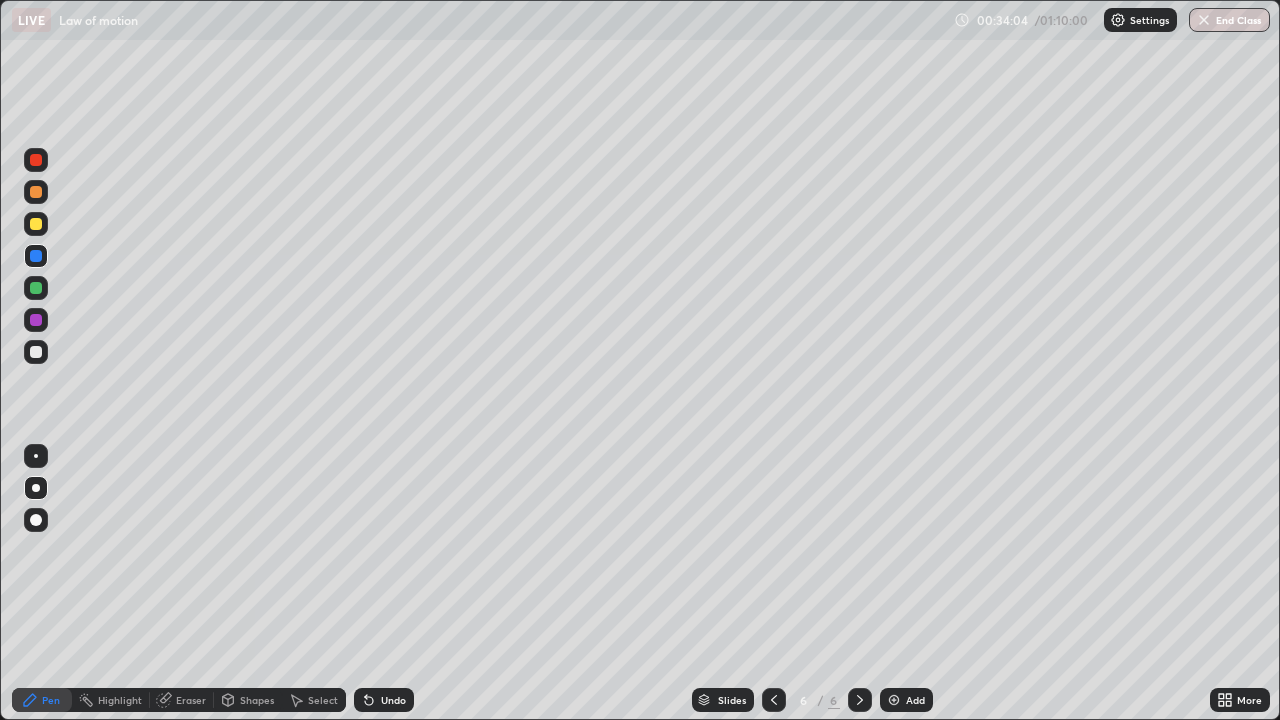 click on "Shapes" at bounding box center (248, 700) 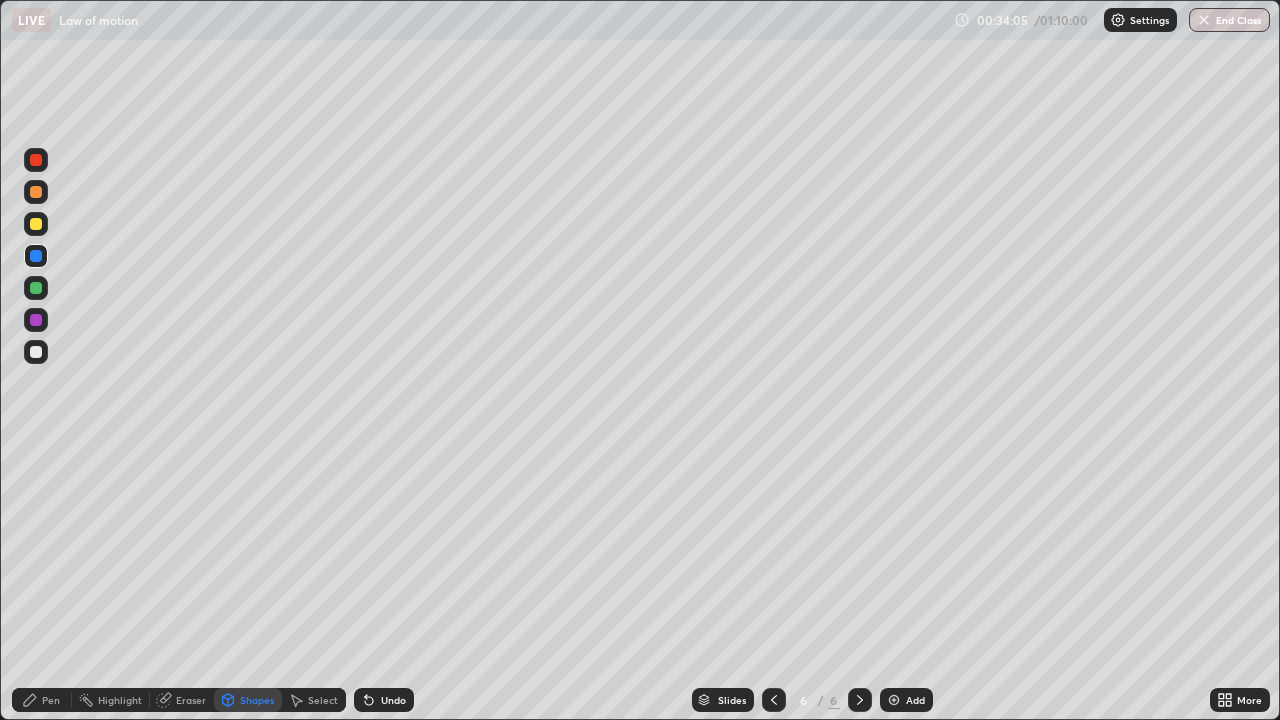 click on "Eraser" at bounding box center [182, 700] 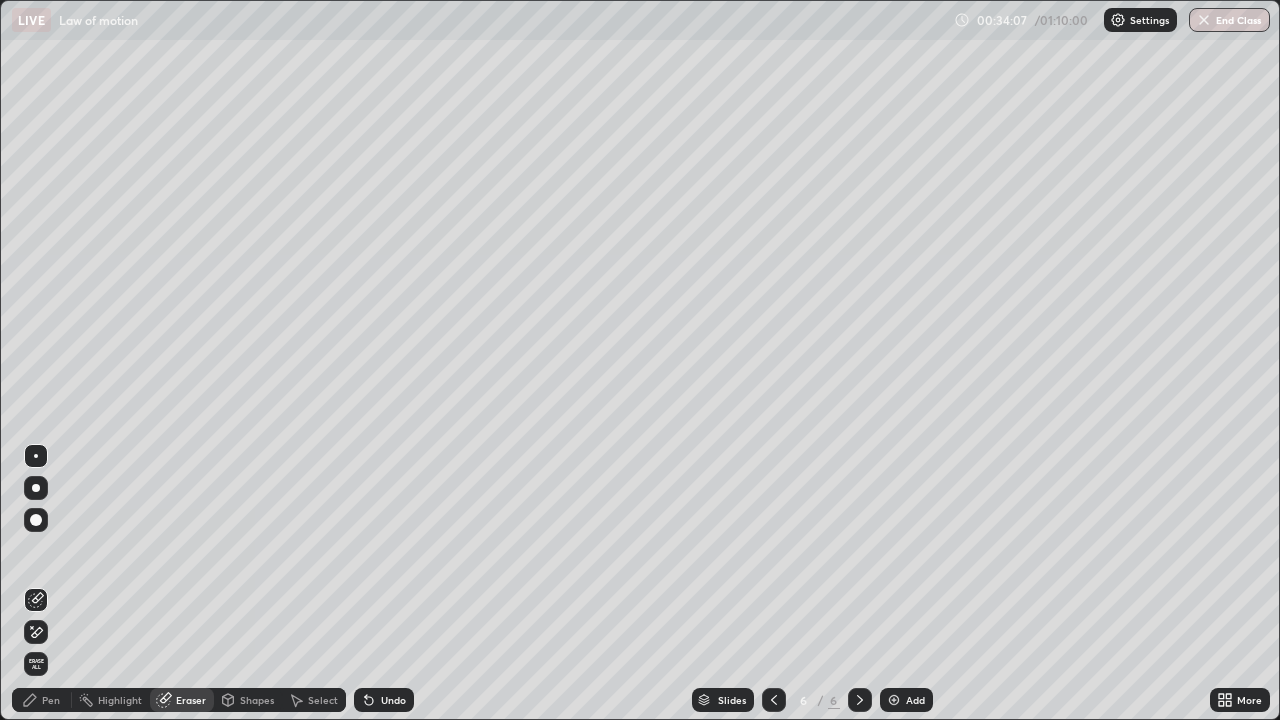 click 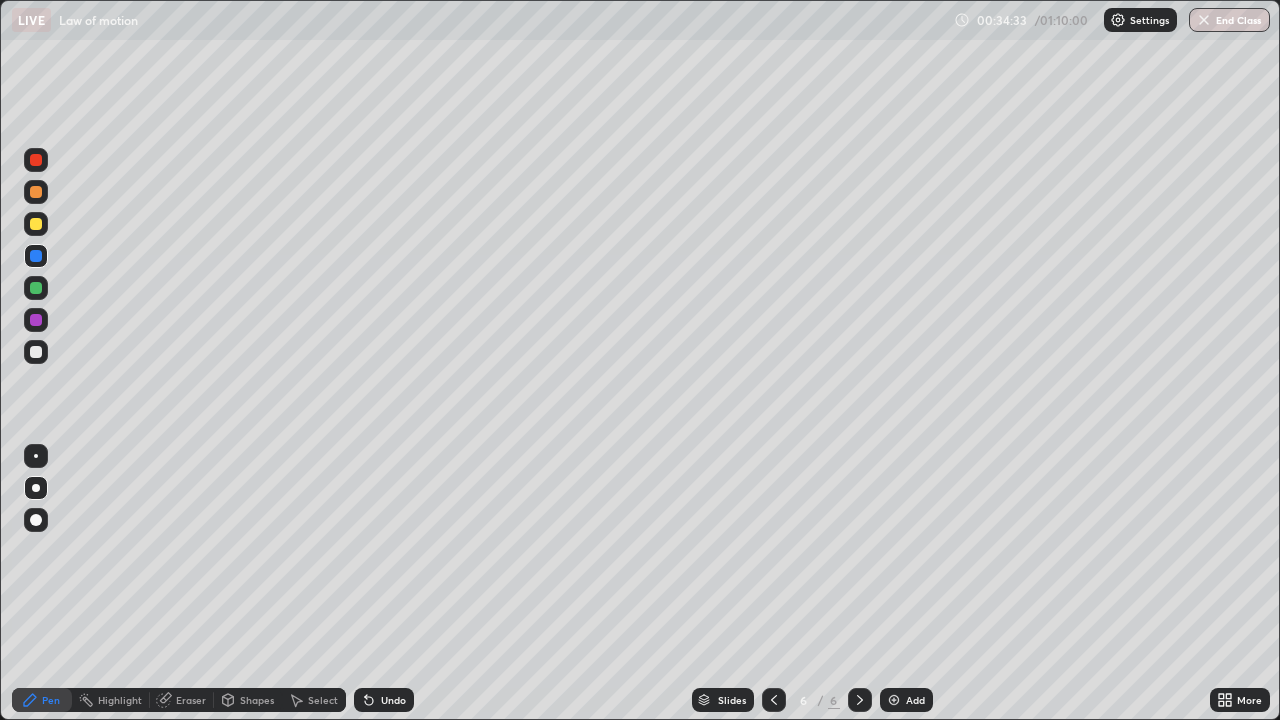 click at bounding box center (36, 288) 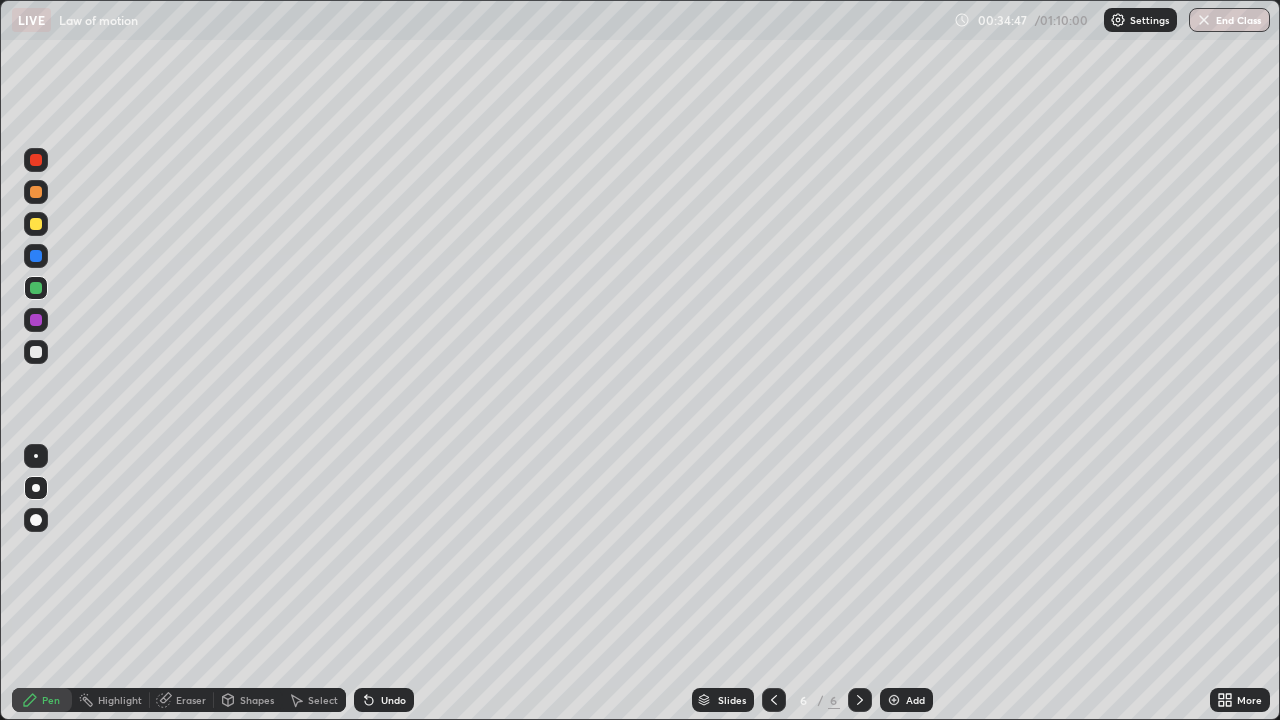click at bounding box center (36, 192) 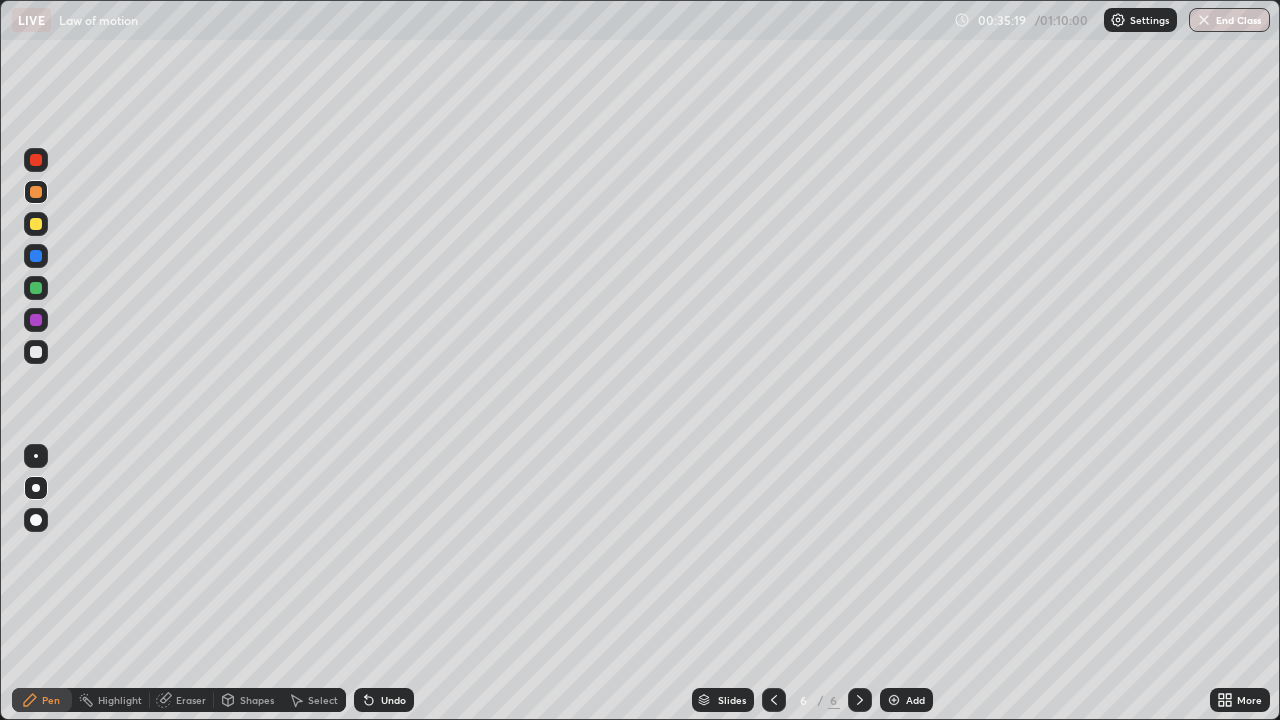click on "Undo" at bounding box center [393, 700] 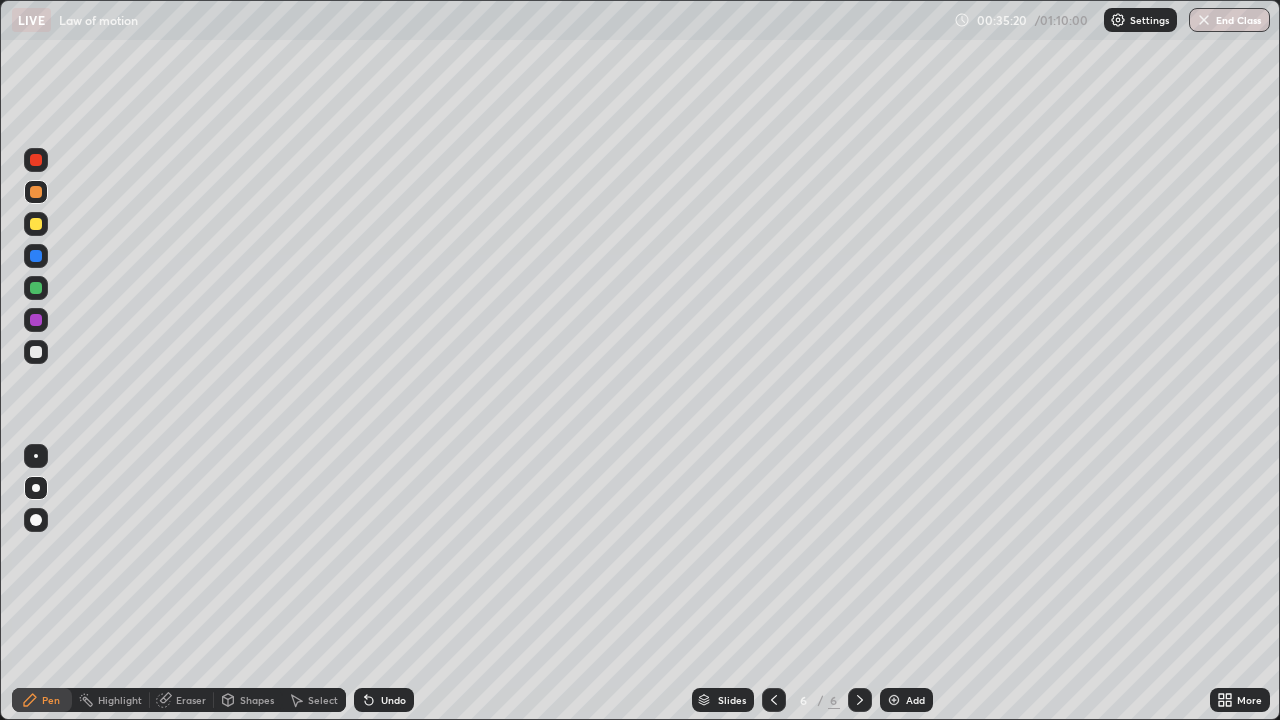 click on "Undo" at bounding box center (393, 700) 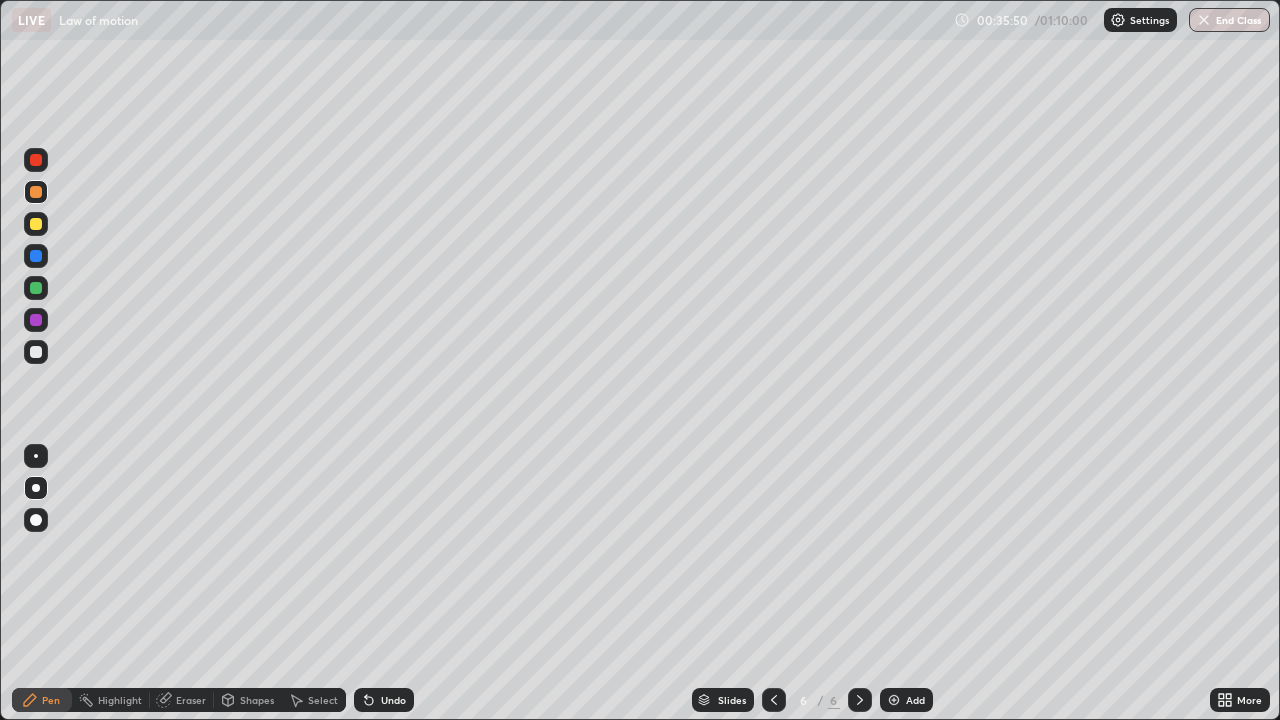 click on "Undo" at bounding box center [393, 700] 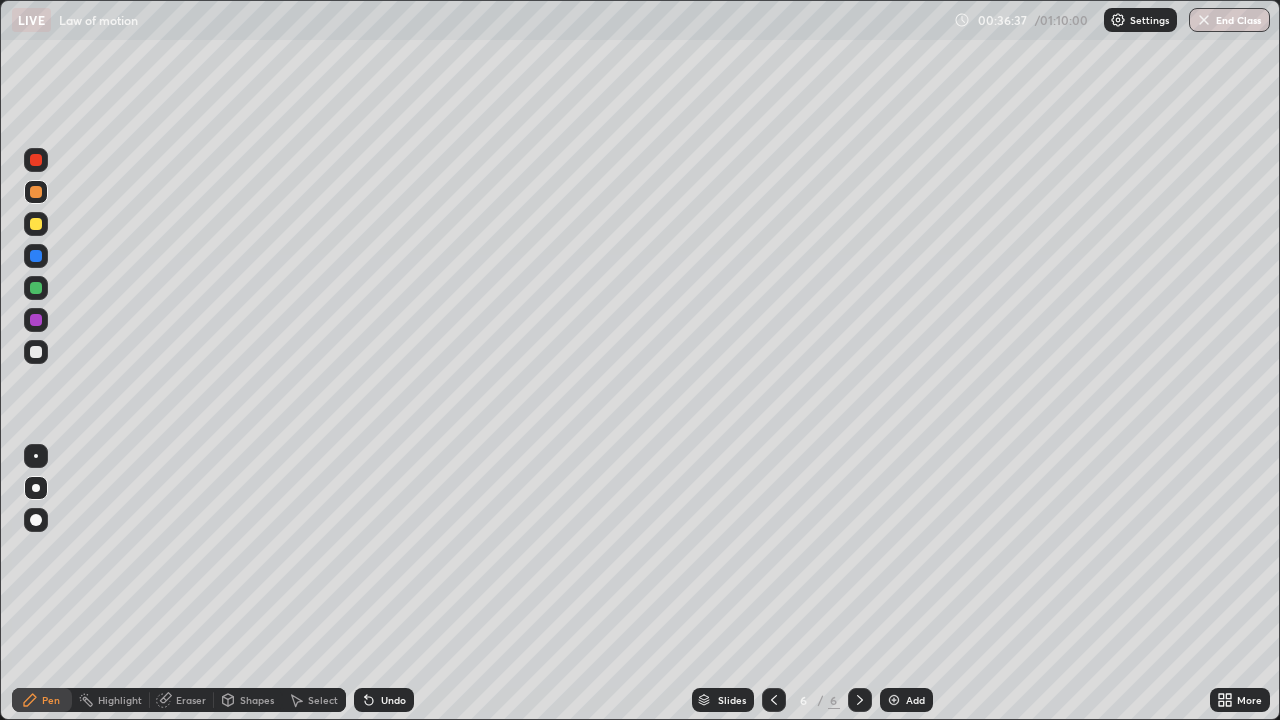 click at bounding box center [36, 192] 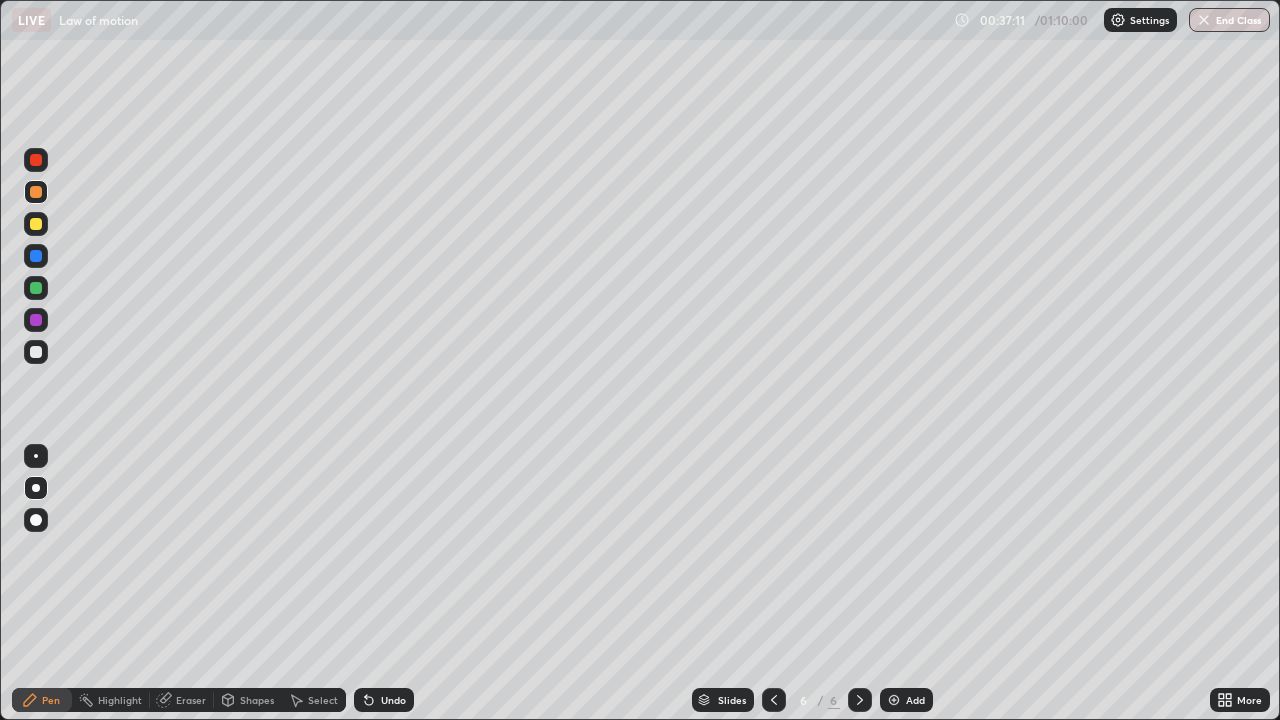 click on "Undo" at bounding box center (384, 700) 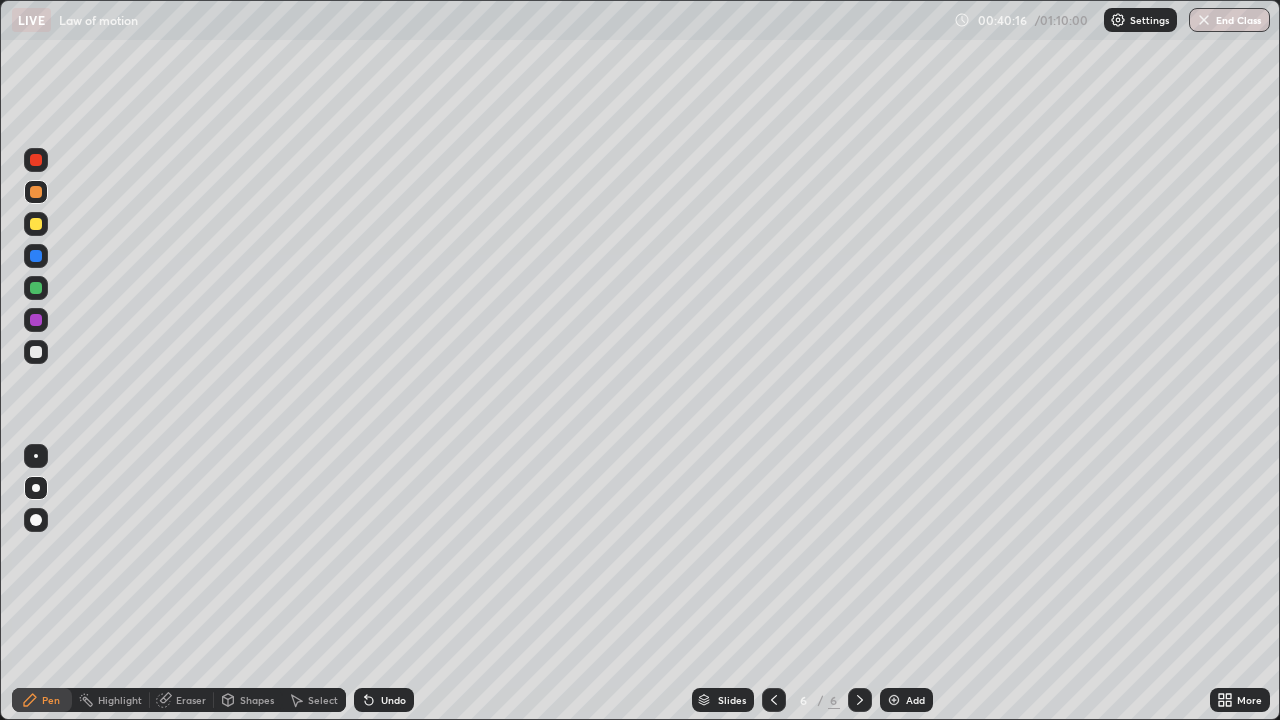 click on "Eraser" at bounding box center [191, 700] 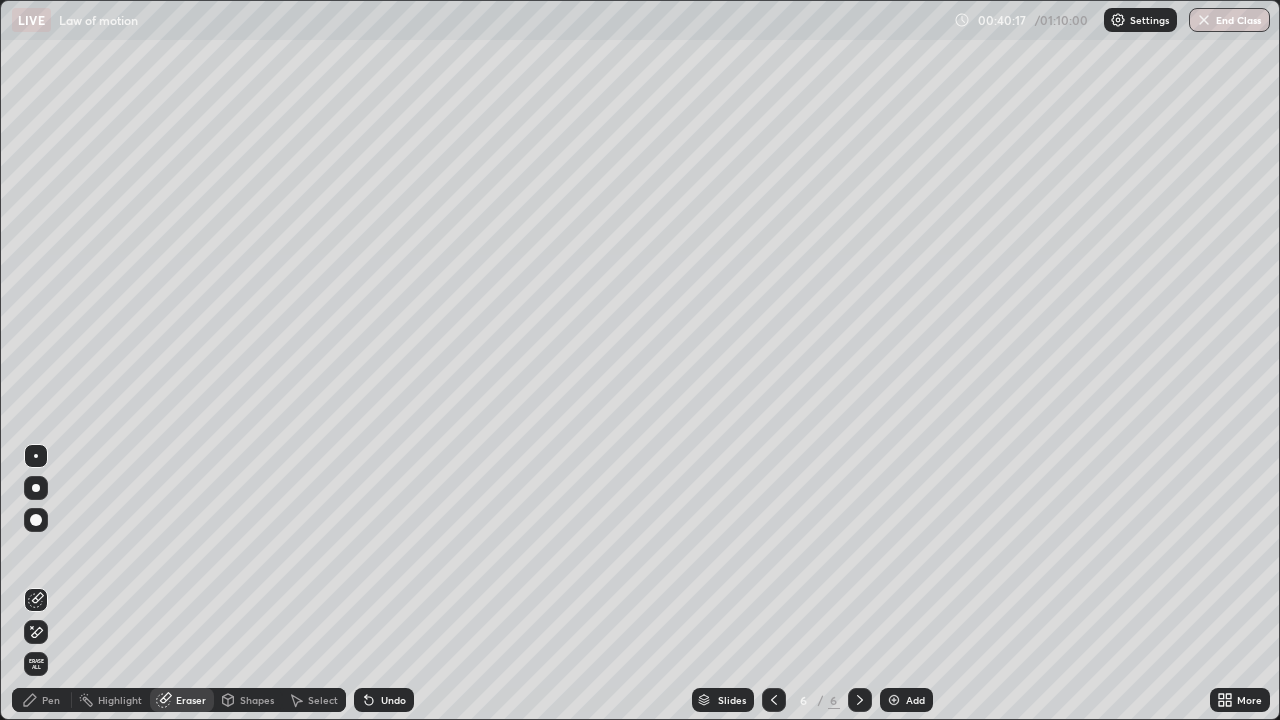 click on "Pen" at bounding box center [51, 700] 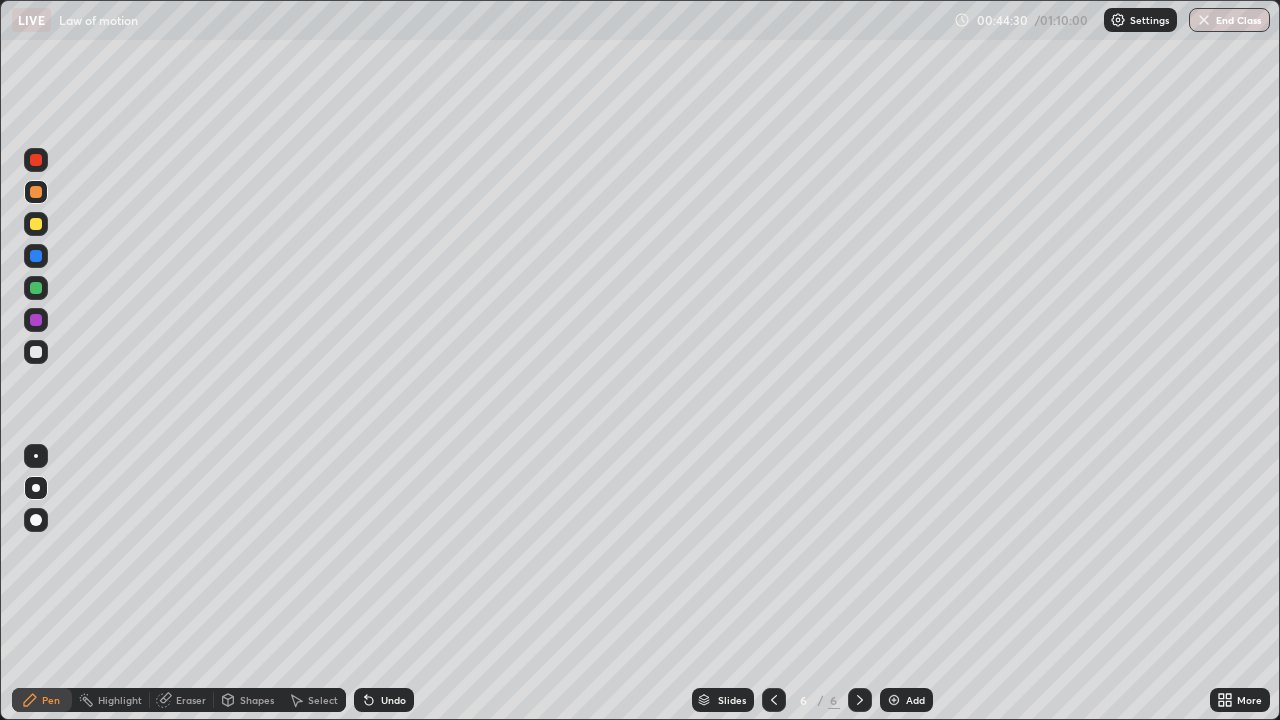 click on "Add" at bounding box center (915, 700) 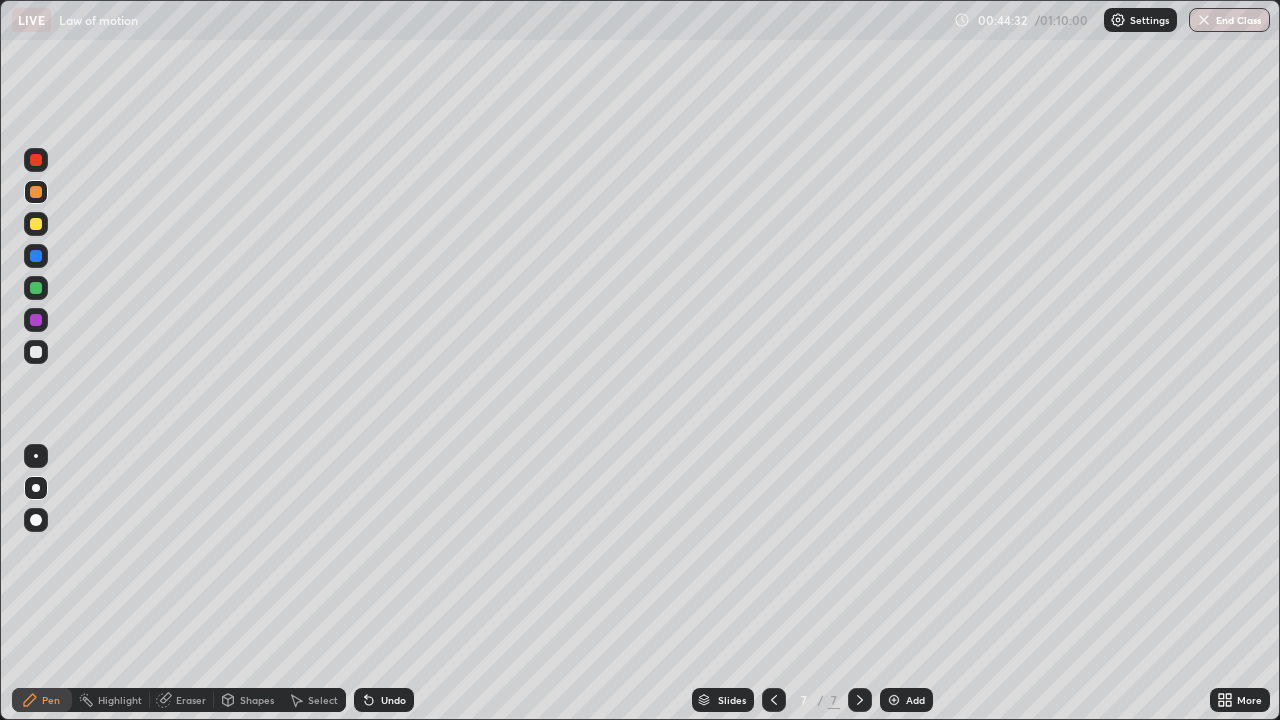 click at bounding box center (36, 288) 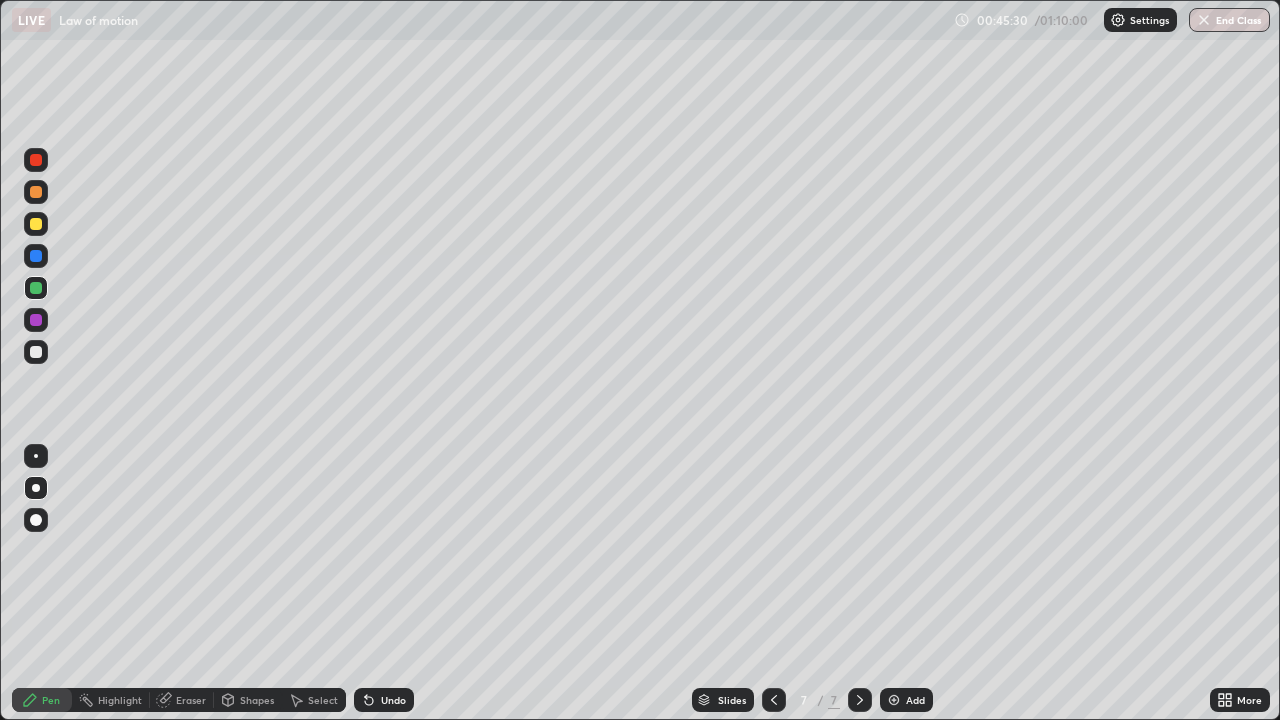 click at bounding box center (36, 224) 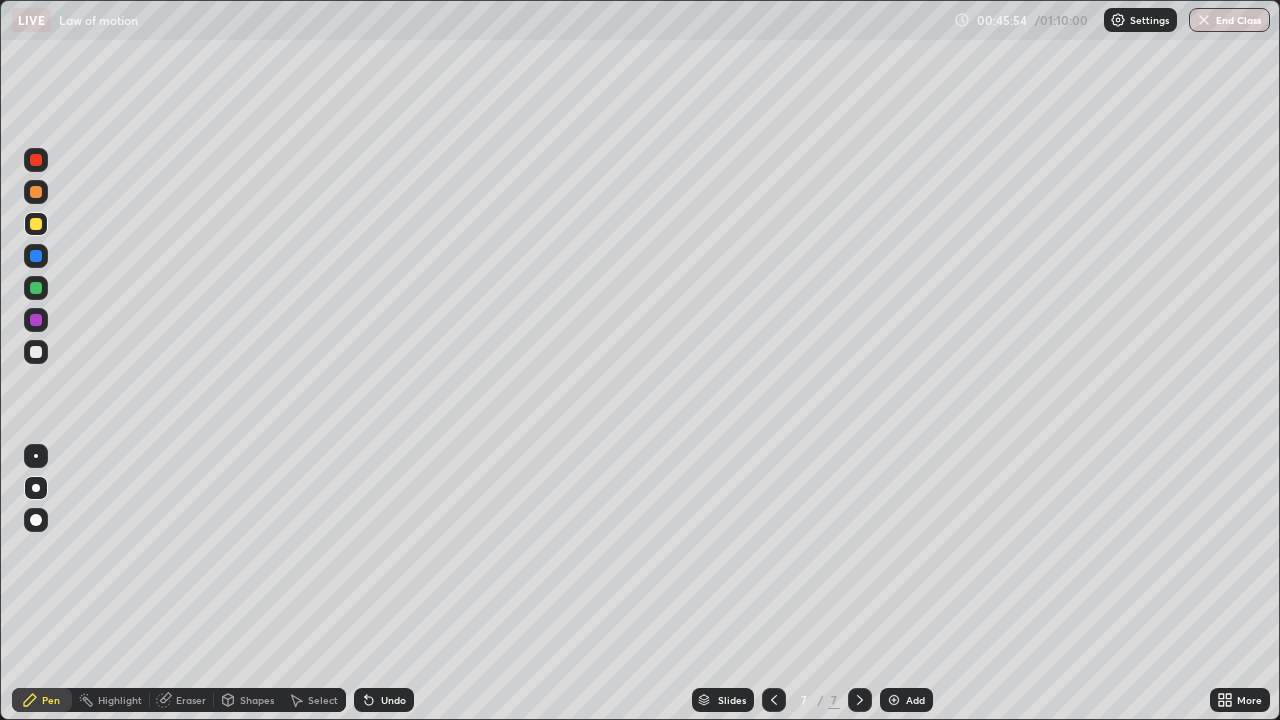 click at bounding box center [36, 288] 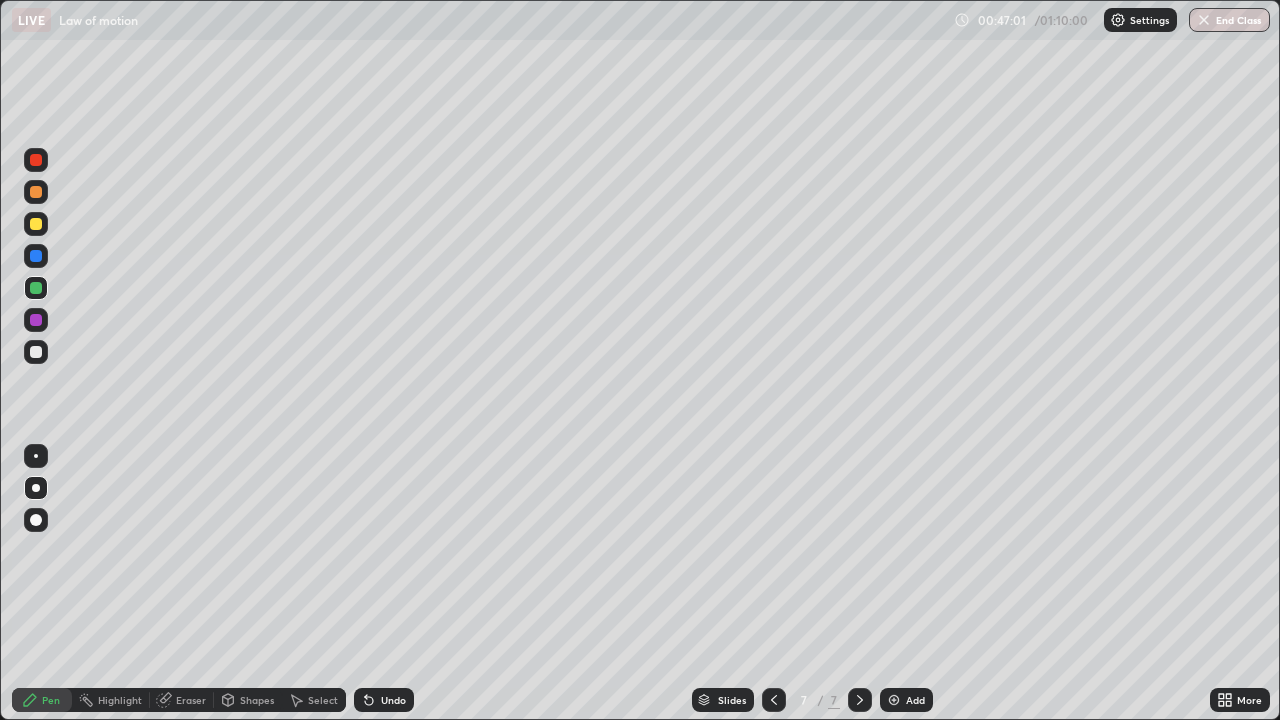 click at bounding box center [36, 224] 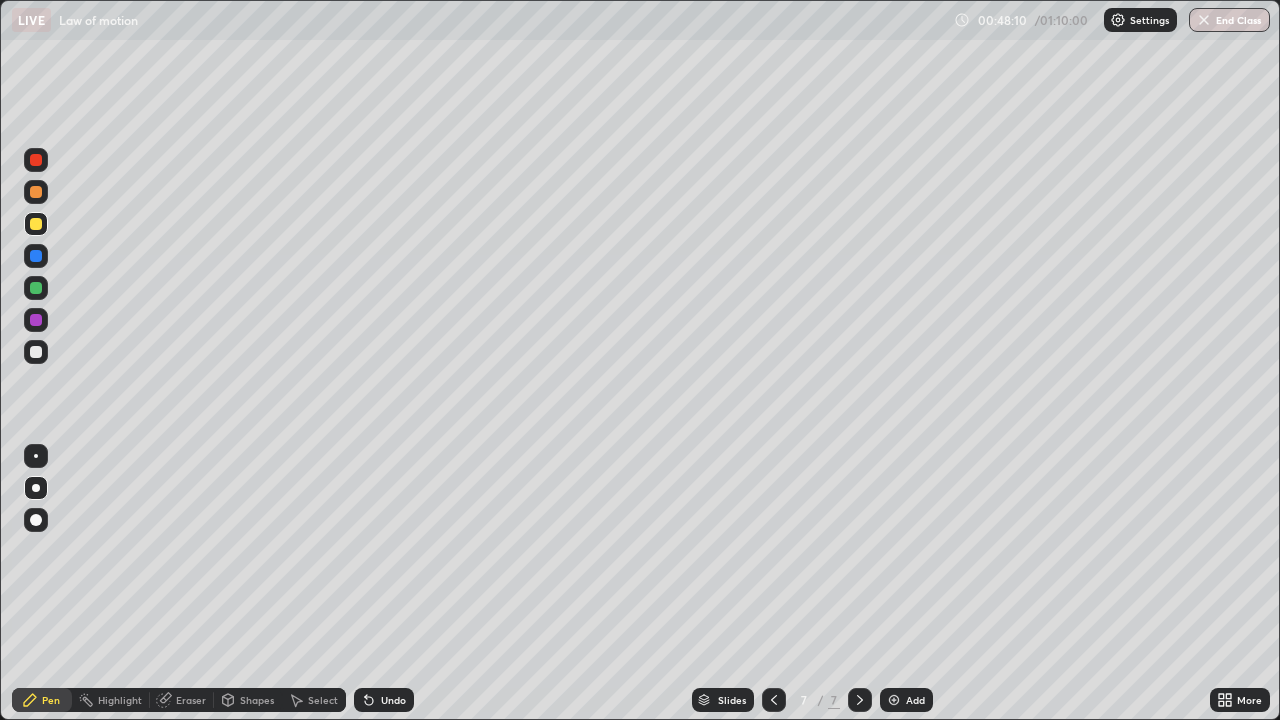 click on "Add" at bounding box center (915, 700) 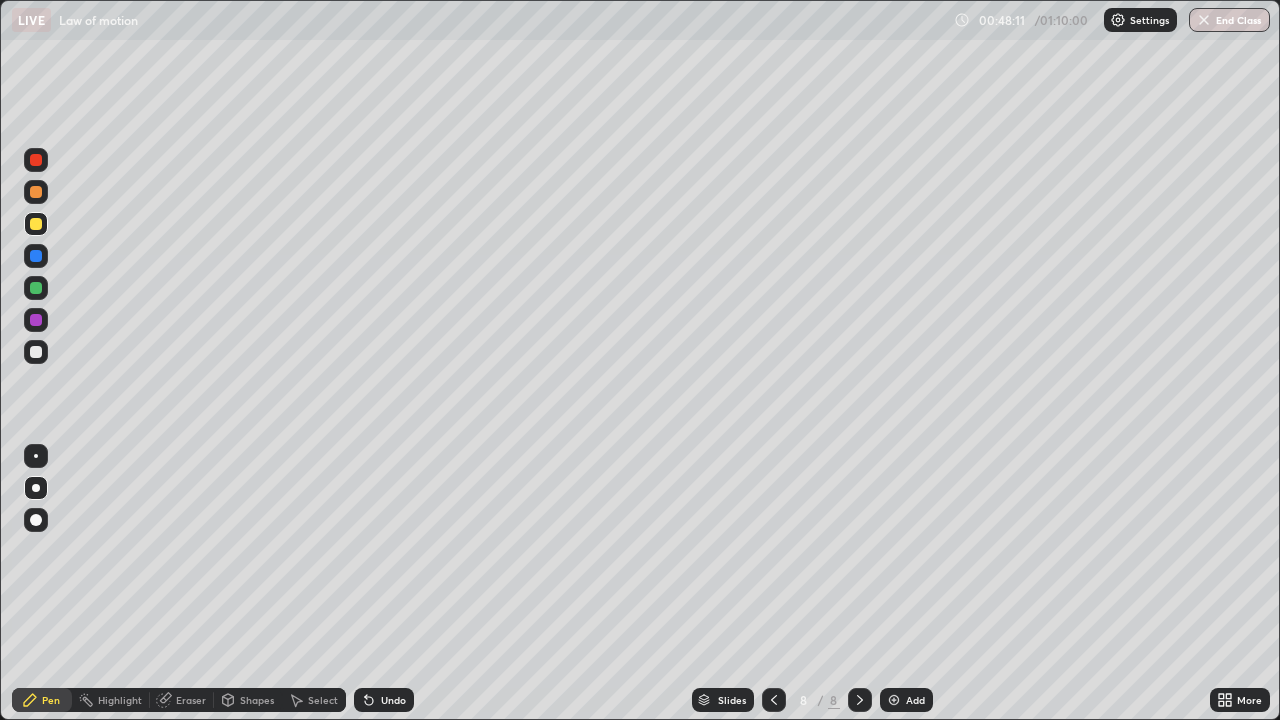 click at bounding box center (36, 288) 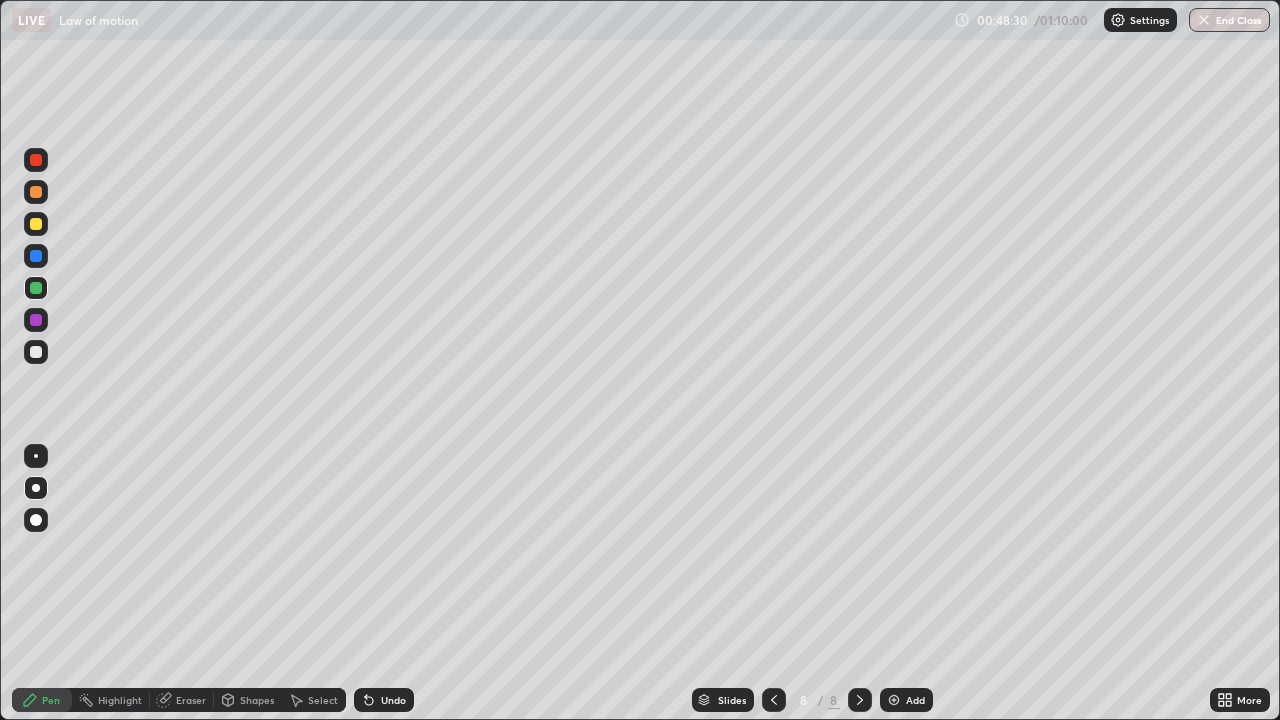 click on "Undo" at bounding box center [393, 700] 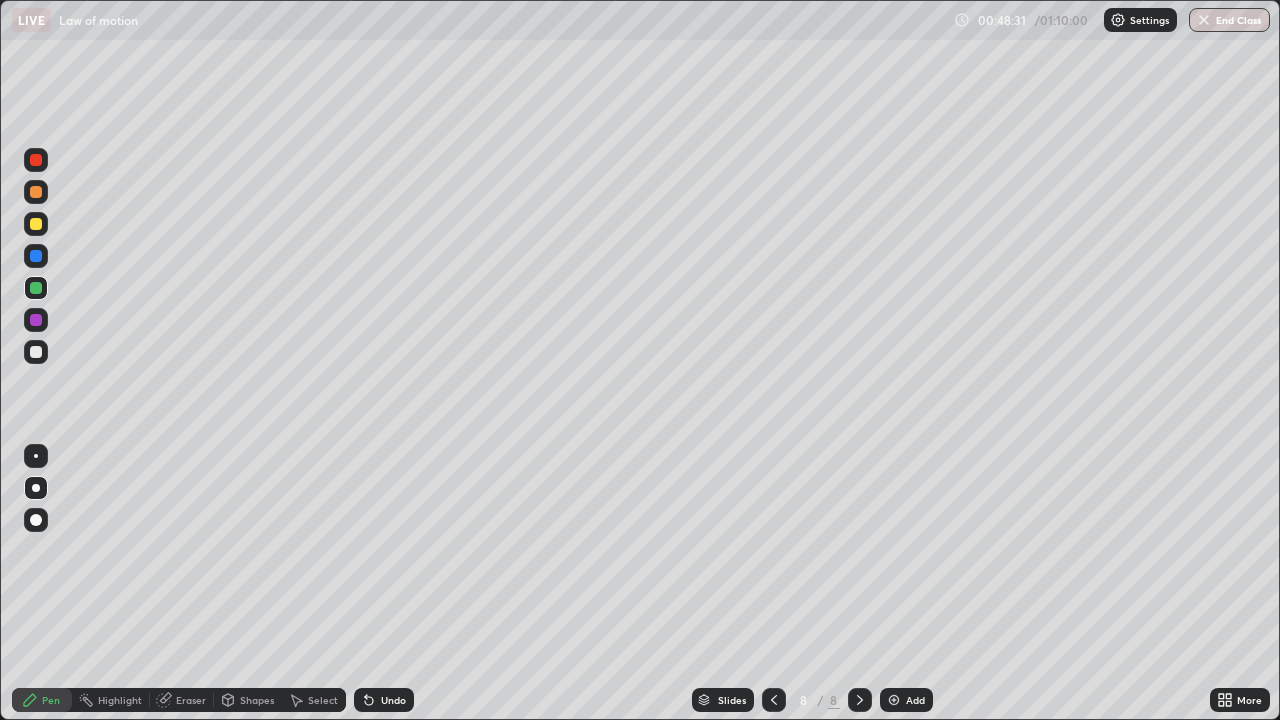click on "Undo" at bounding box center (384, 700) 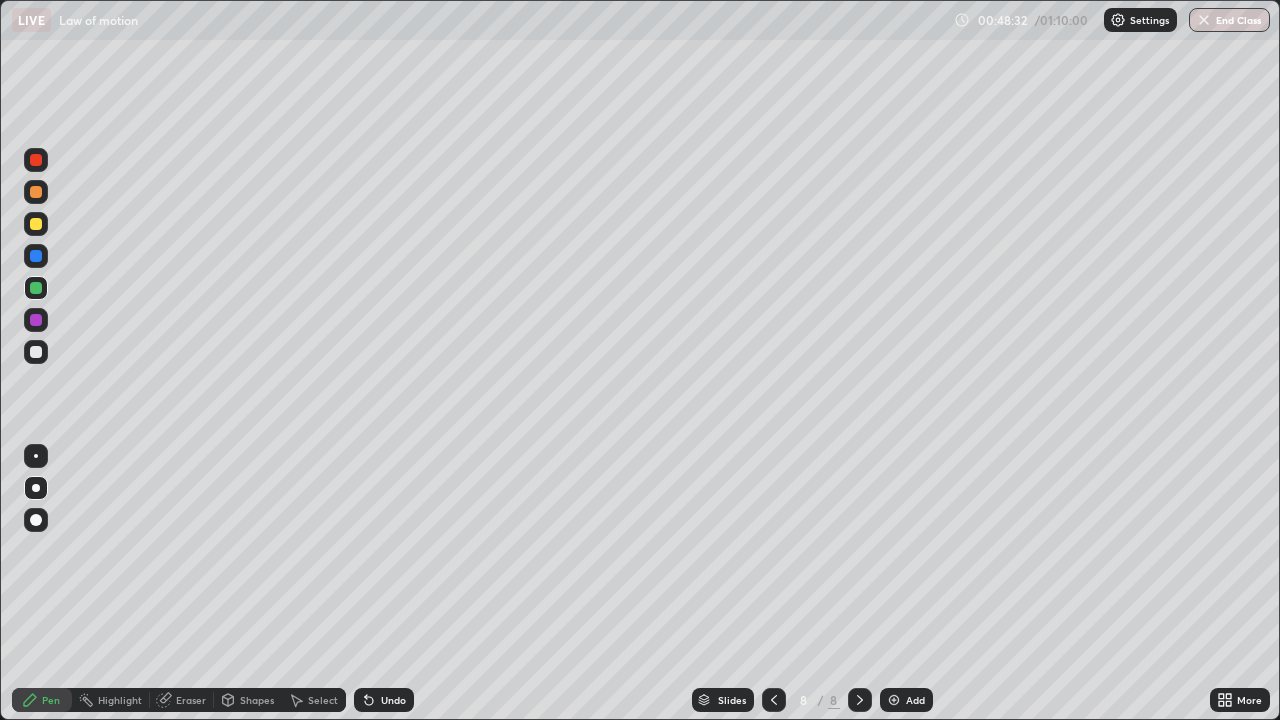 click on "Undo" at bounding box center (384, 700) 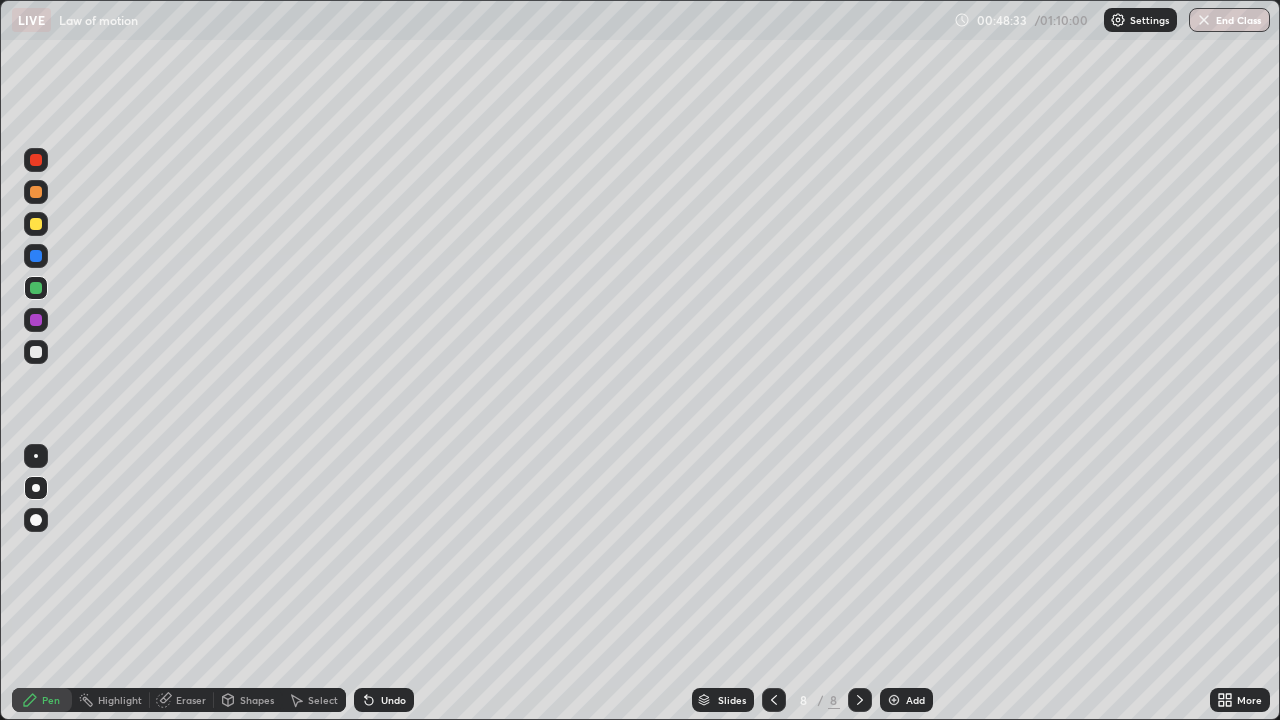 click on "Undo" at bounding box center [384, 700] 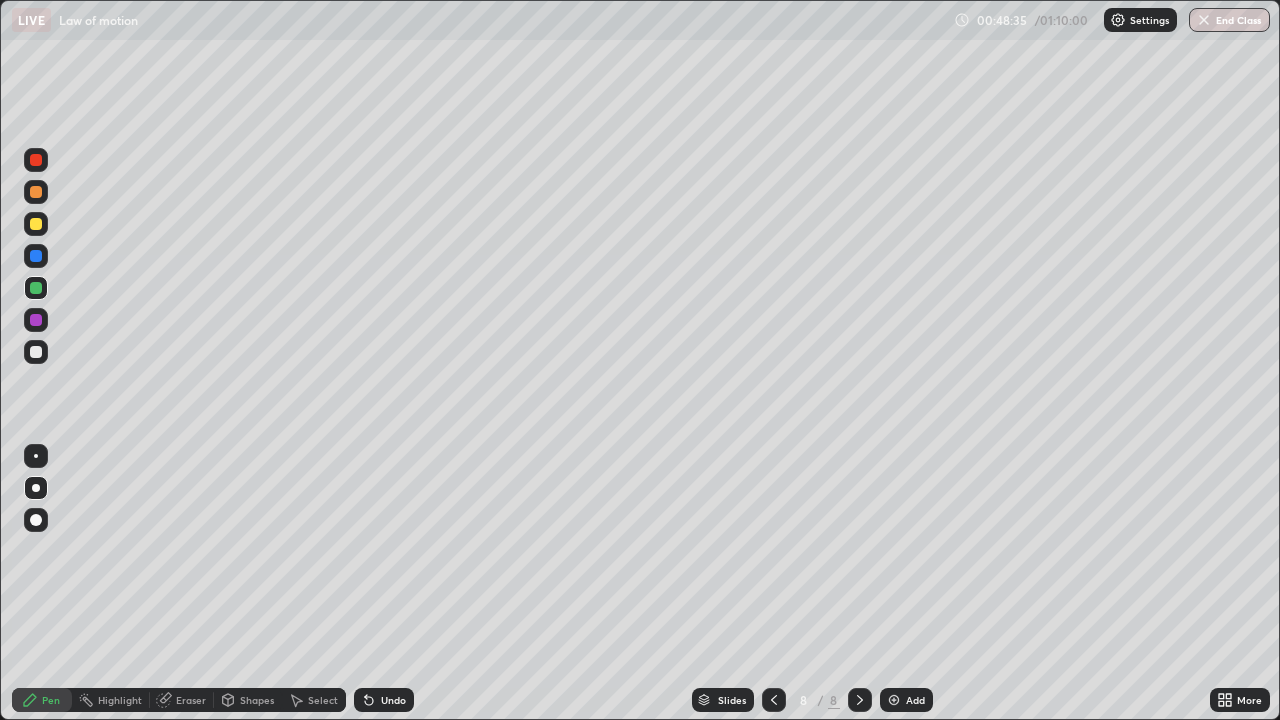 click on "Undo" at bounding box center (393, 700) 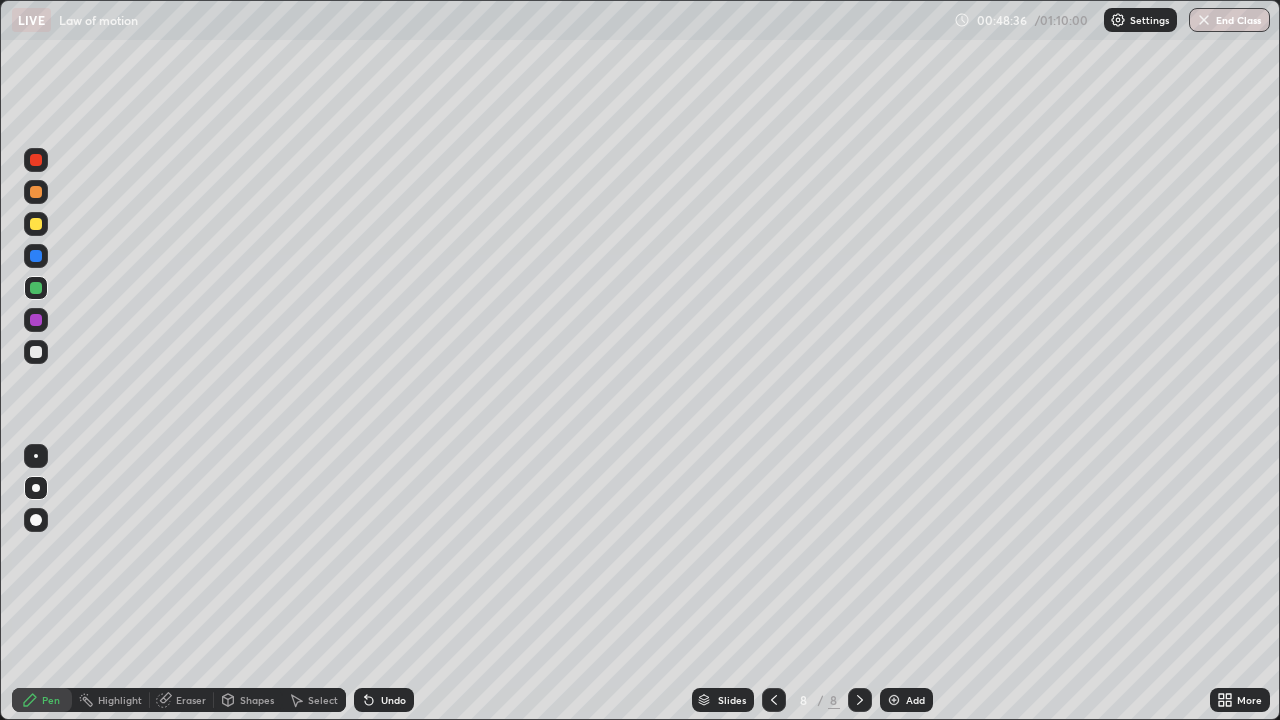 click on "Undo" at bounding box center [393, 700] 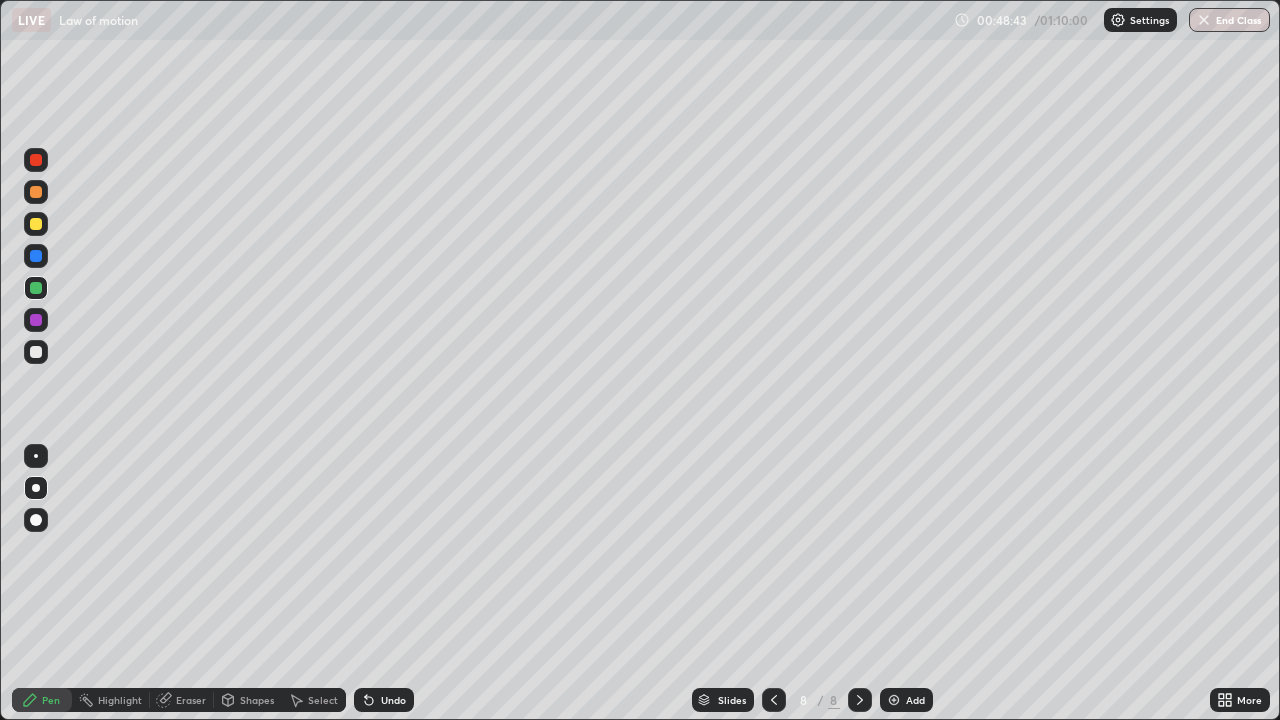 click on "Eraser" at bounding box center (191, 700) 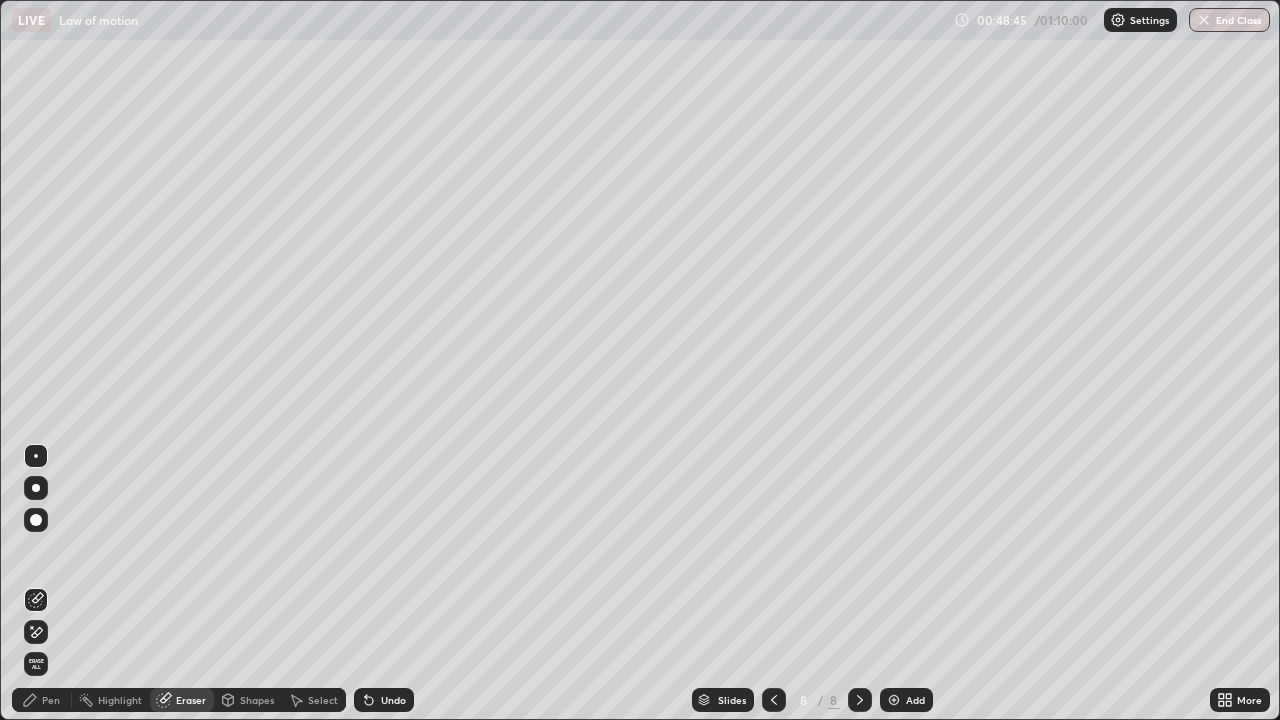 click on "Pen" at bounding box center (42, 700) 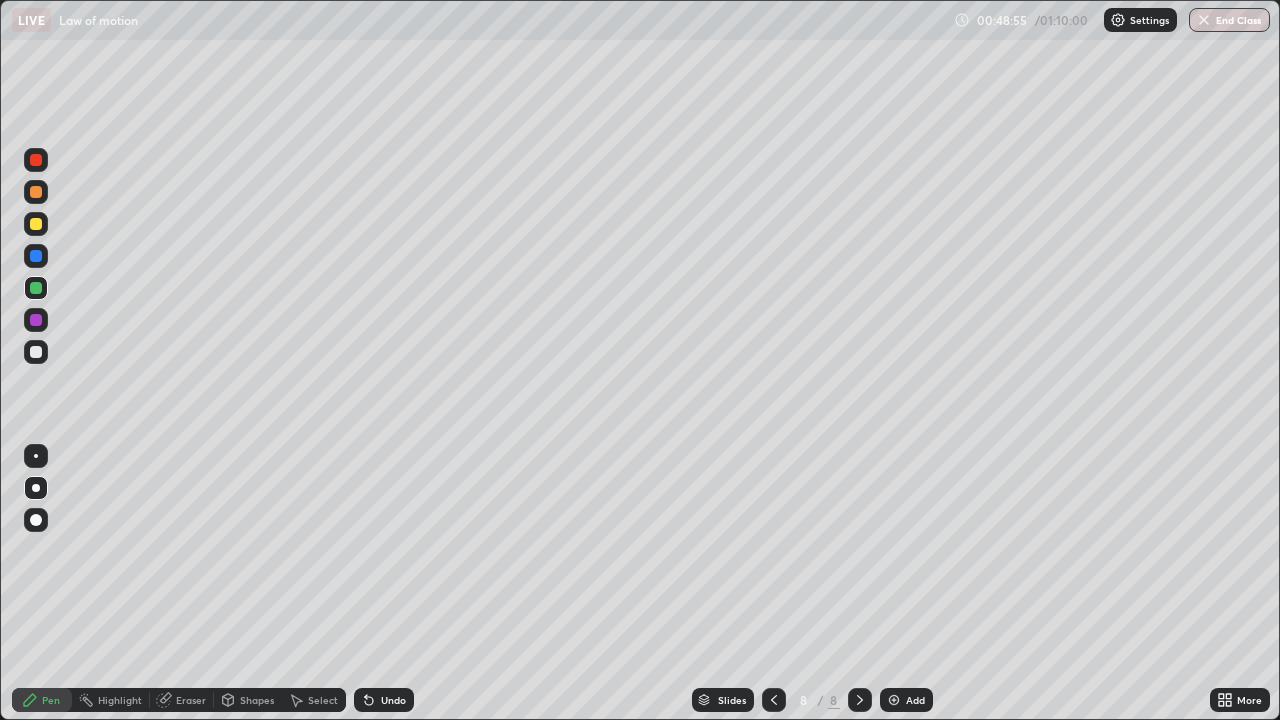 click on "Undo" at bounding box center [384, 700] 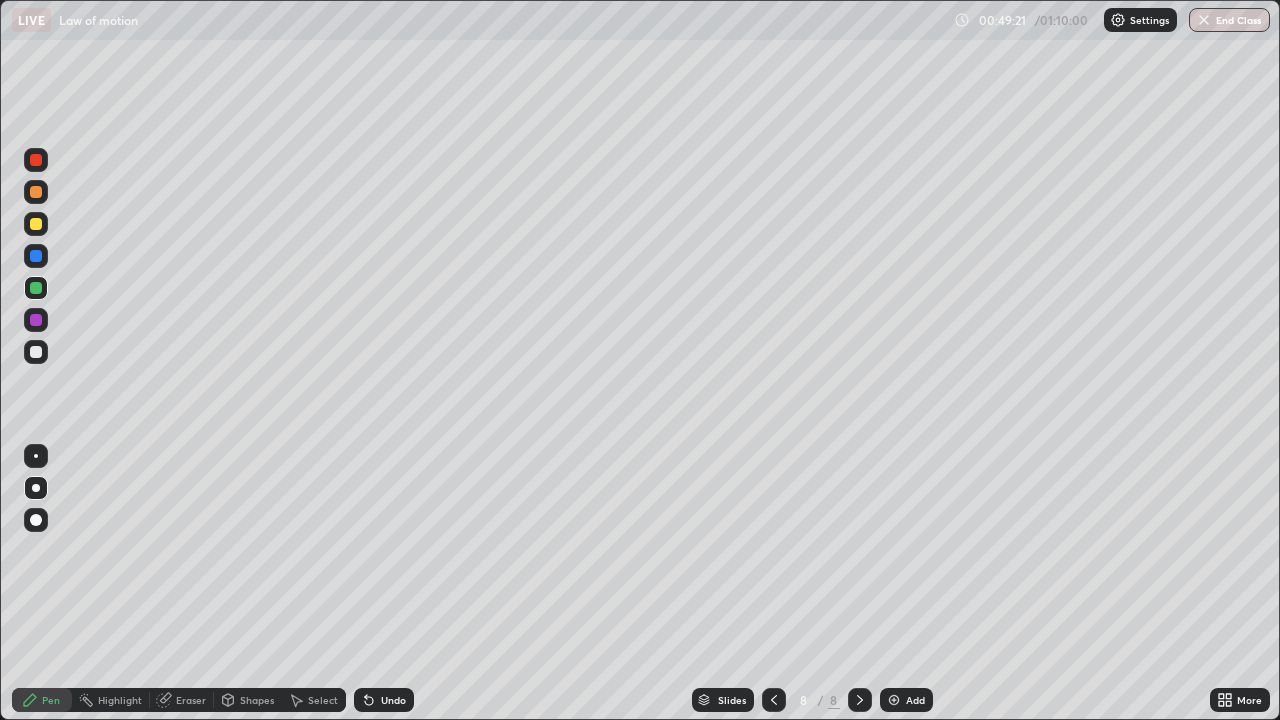 click at bounding box center [36, 224] 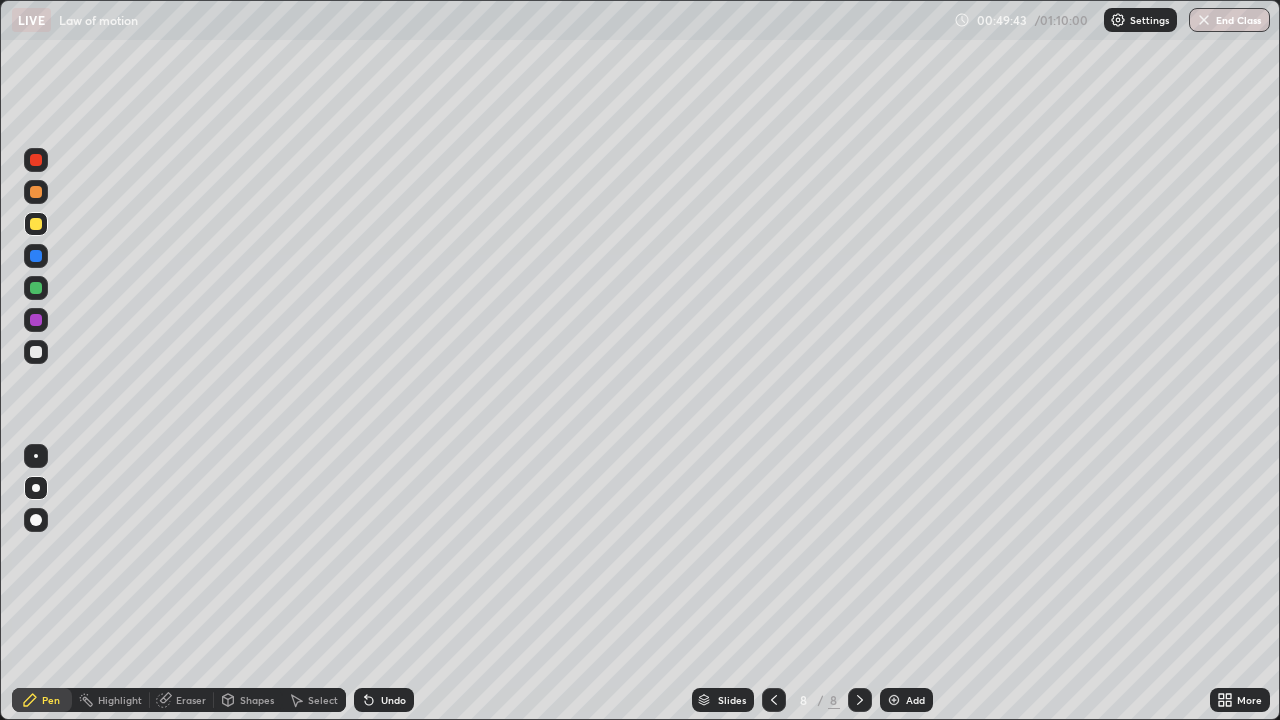 click on "Undo" at bounding box center (393, 700) 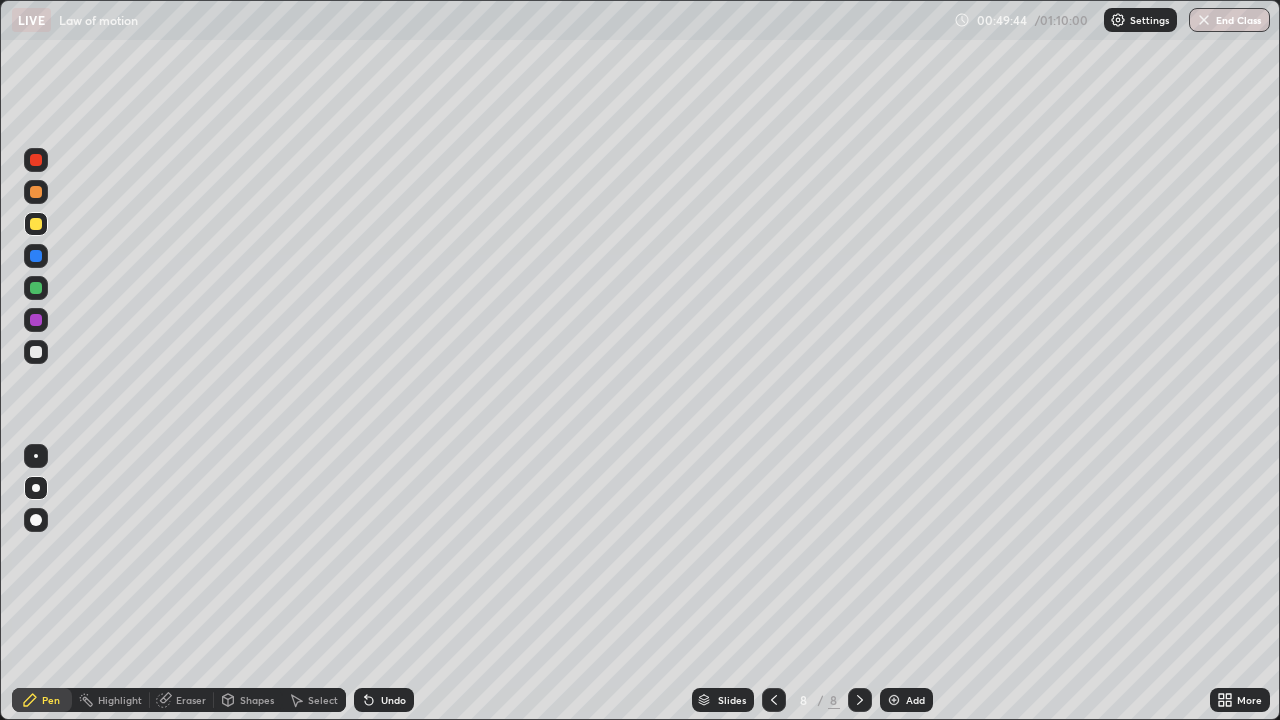 click on "Undo" at bounding box center (393, 700) 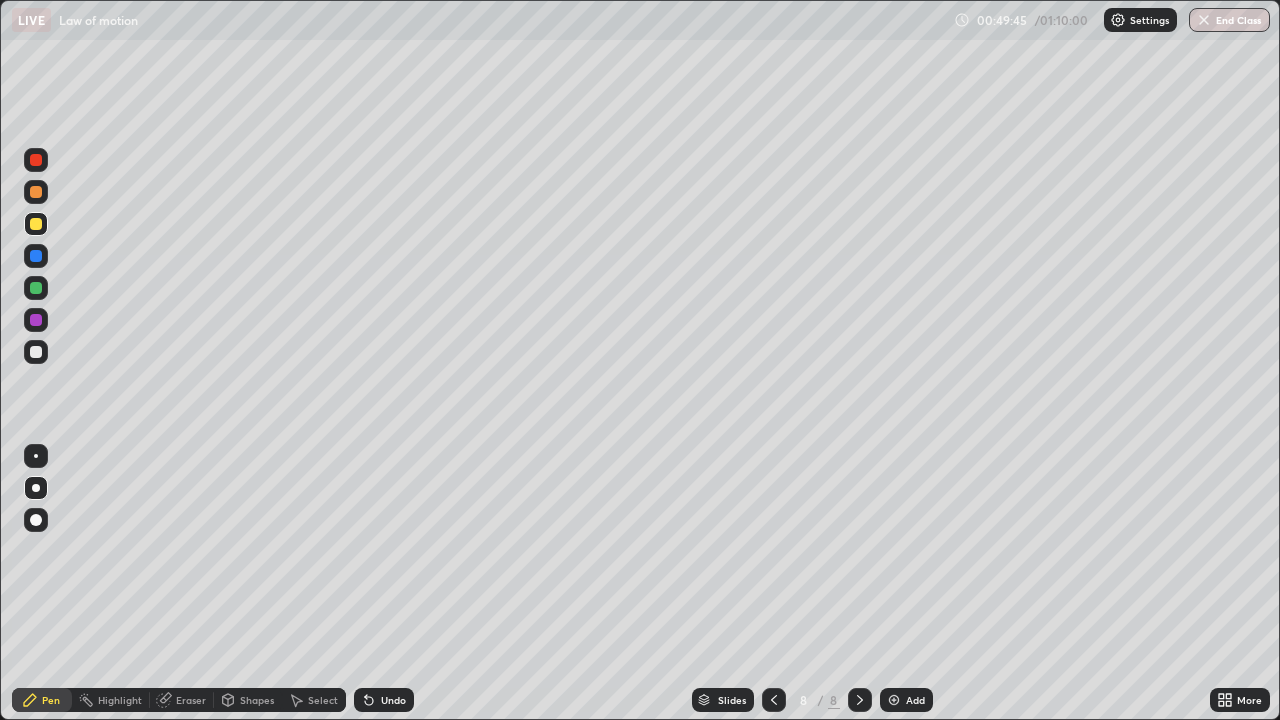 click on "Undo" at bounding box center (393, 700) 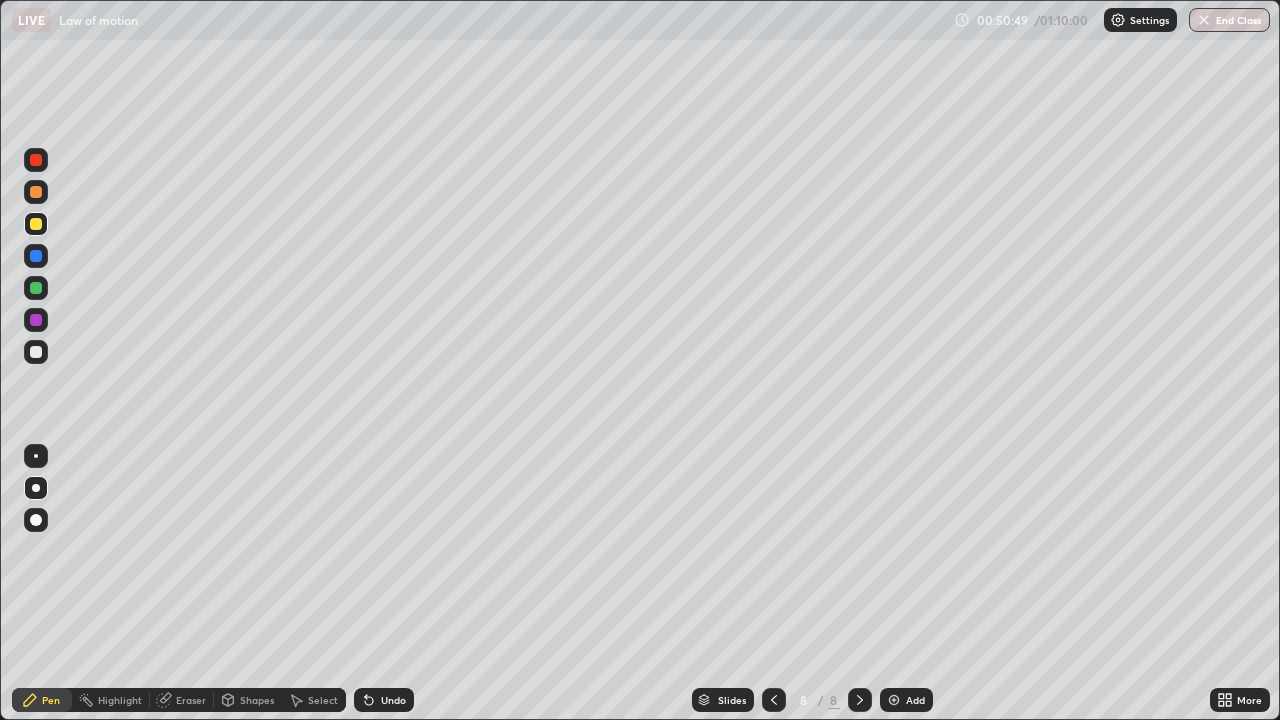 click at bounding box center (36, 352) 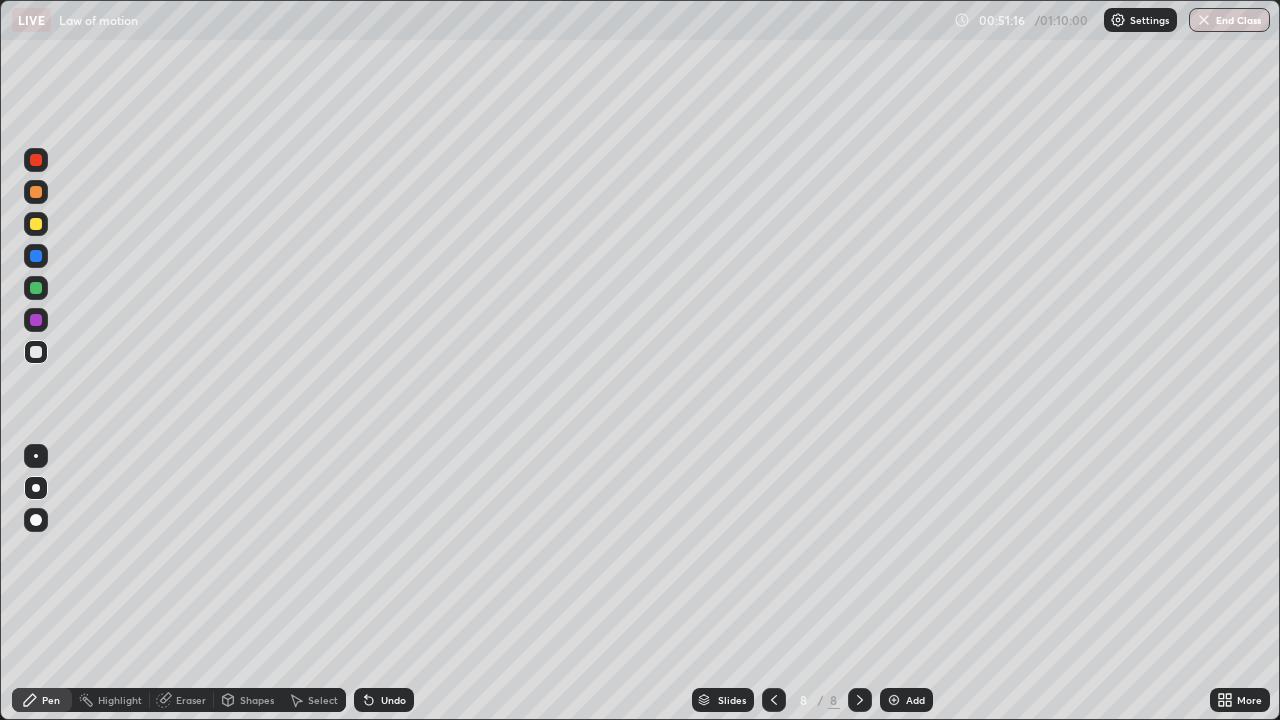 click 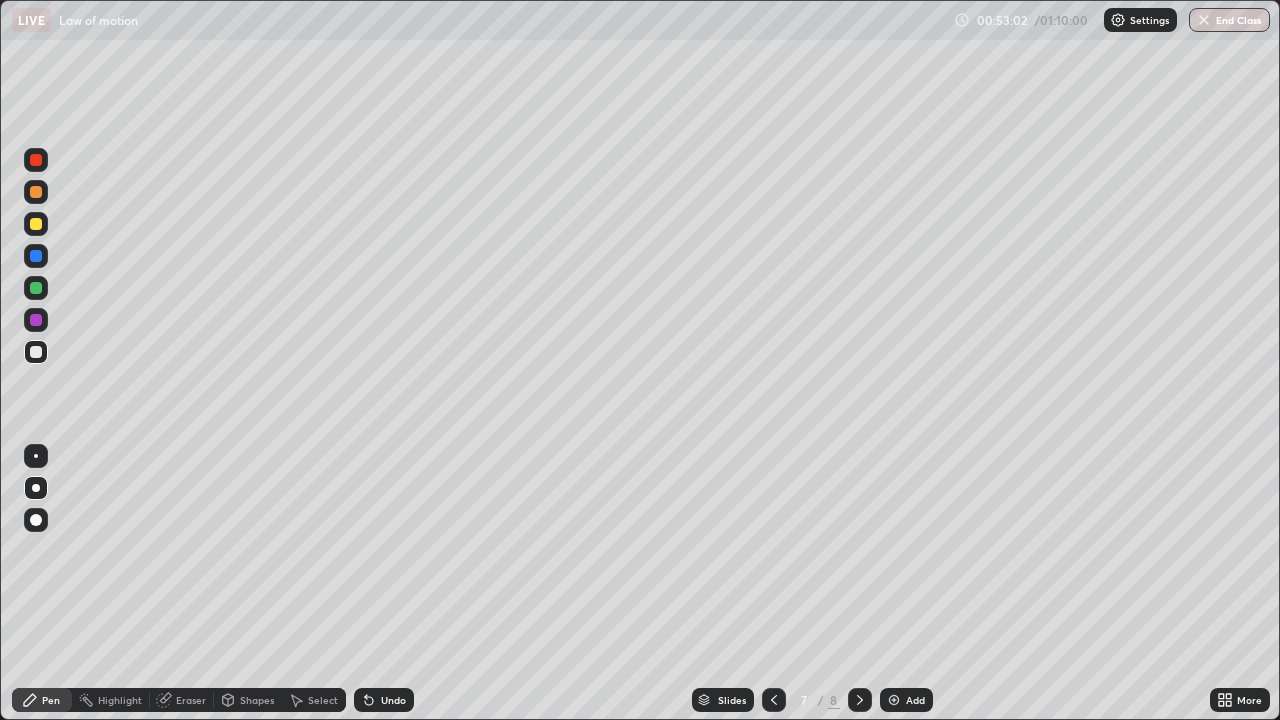 click at bounding box center (36, 352) 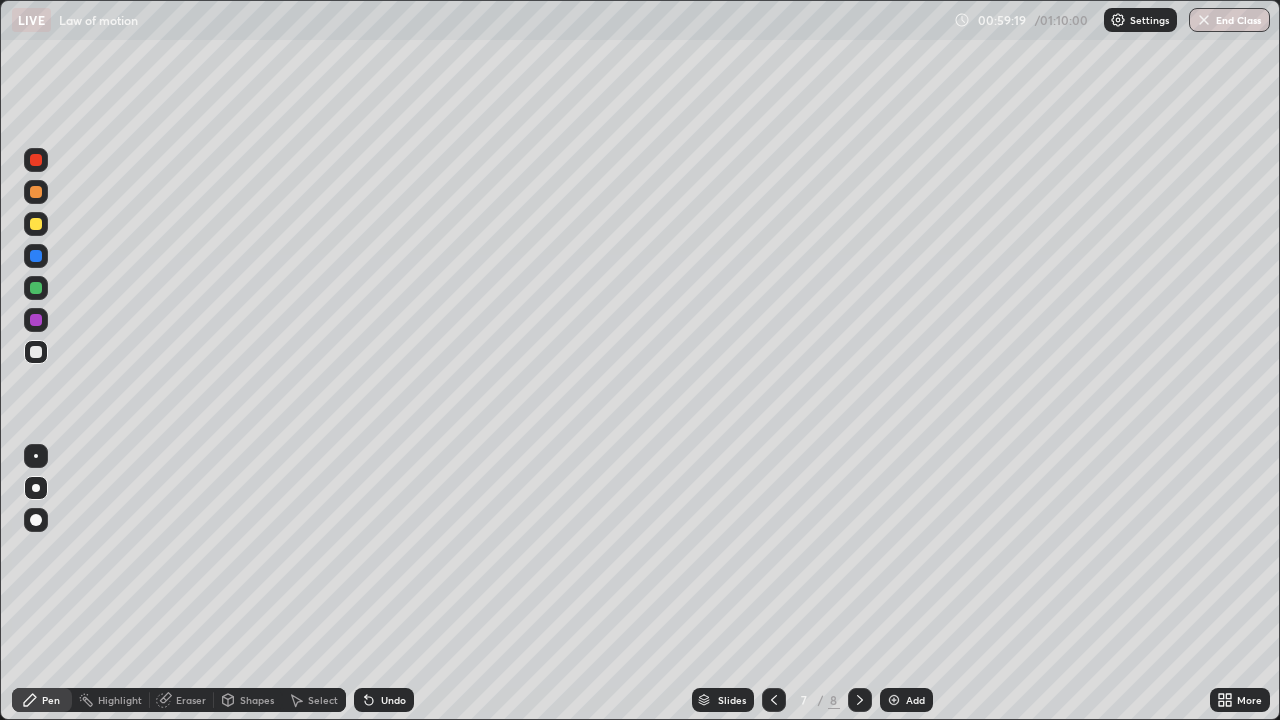 click 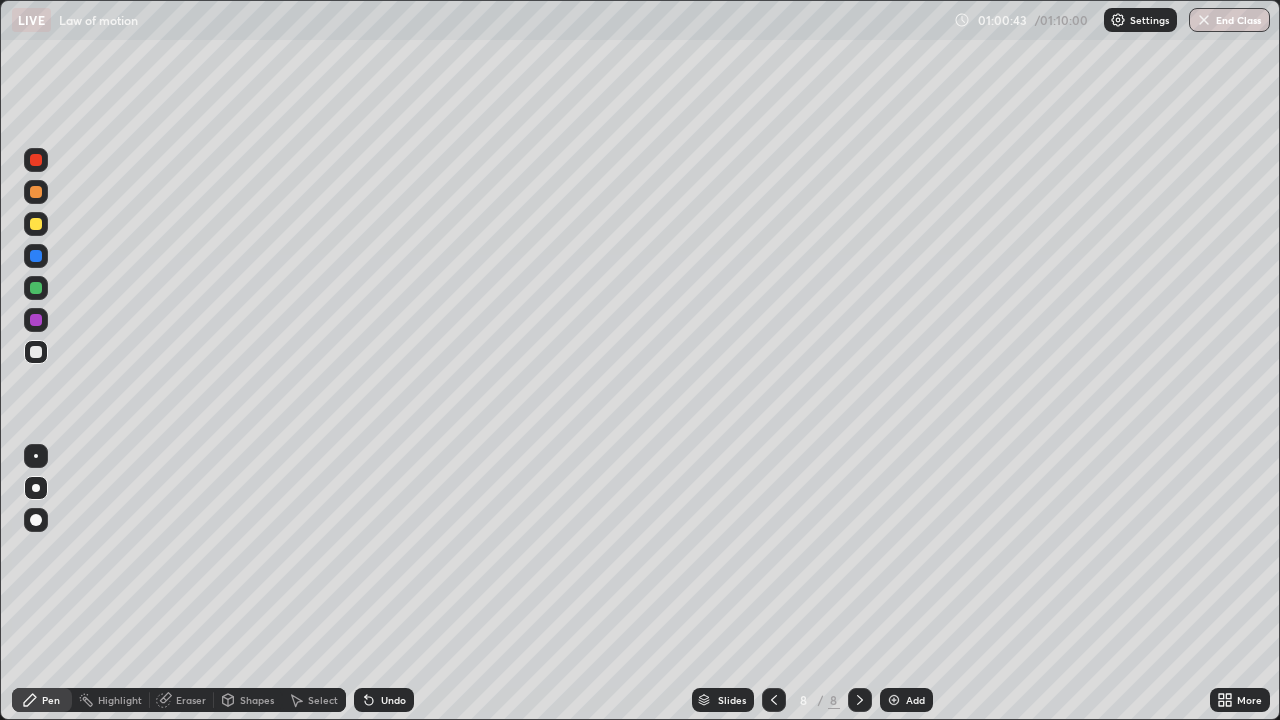 click on "Eraser" at bounding box center [182, 700] 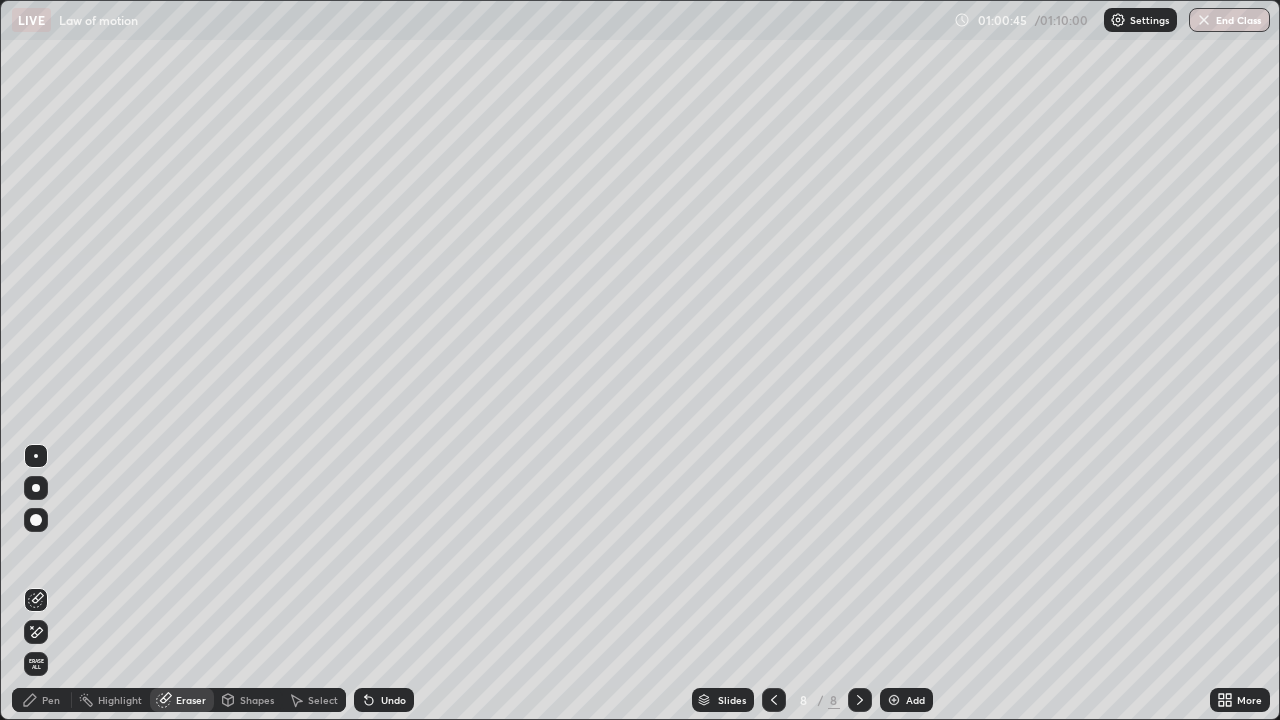 click on "Pen" at bounding box center [42, 700] 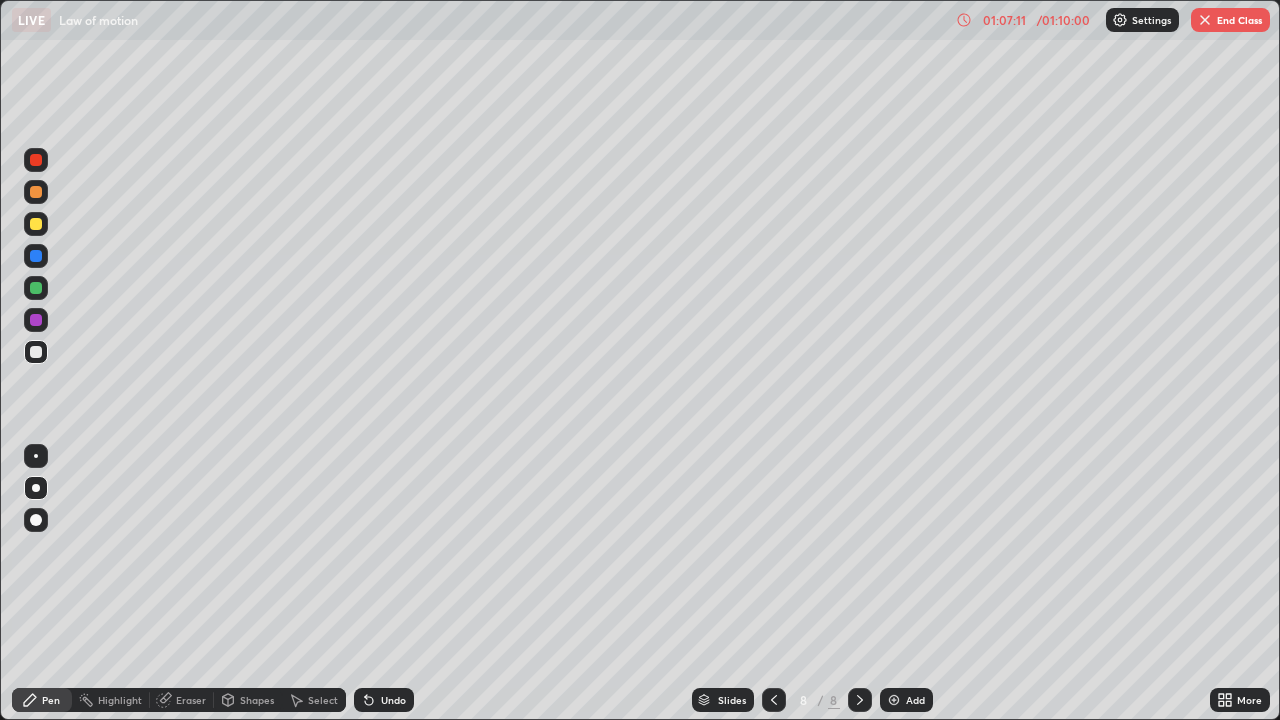 click on "End Class" at bounding box center (1230, 20) 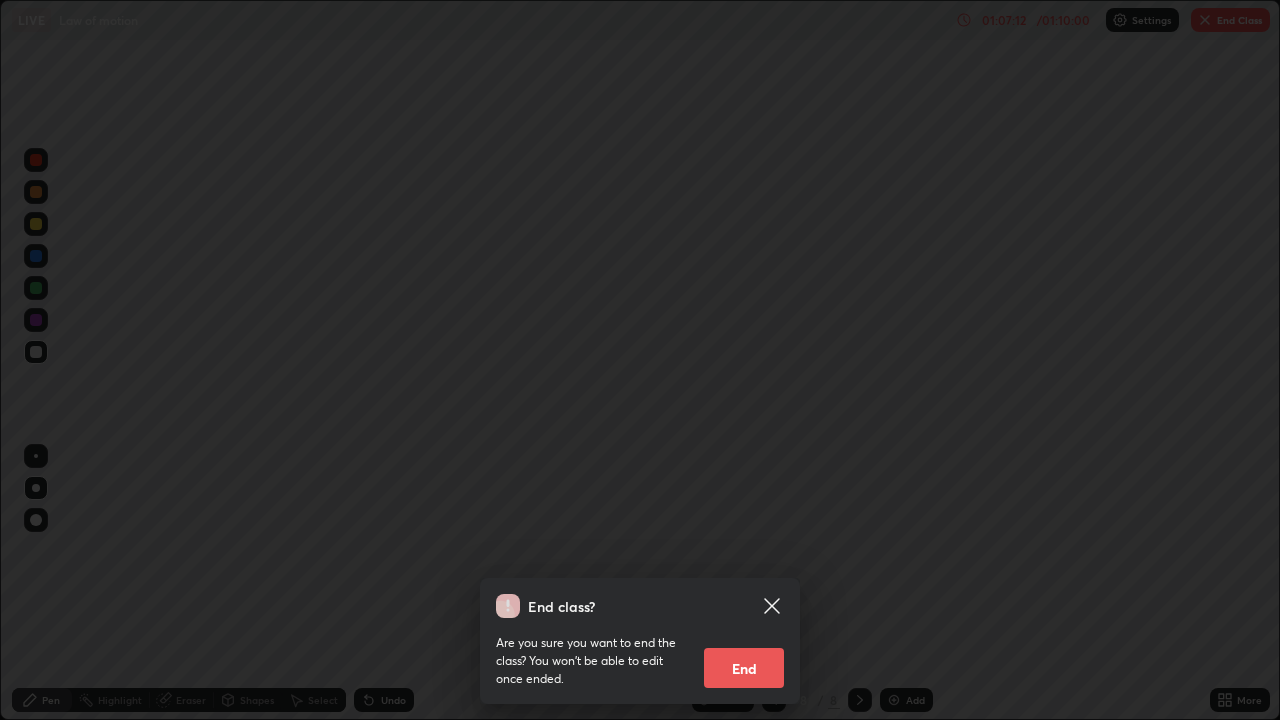 click on "End" at bounding box center [744, 668] 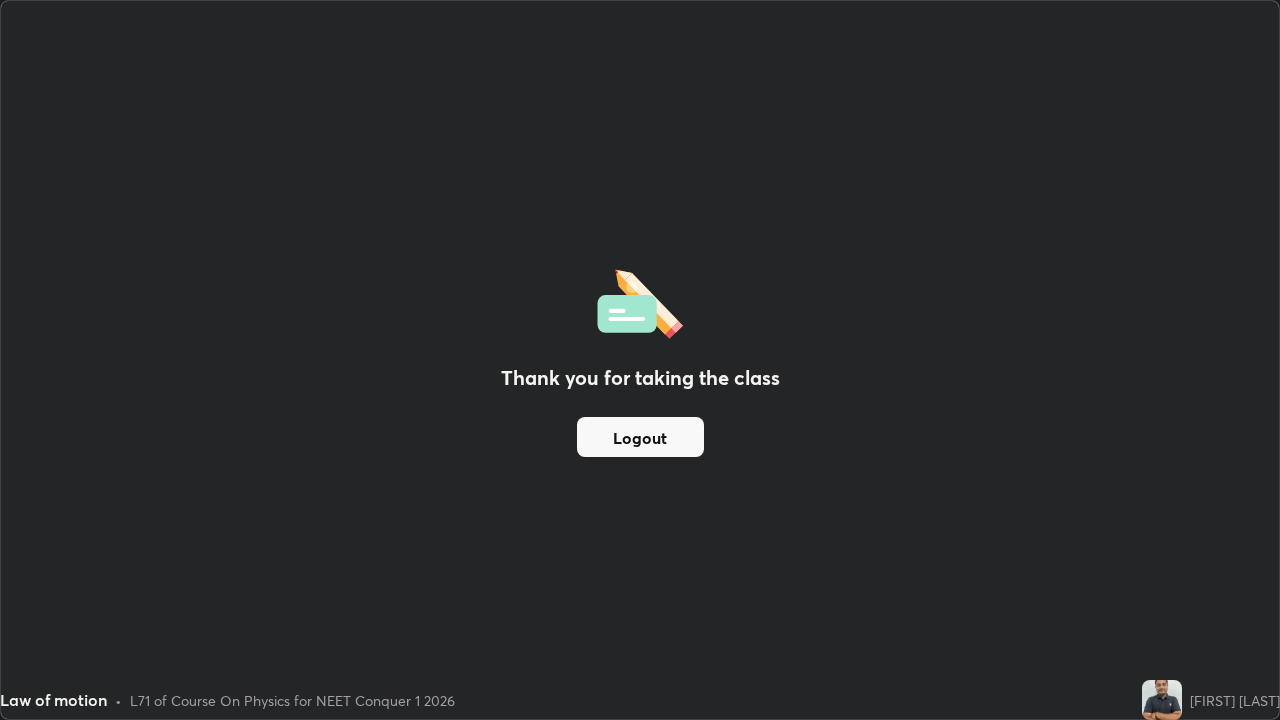 click on "Logout" at bounding box center (640, 437) 